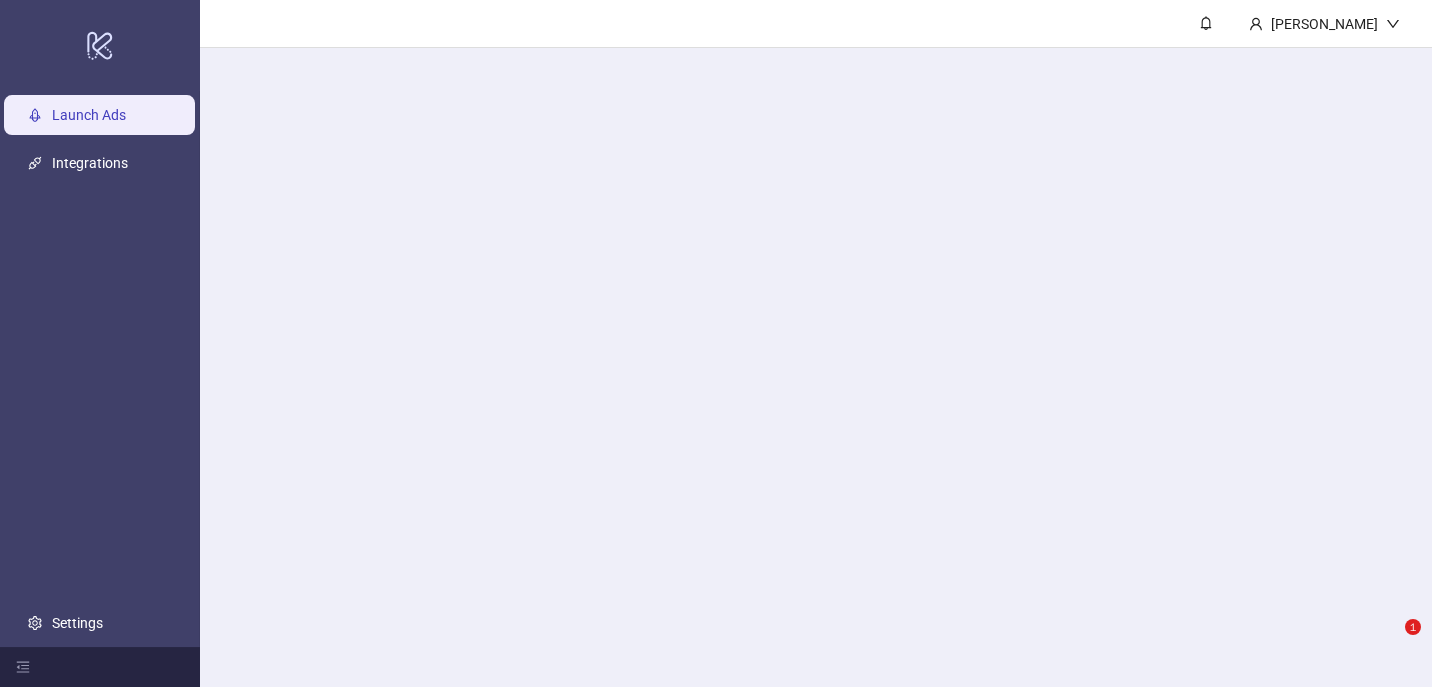 scroll, scrollTop: 0, scrollLeft: 0, axis: both 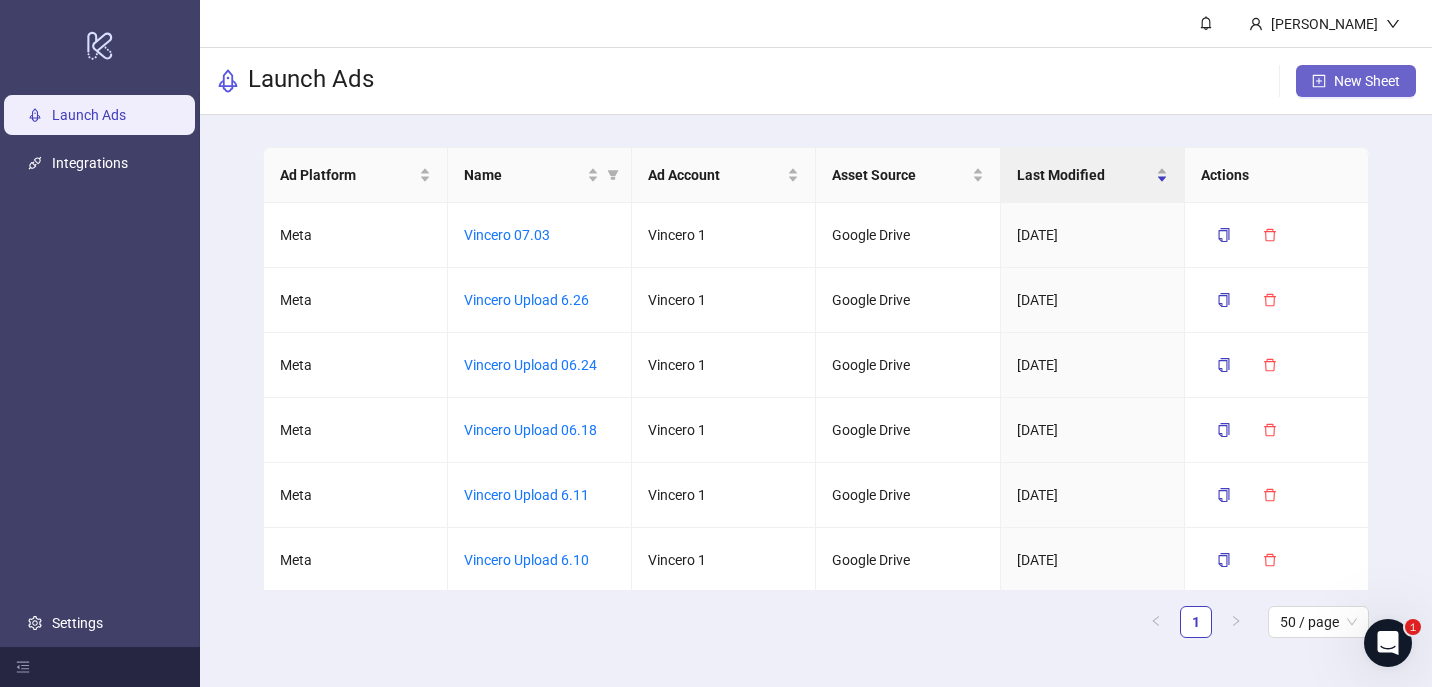click on "New Sheet" at bounding box center (1356, 81) 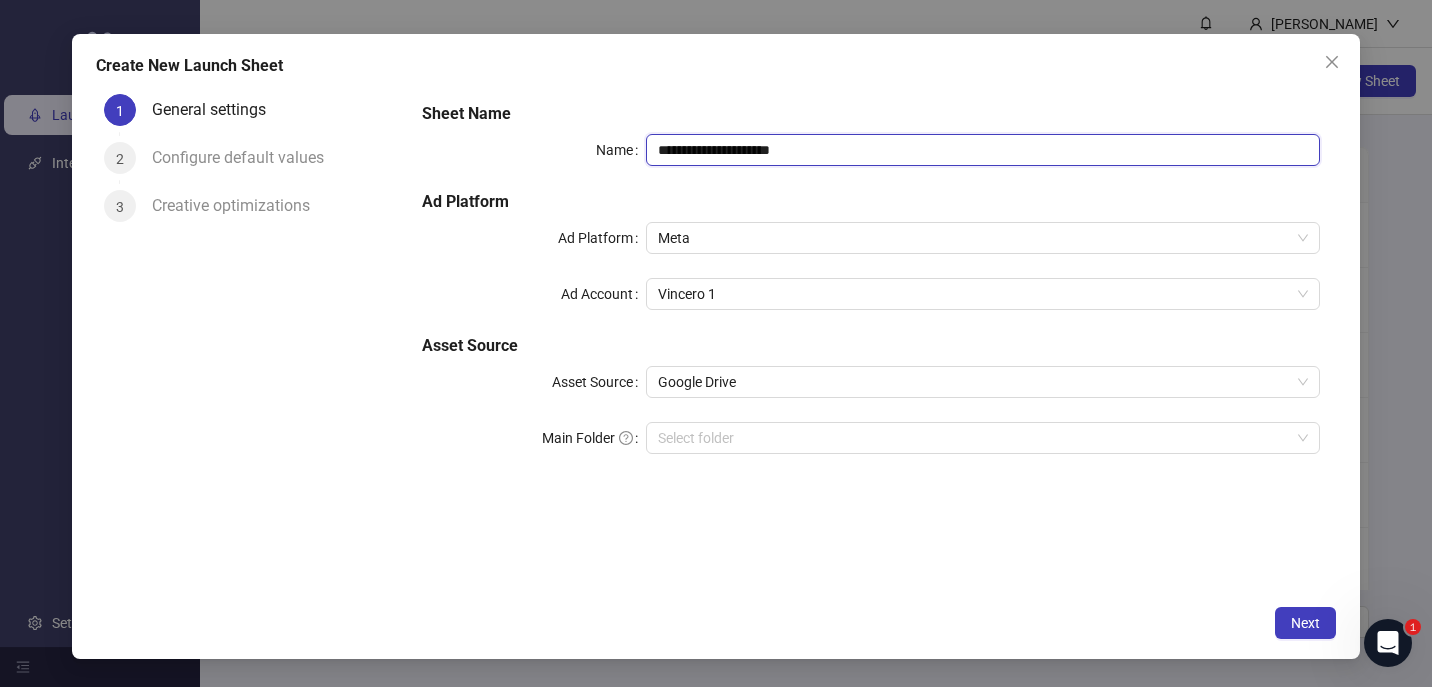 drag, startPoint x: 712, startPoint y: 152, endPoint x: 951, endPoint y: 150, distance: 239.00836 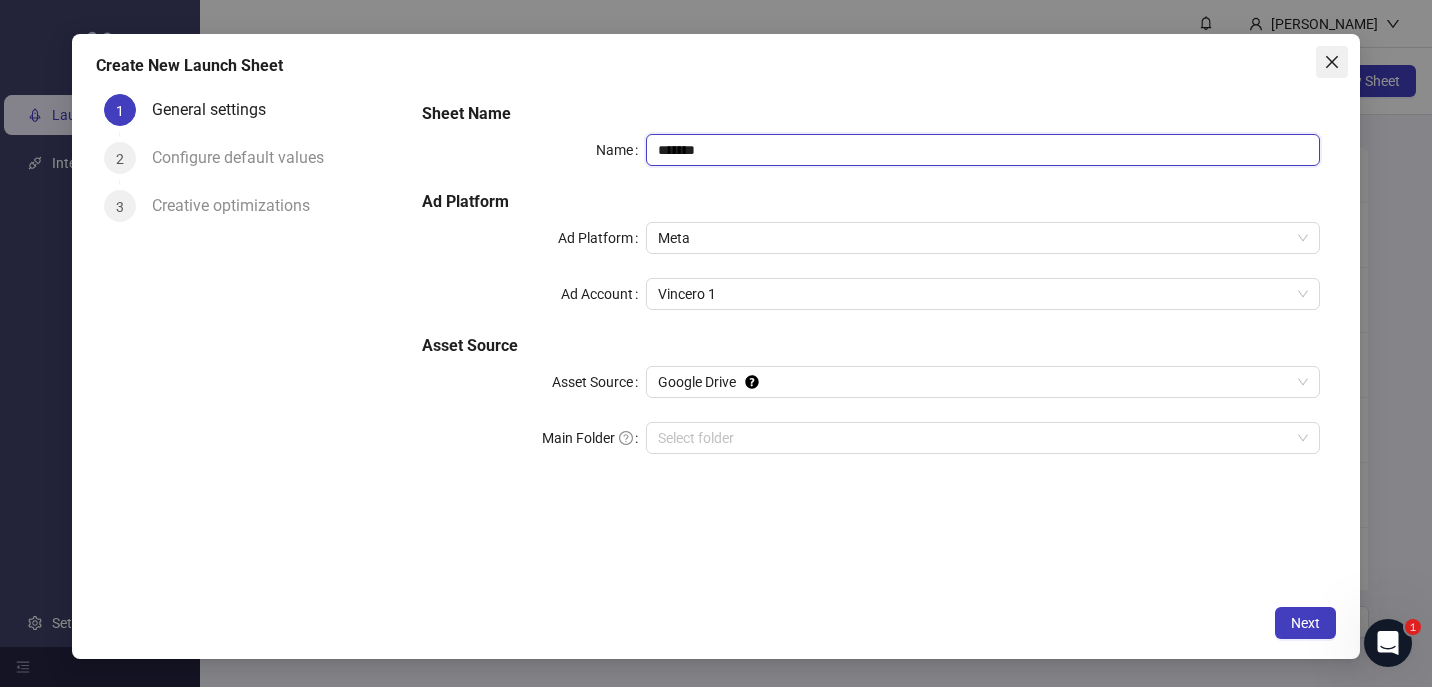 type on "*******" 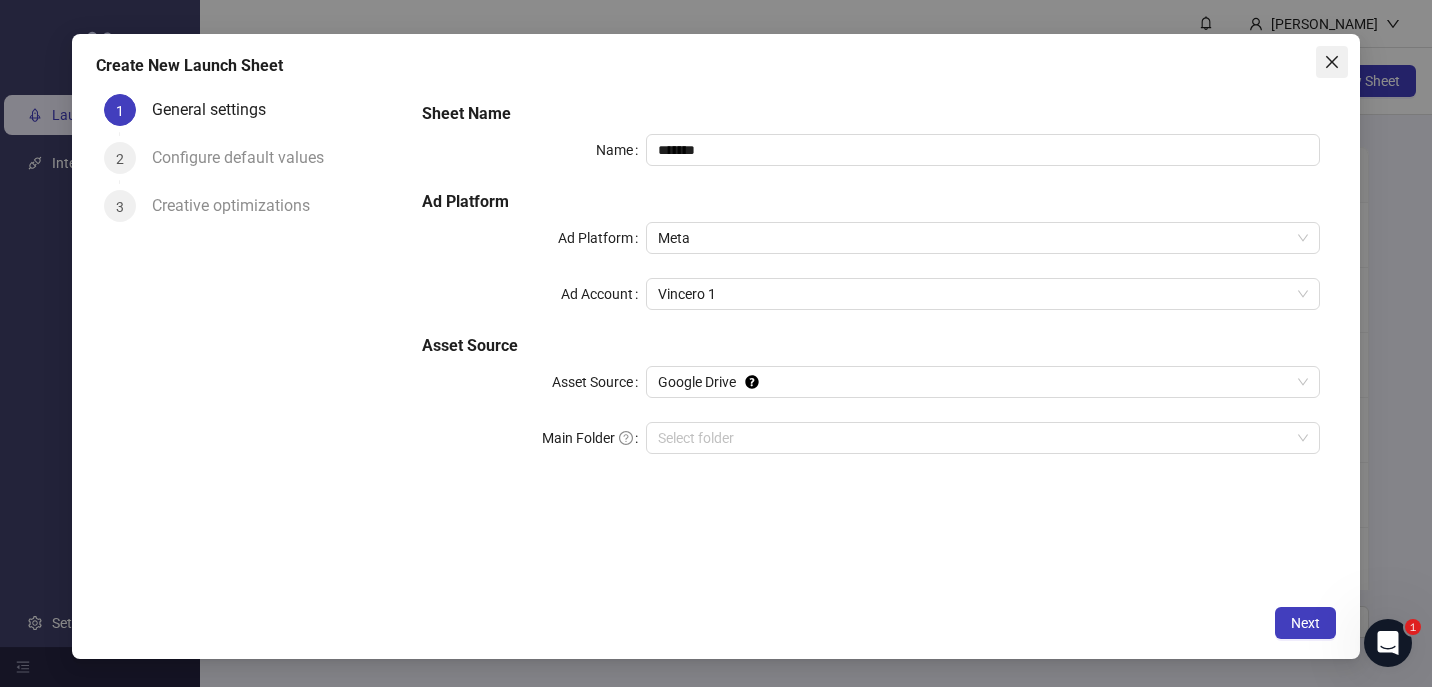 click 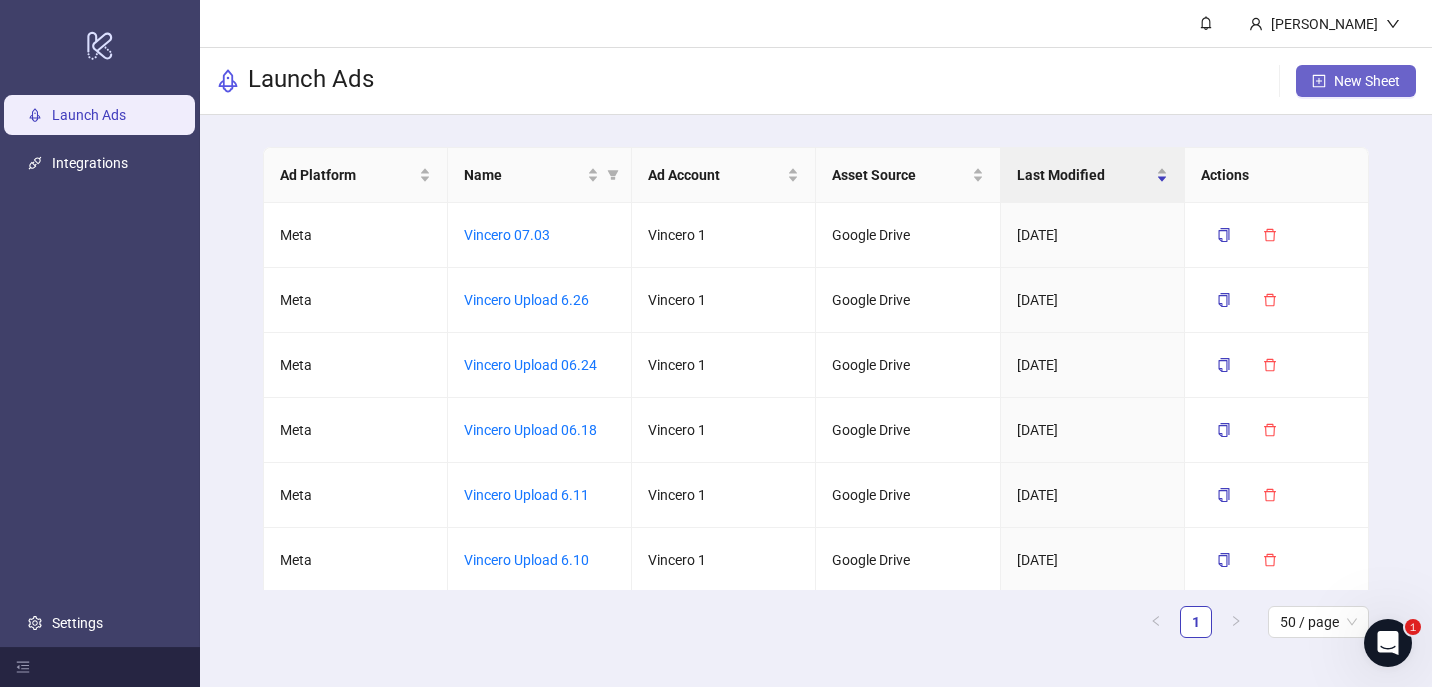 click on "New Sheet" at bounding box center (1367, 81) 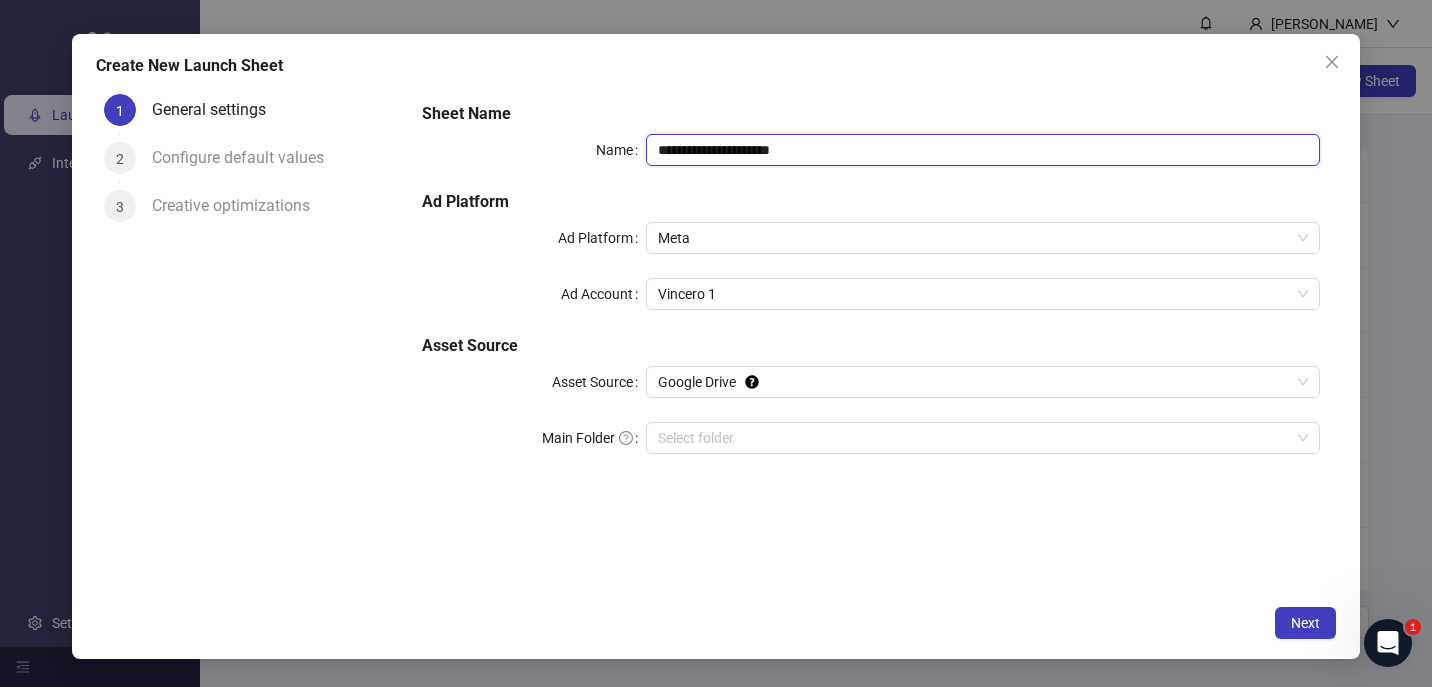 drag, startPoint x: 708, startPoint y: 147, endPoint x: 904, endPoint y: 188, distance: 200.24236 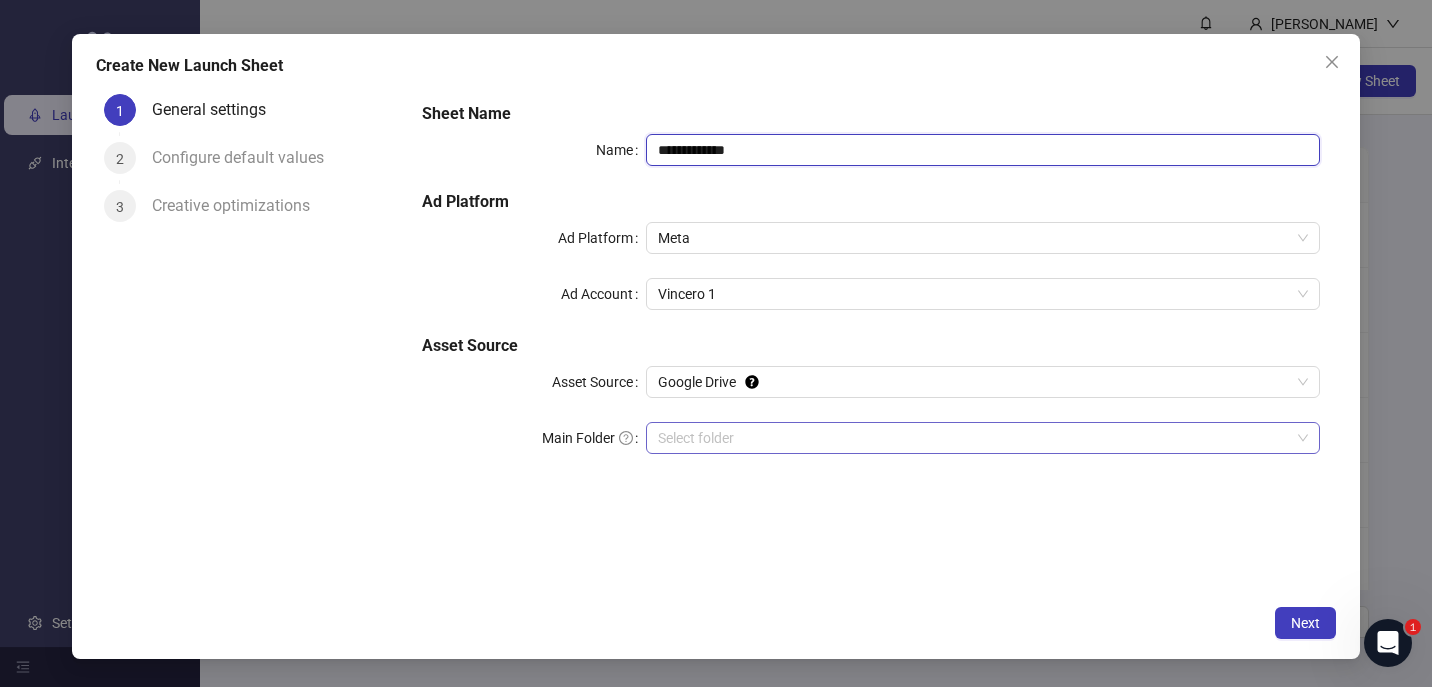 type on "**********" 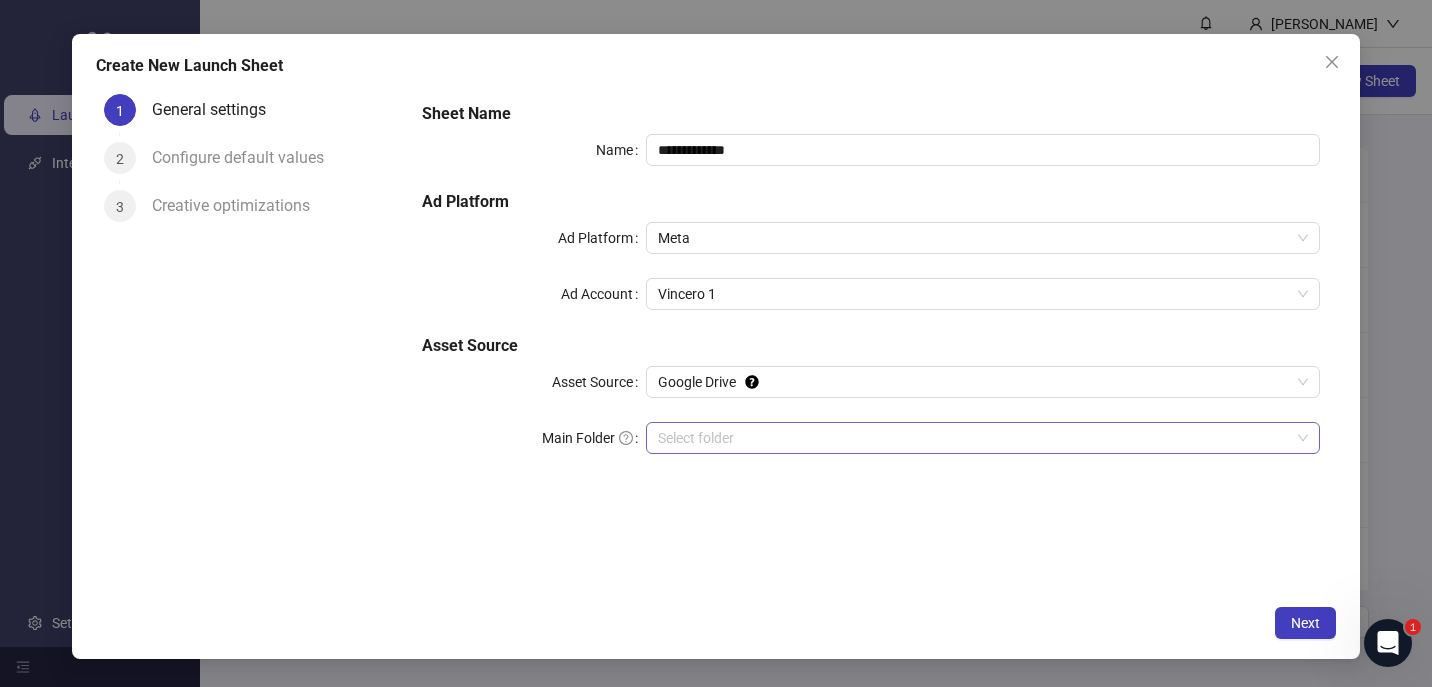 click on "Main Folder" at bounding box center (974, 438) 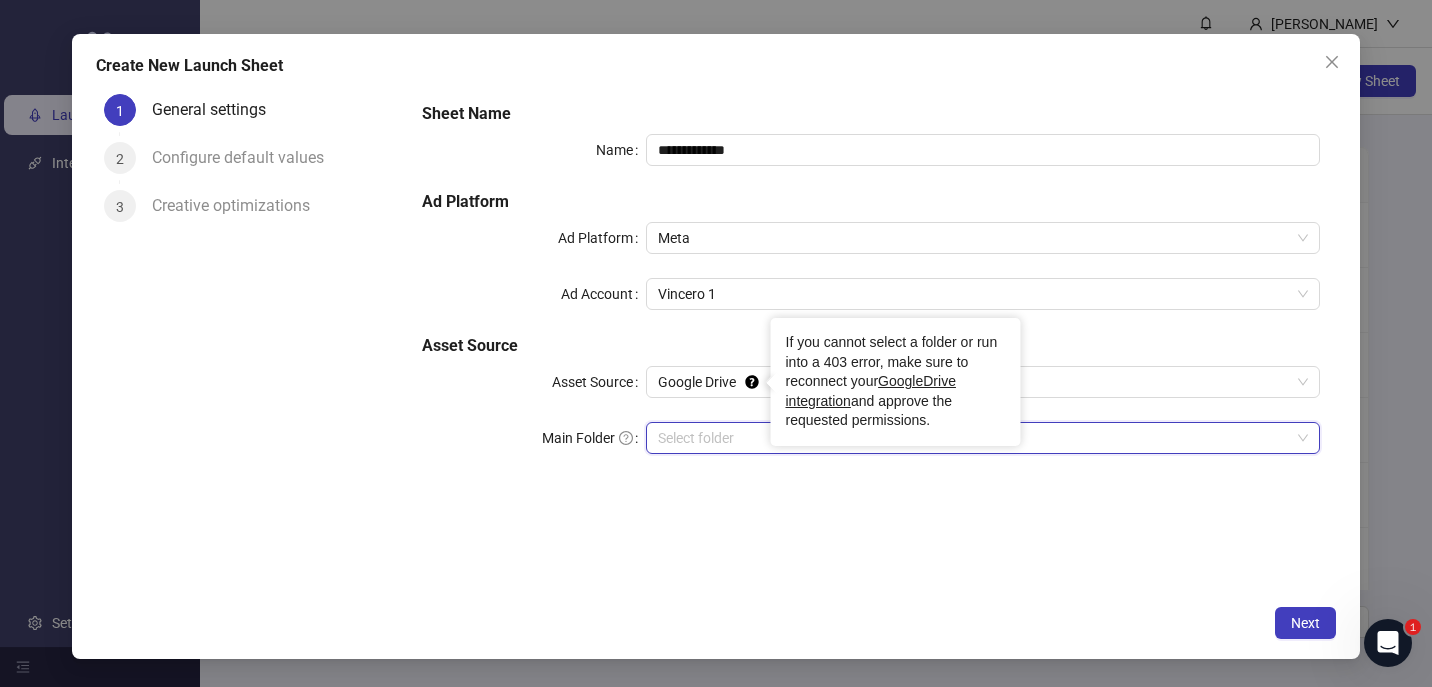 click on "Main Folder" at bounding box center (974, 438) 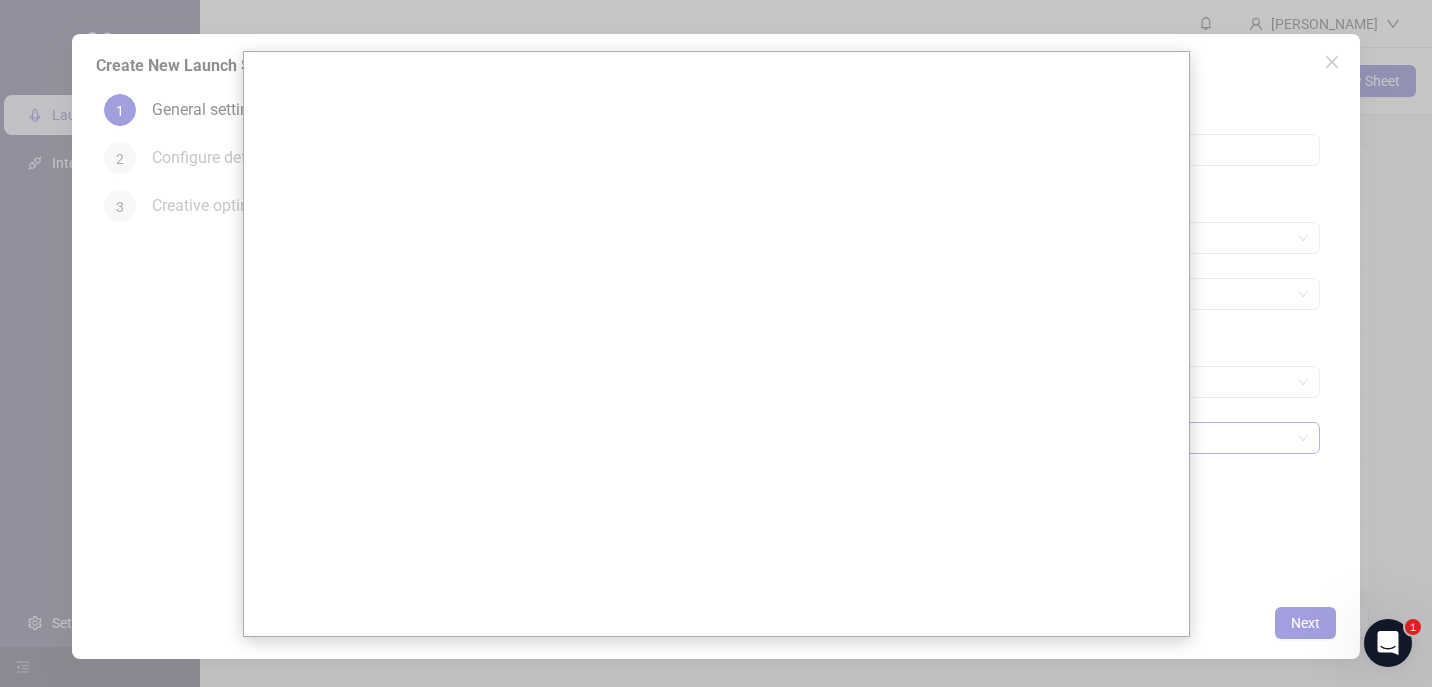 click at bounding box center (716, 344) 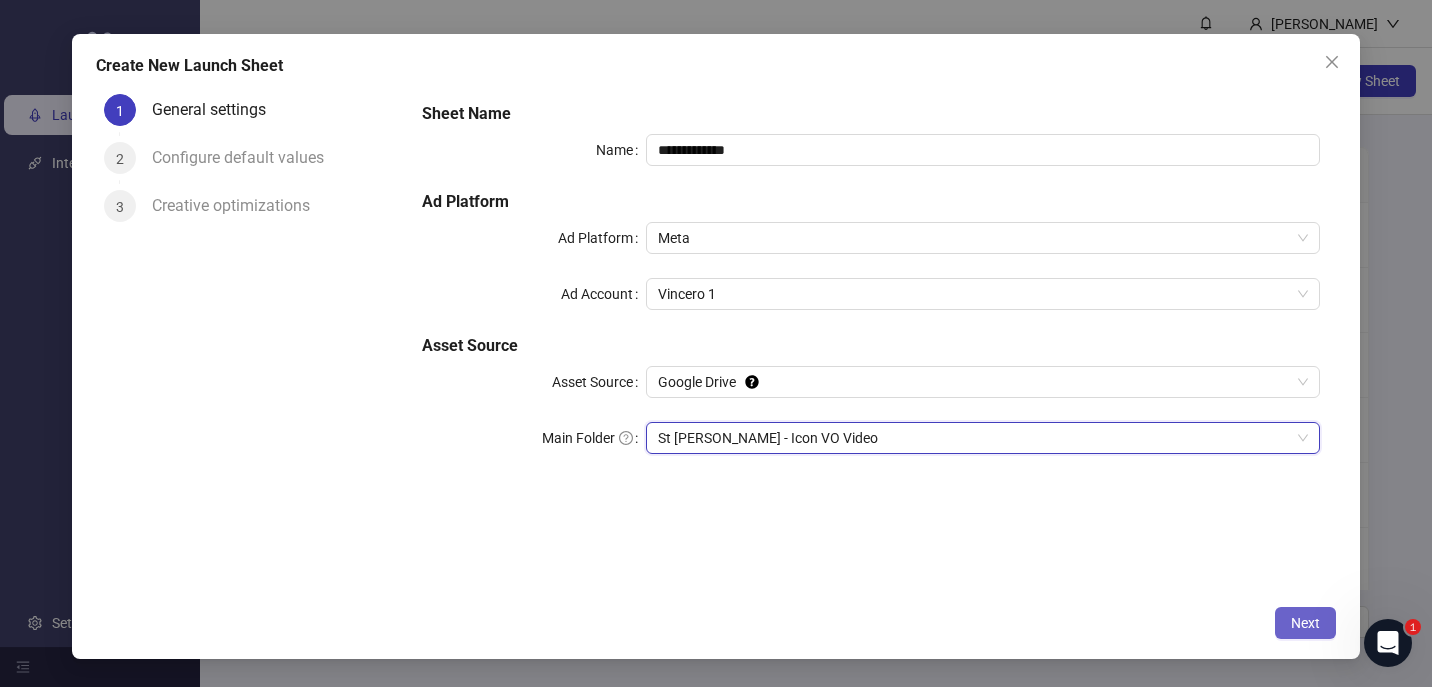 click on "Next" at bounding box center [1305, 623] 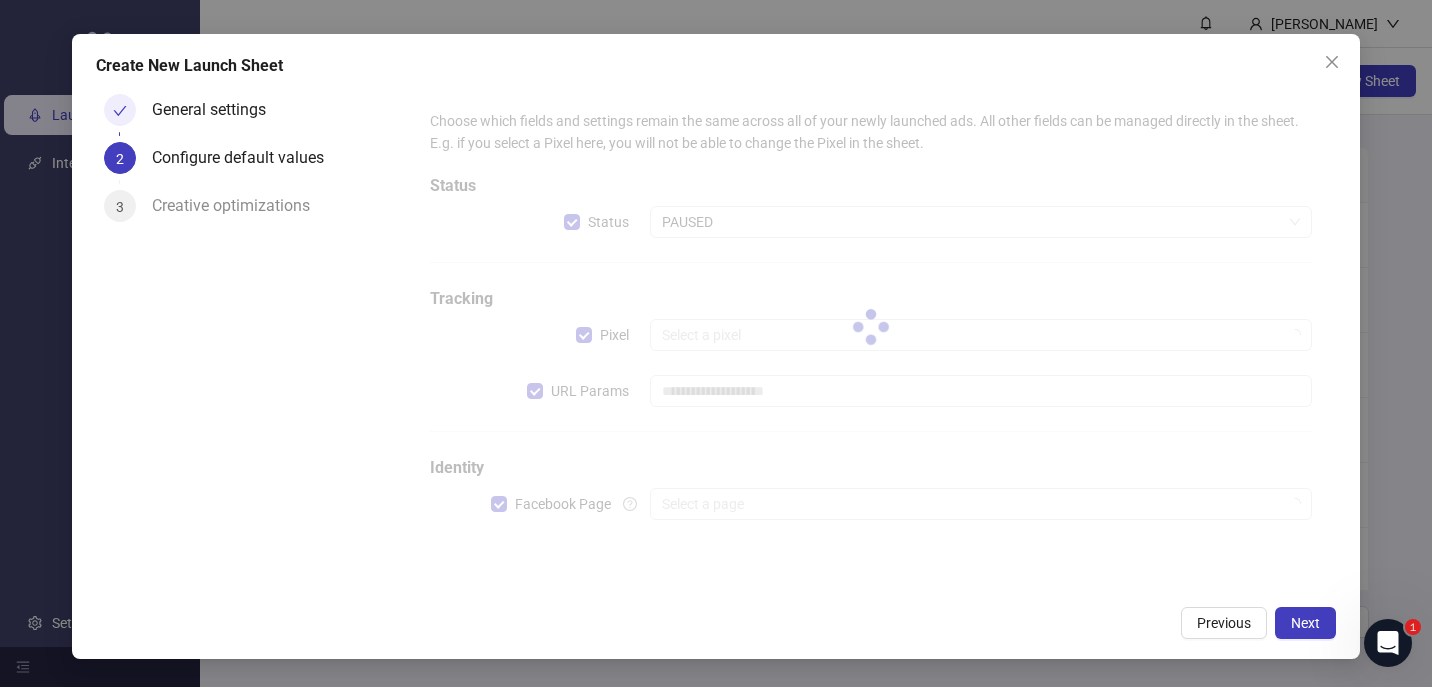 type on "**********" 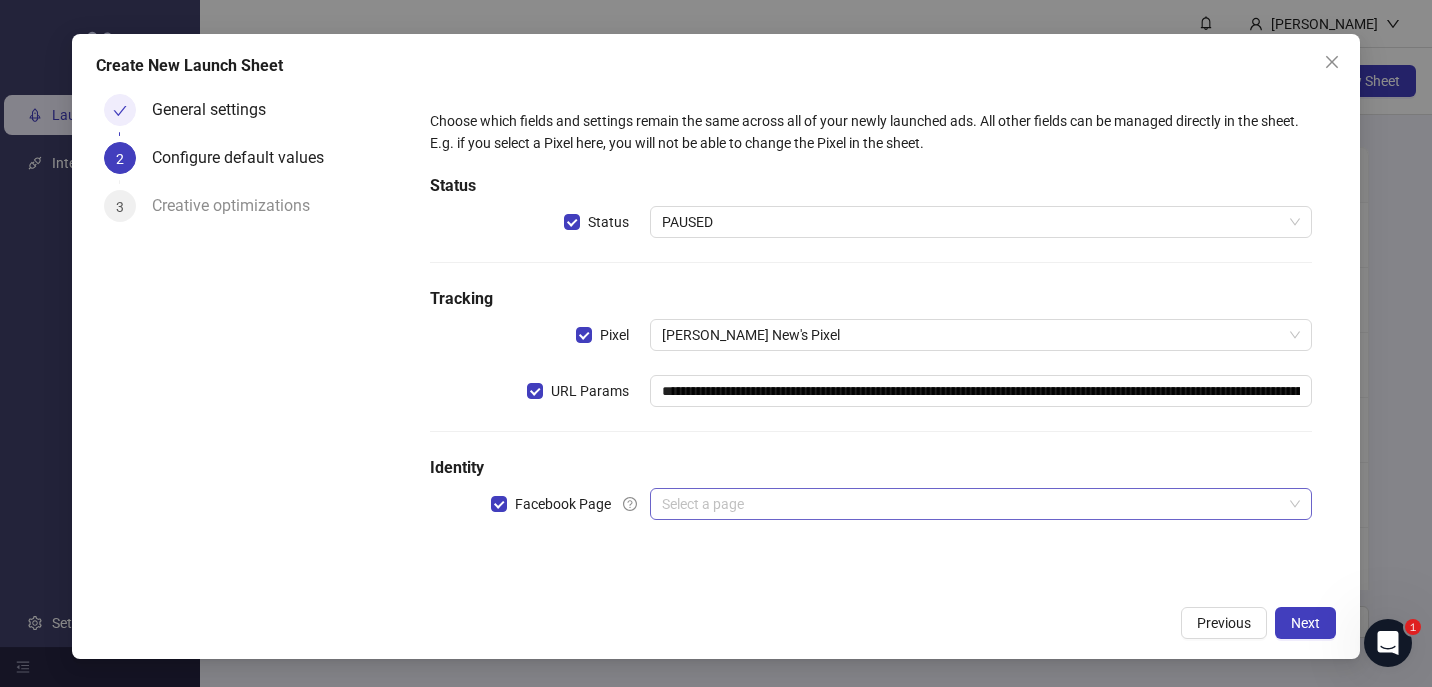 click on "Select a page" at bounding box center (981, 504) 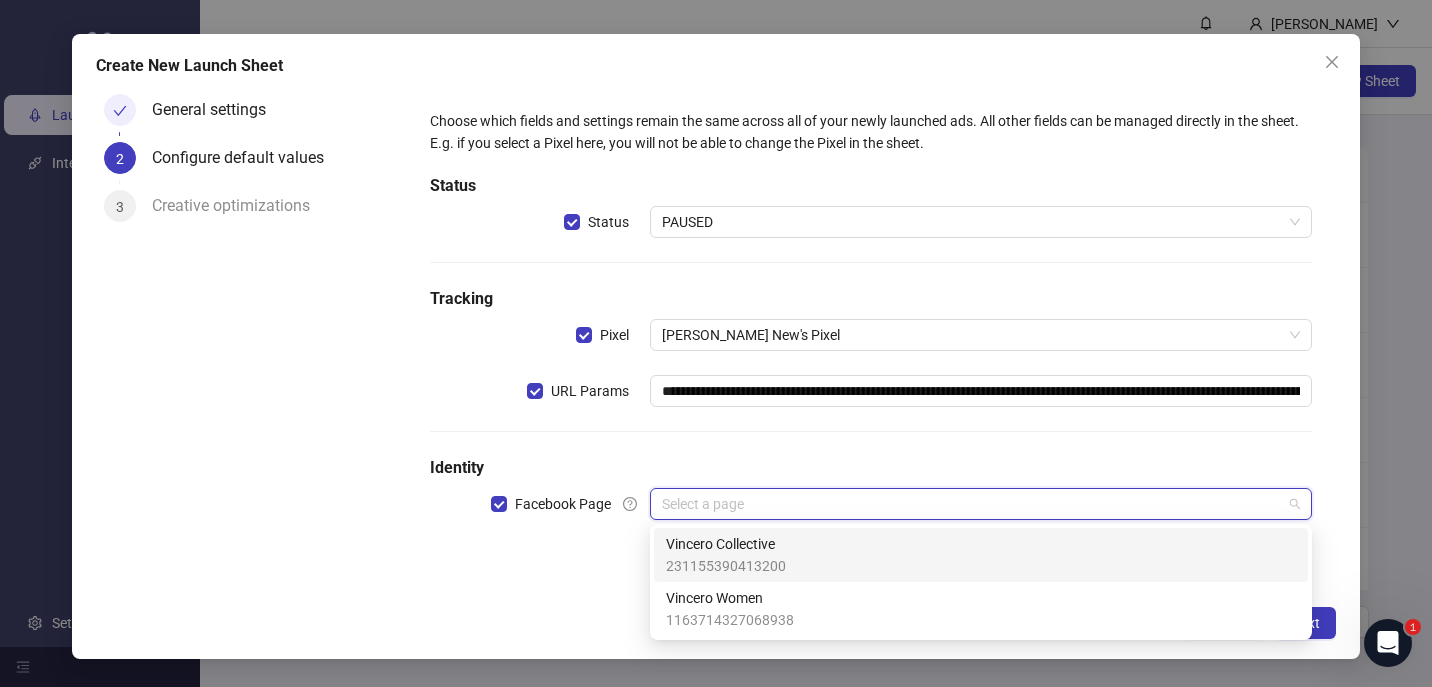 click on "Vincero Collective" at bounding box center (726, 544) 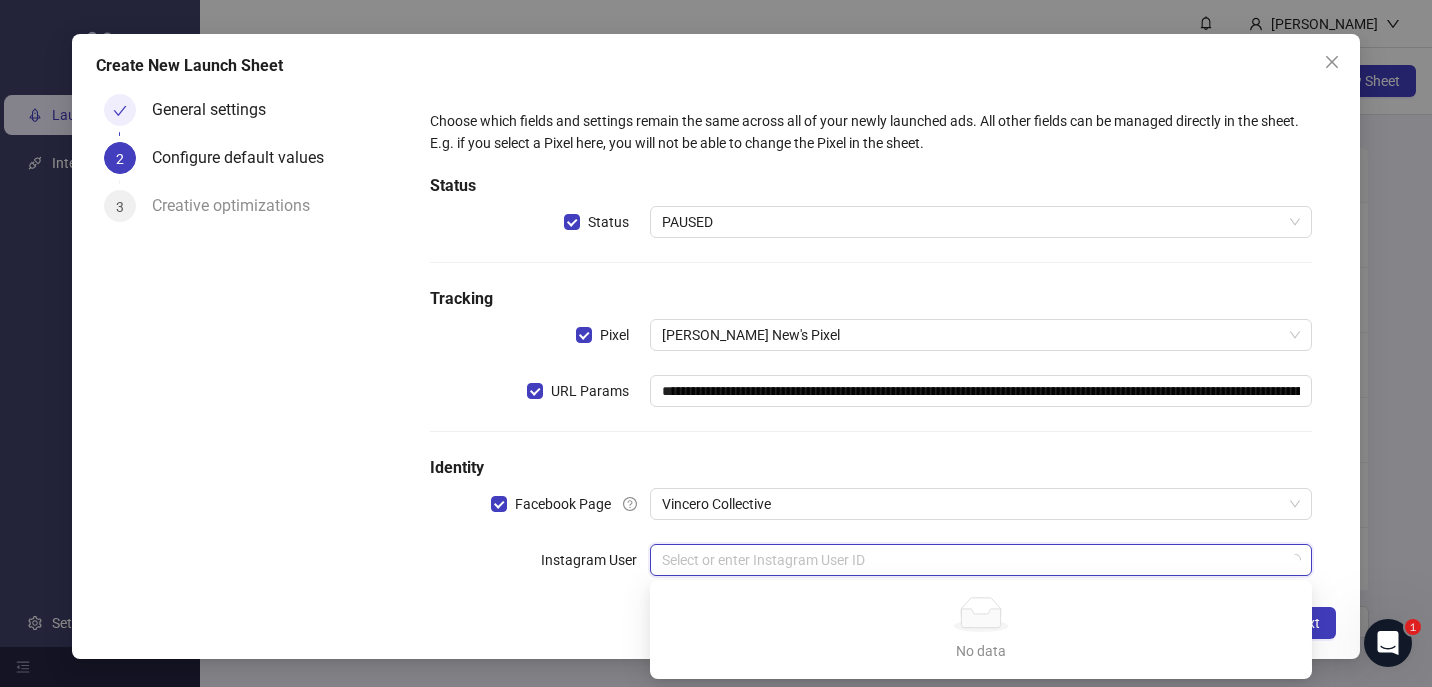 click at bounding box center (972, 560) 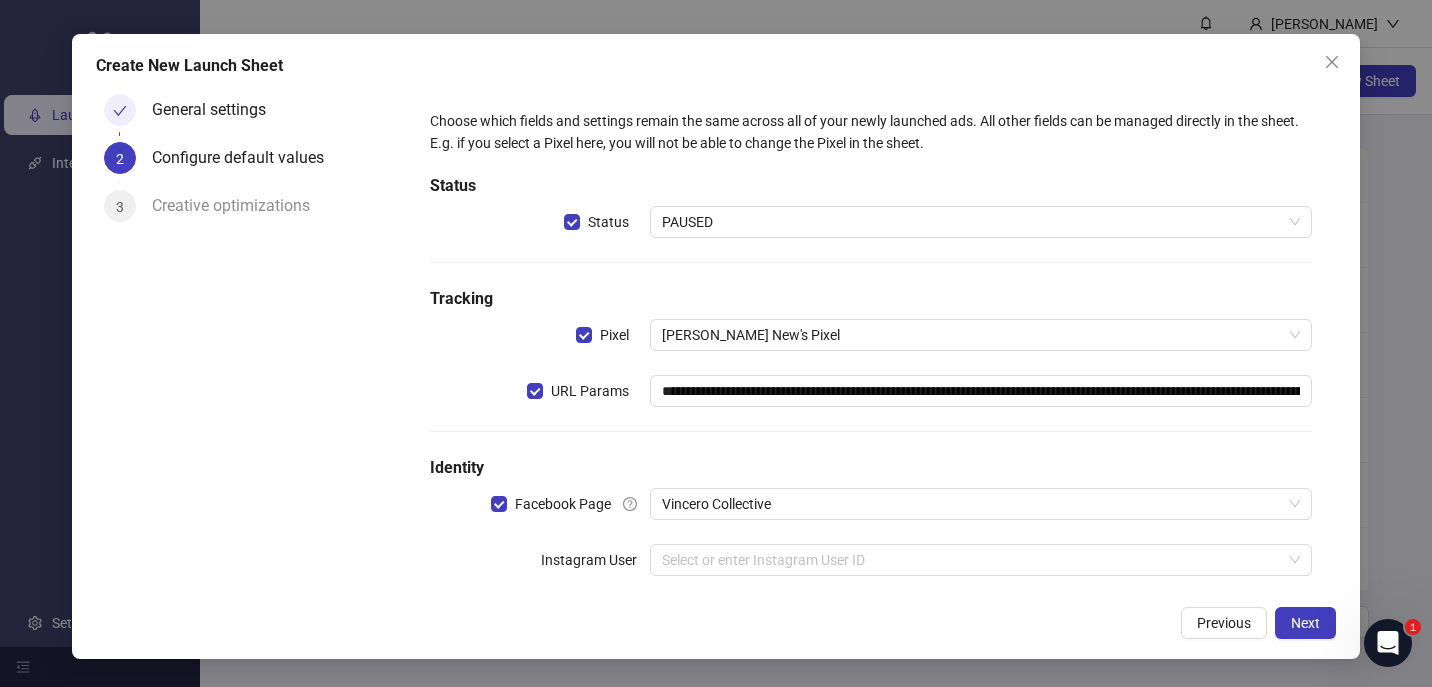 click on "**********" at bounding box center (871, 354) 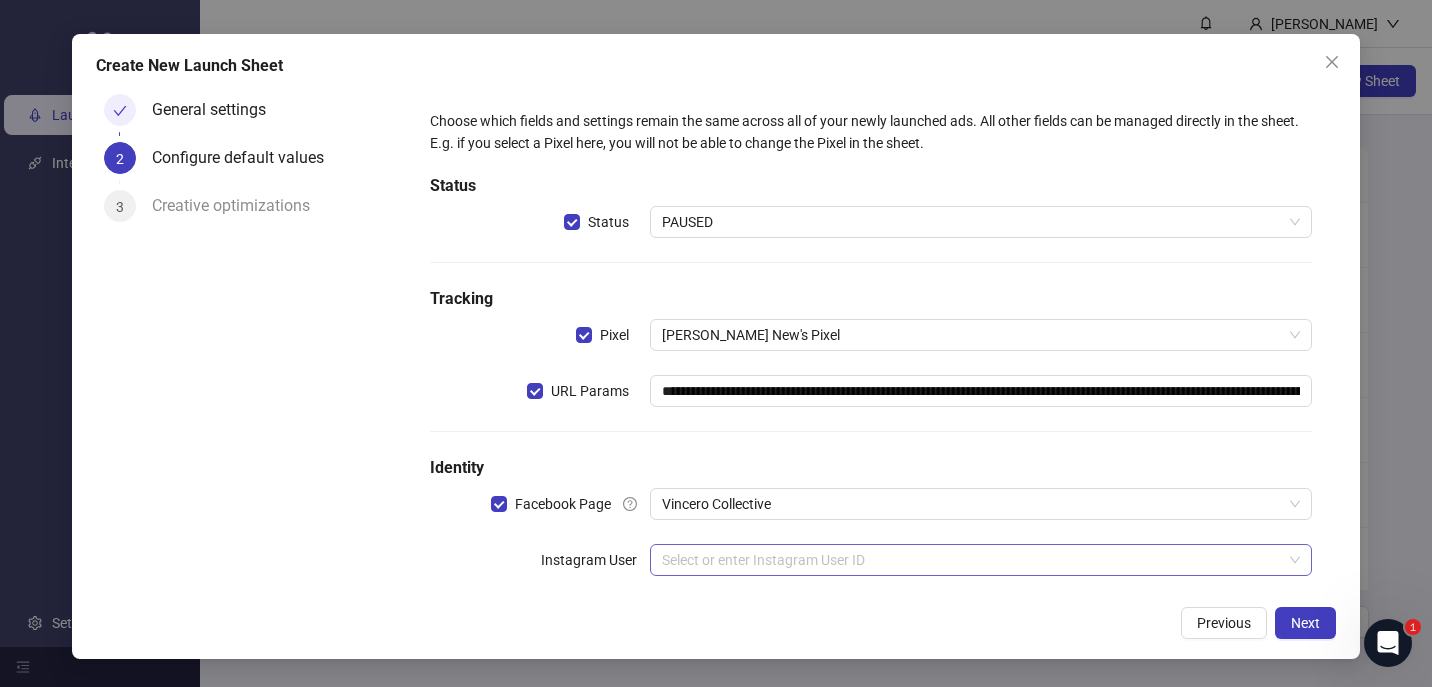 click at bounding box center (972, 560) 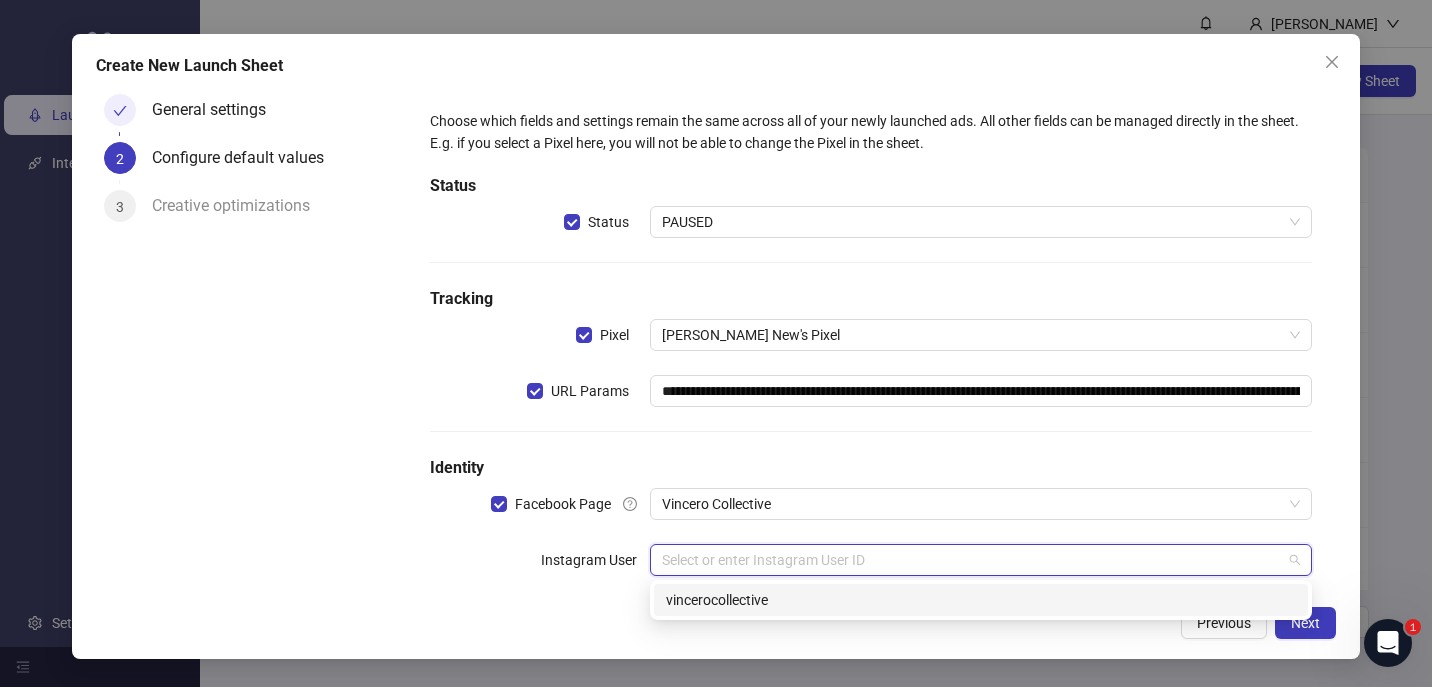 click on "Previous Next" at bounding box center [716, 623] 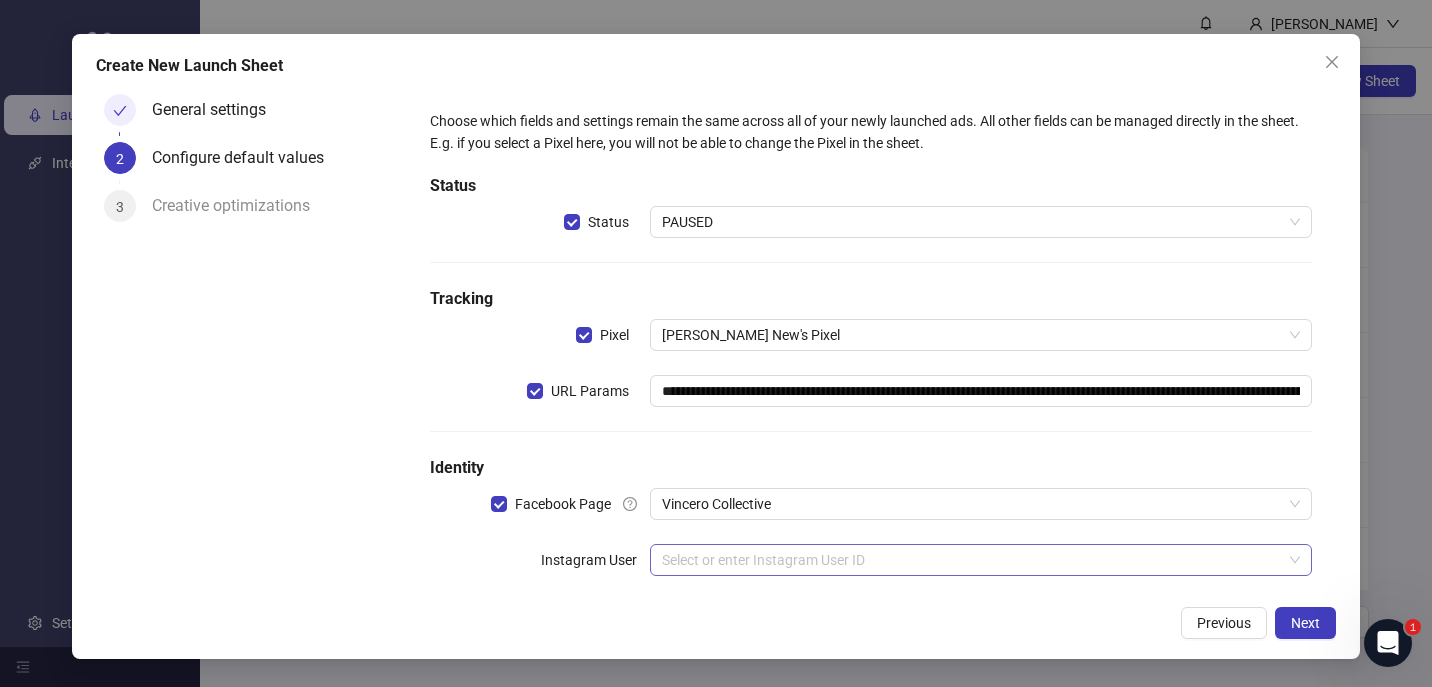 click at bounding box center [972, 560] 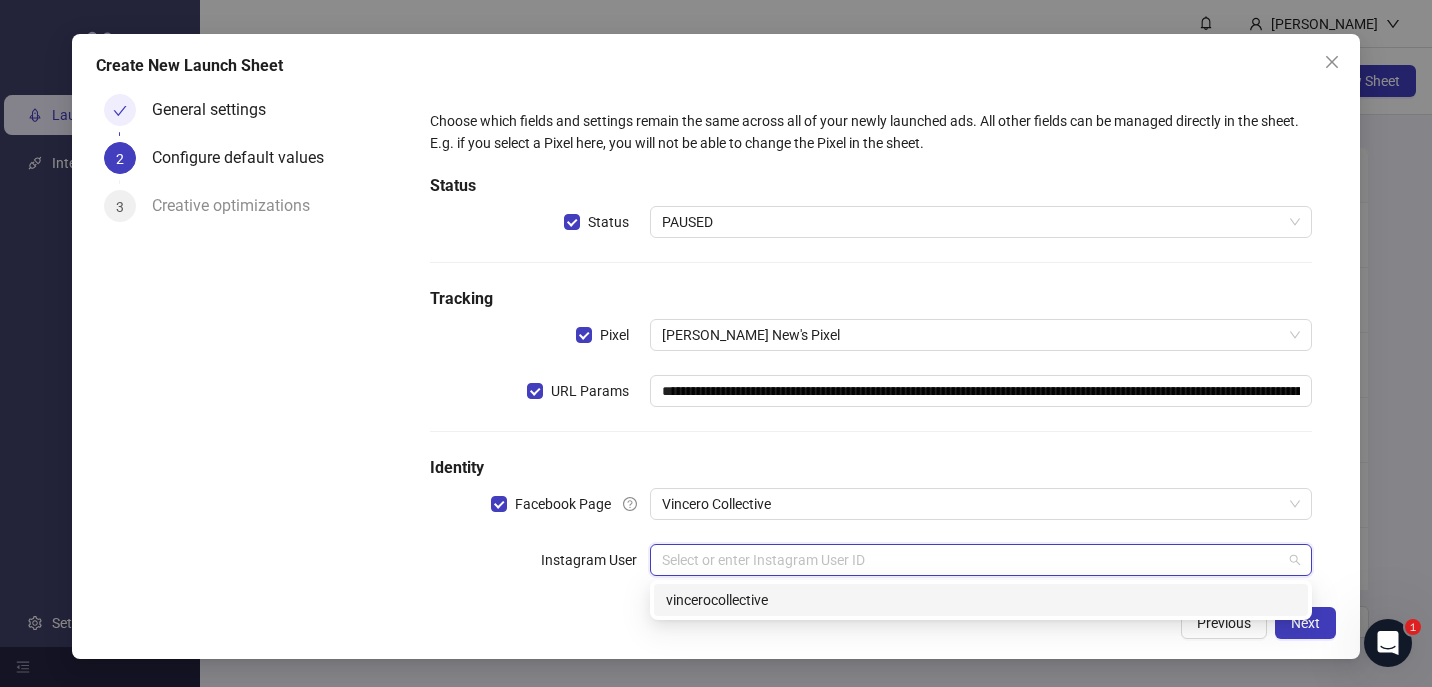 scroll, scrollTop: 66, scrollLeft: 0, axis: vertical 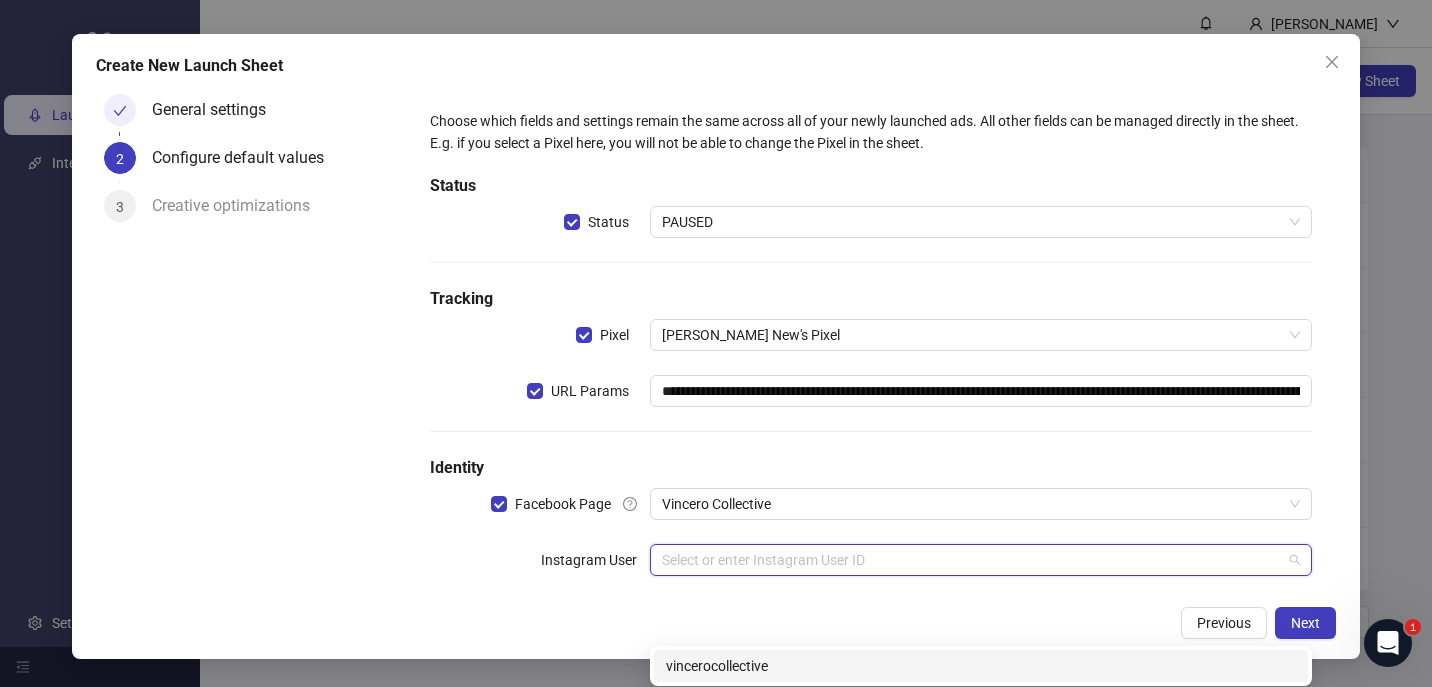 click on "Previous Next" at bounding box center (716, 623) 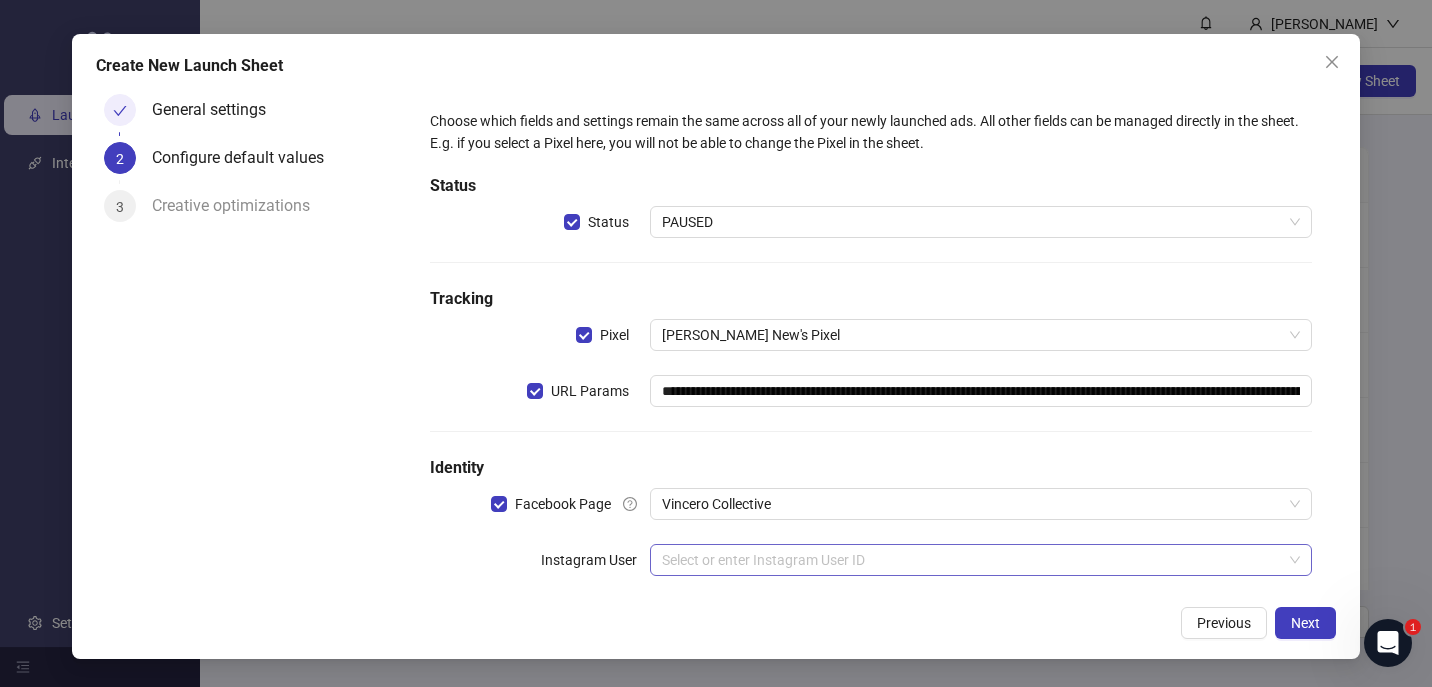click at bounding box center (972, 560) 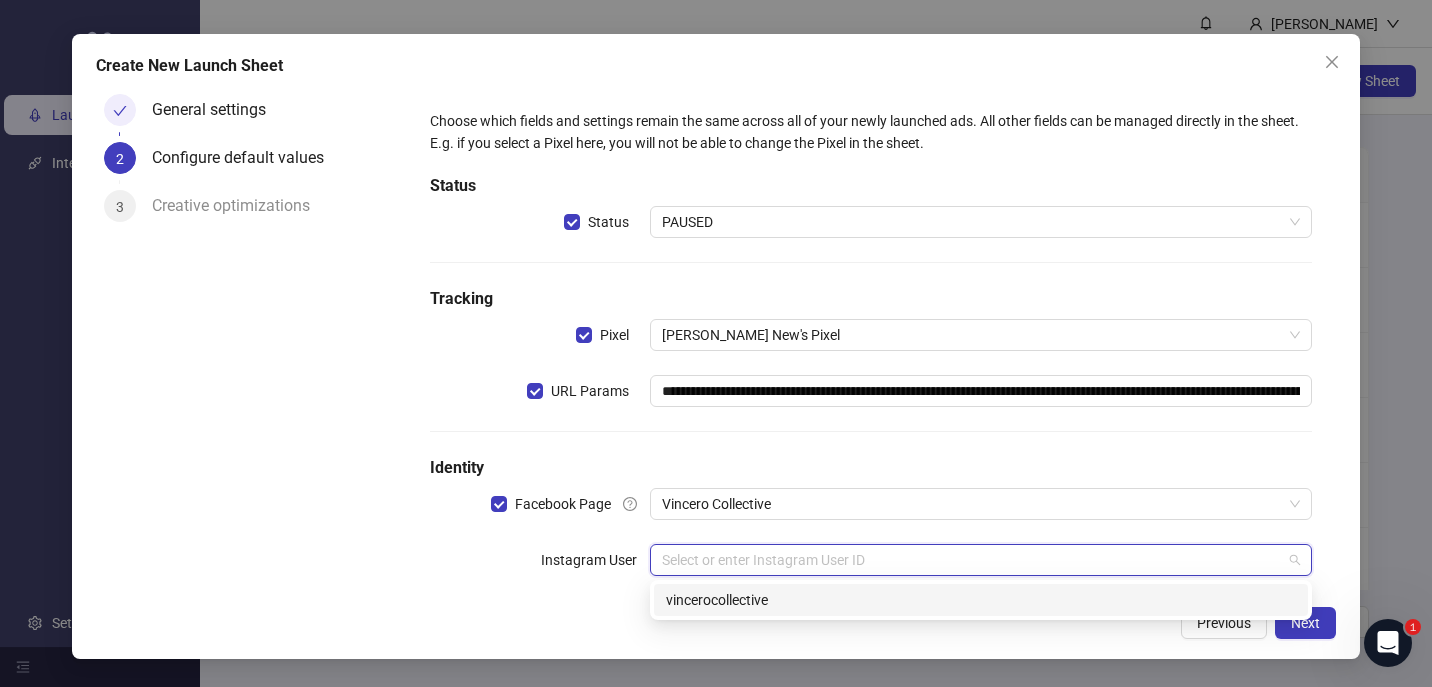 scroll, scrollTop: 66, scrollLeft: 0, axis: vertical 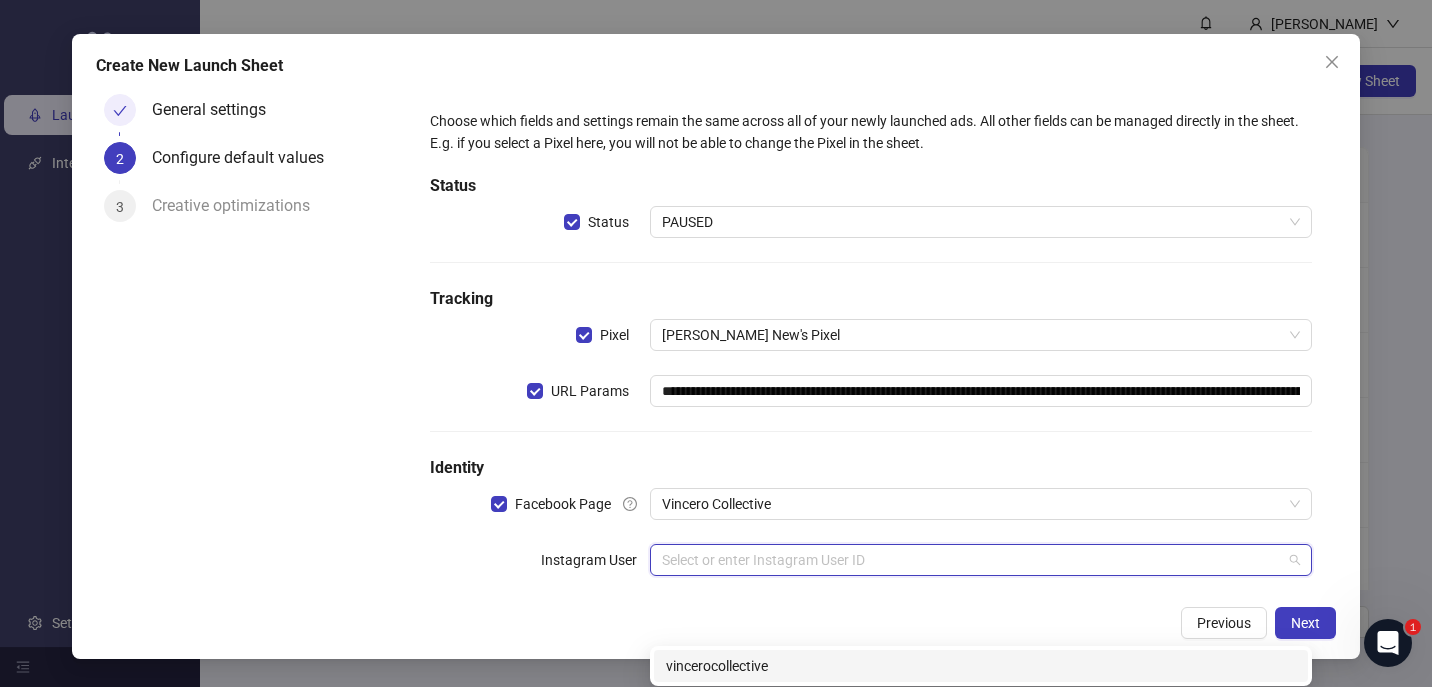 click on "vincerocollective" at bounding box center [981, 666] 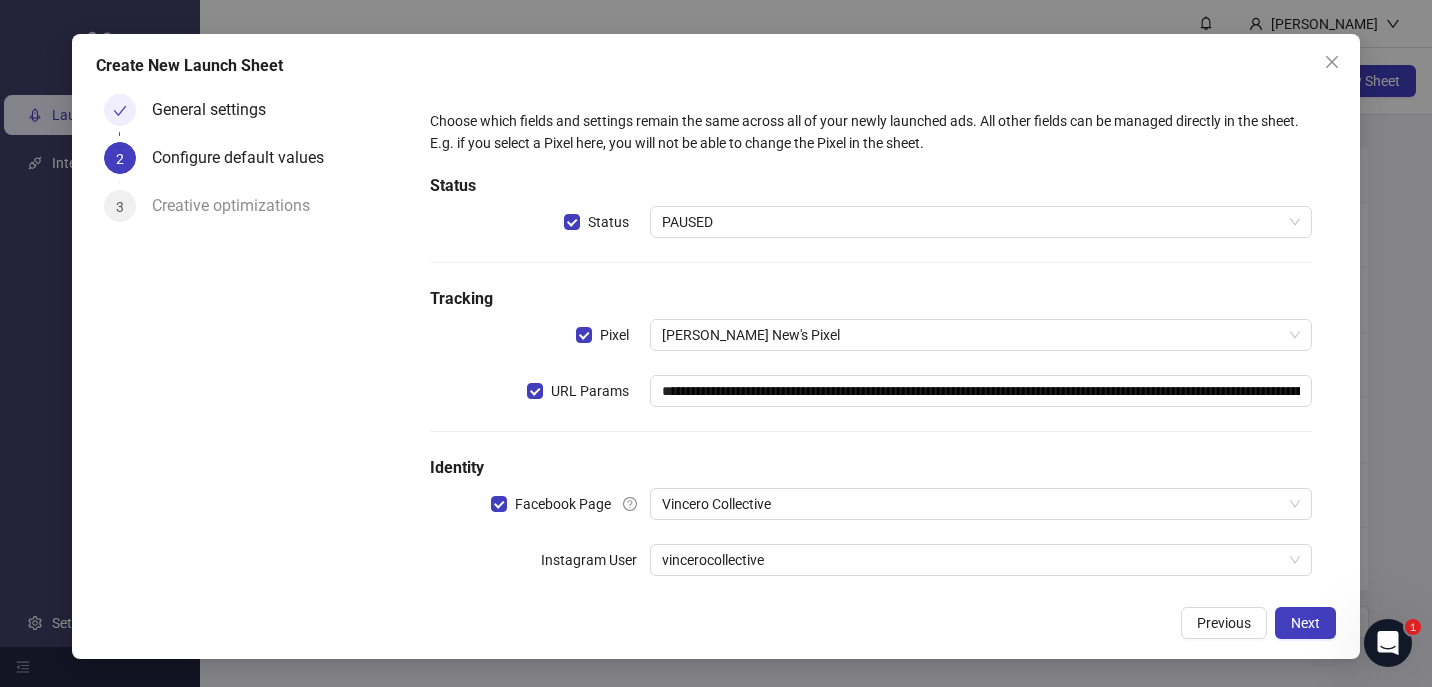 click on "Previous Next" at bounding box center (716, 623) 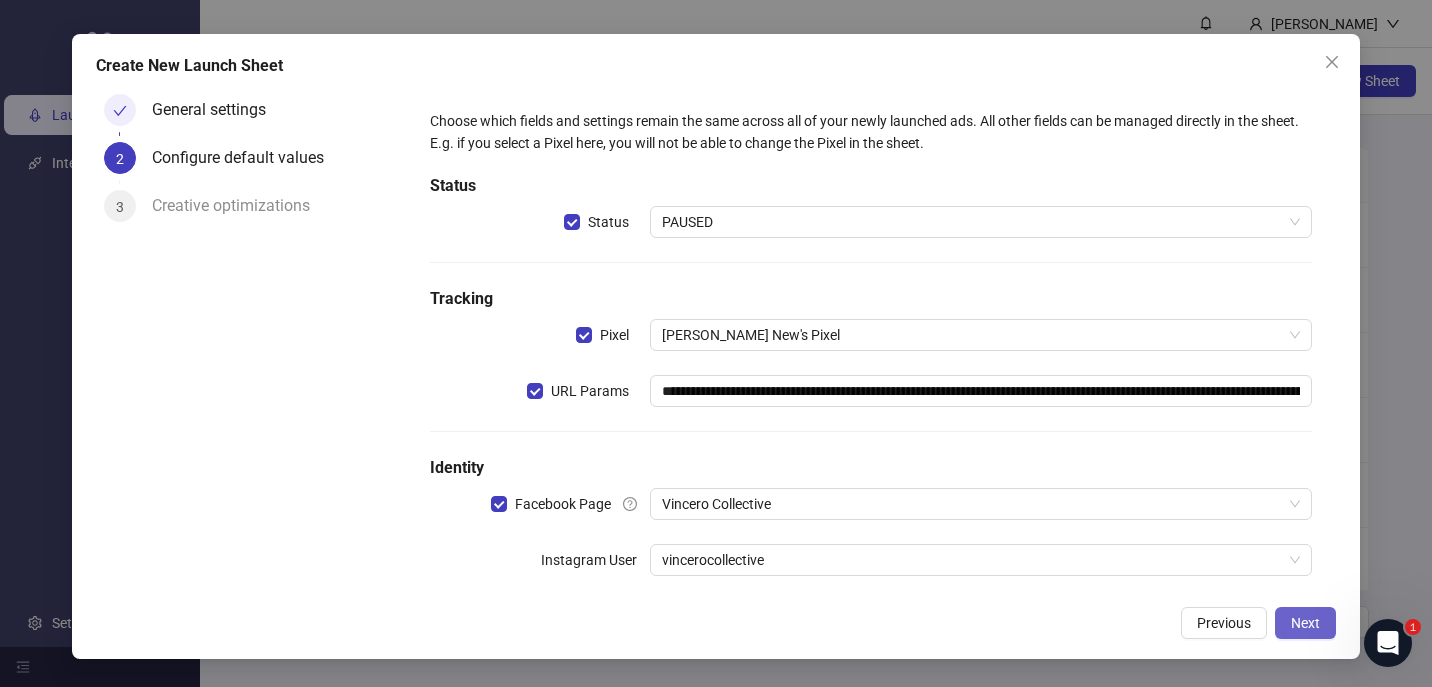 click on "Next" at bounding box center (1305, 623) 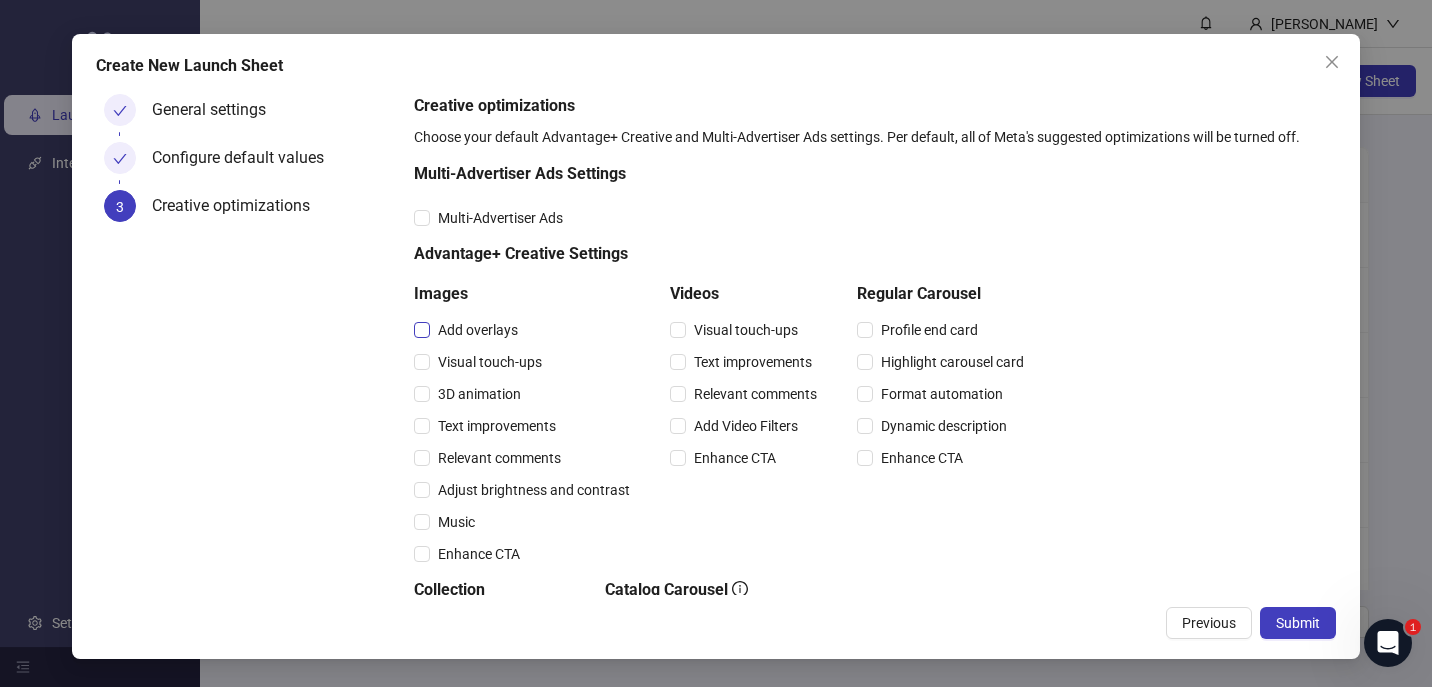 click on "Add overlays" at bounding box center (478, 330) 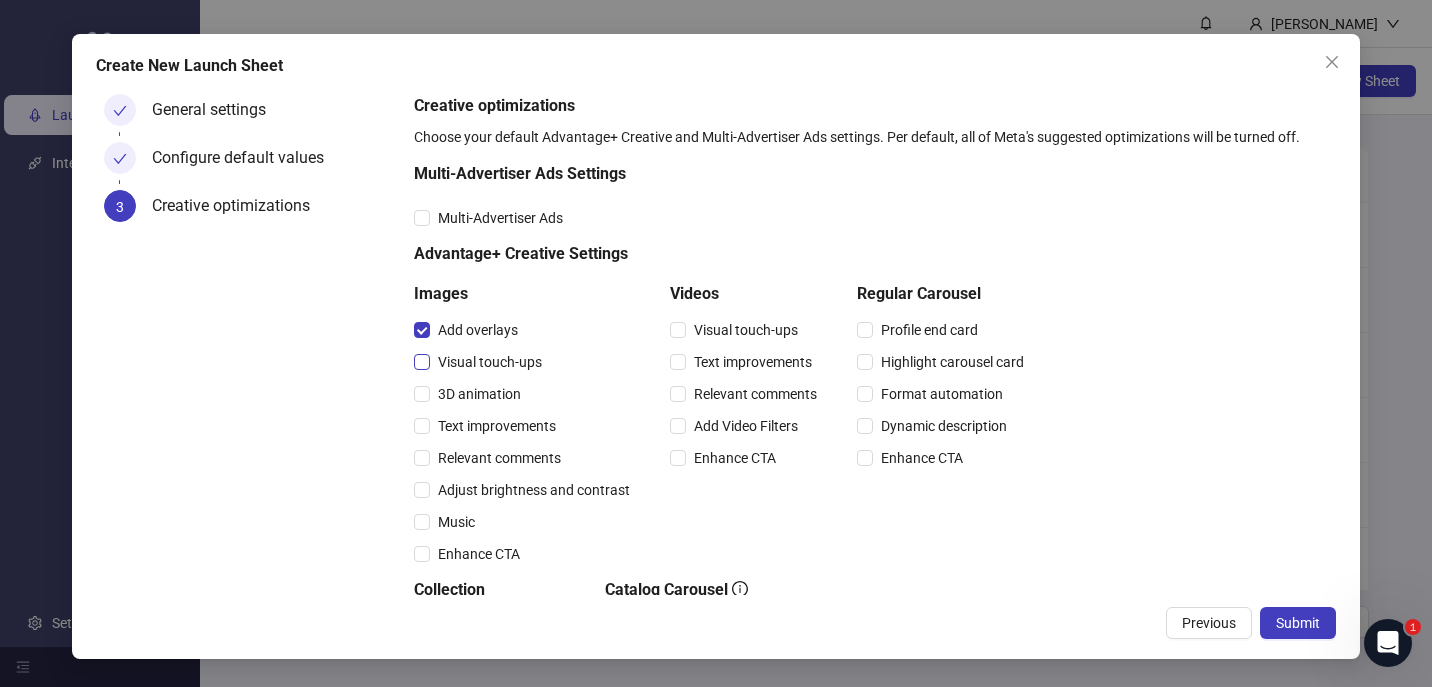 click on "Visual touch-ups" at bounding box center (490, 362) 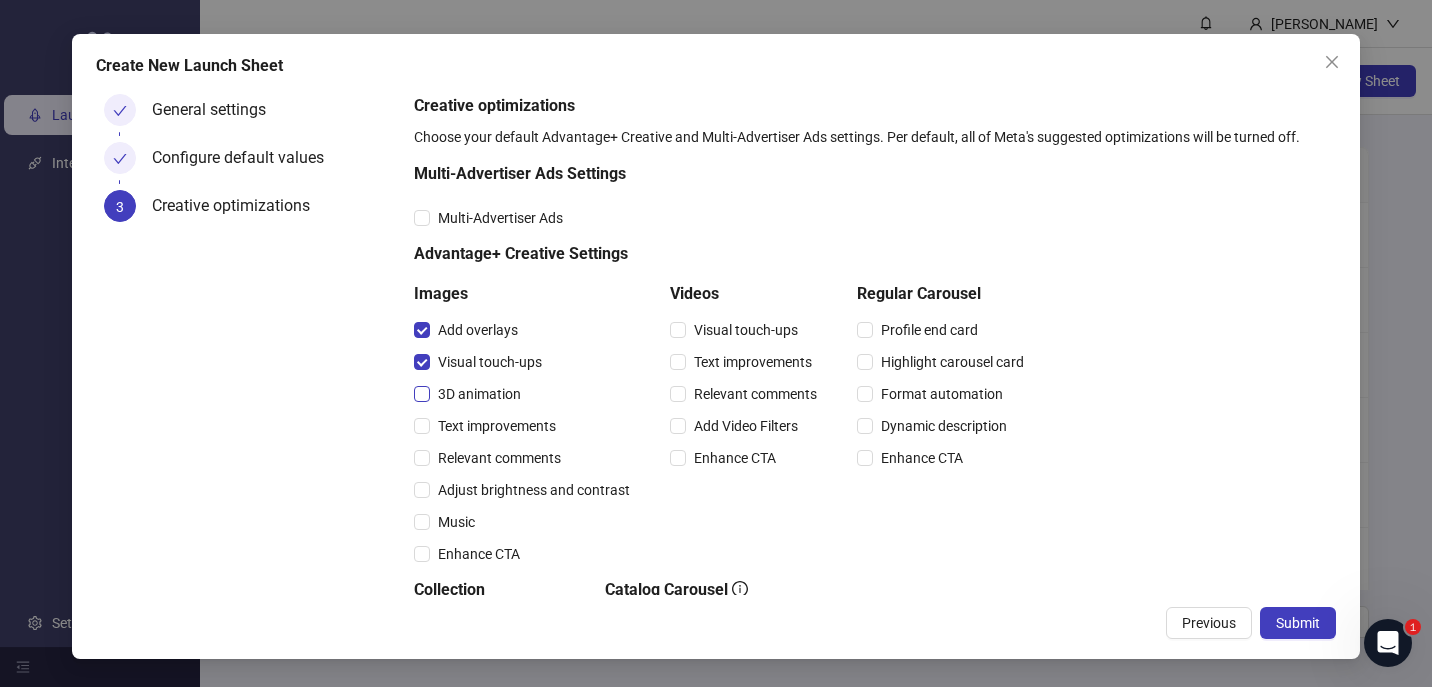 click on "3D animation" at bounding box center (479, 394) 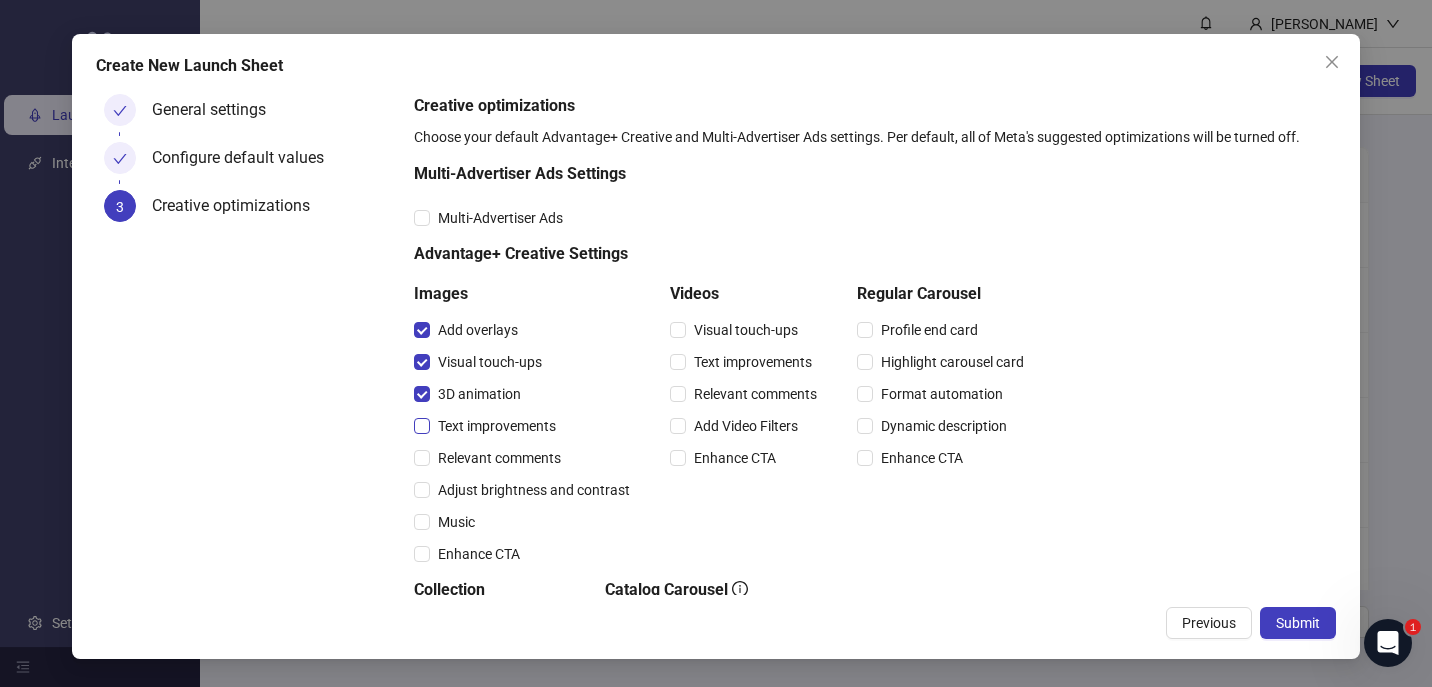 click on "Text improvements" at bounding box center [497, 426] 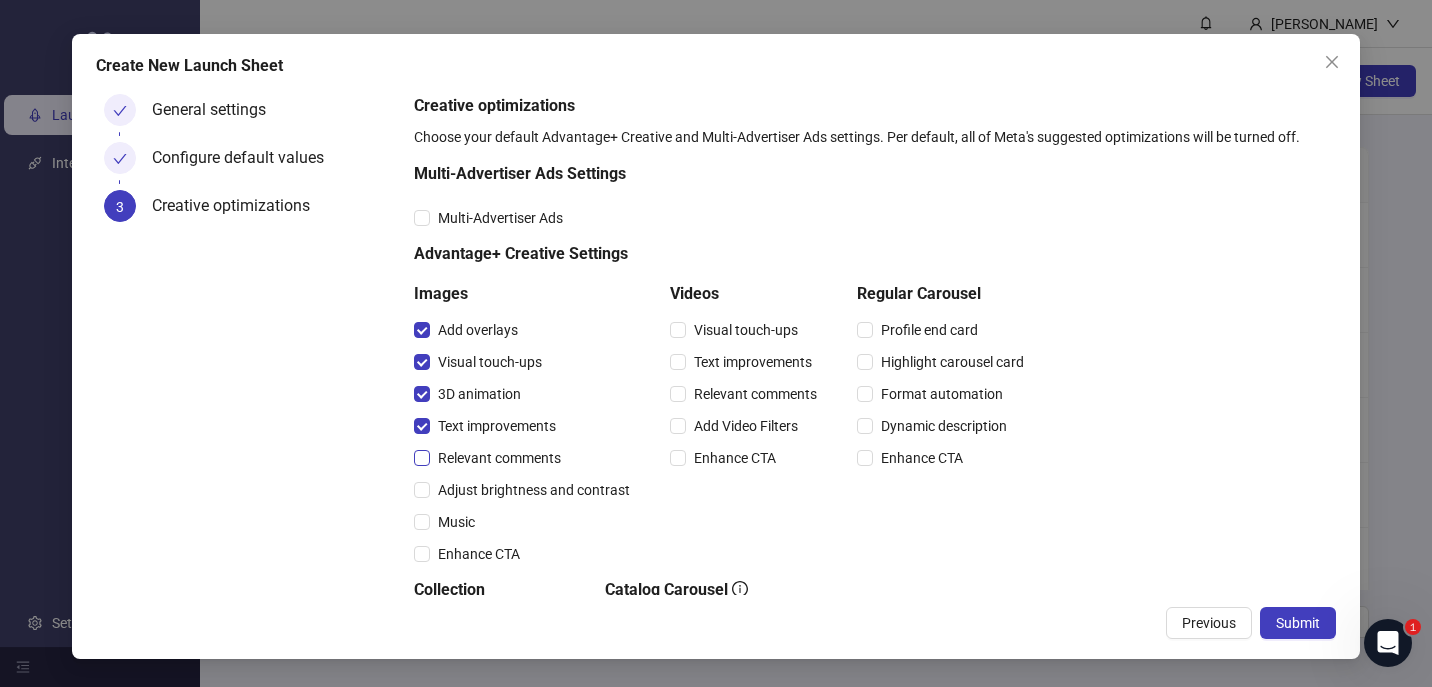 click on "Relevant comments" at bounding box center (499, 458) 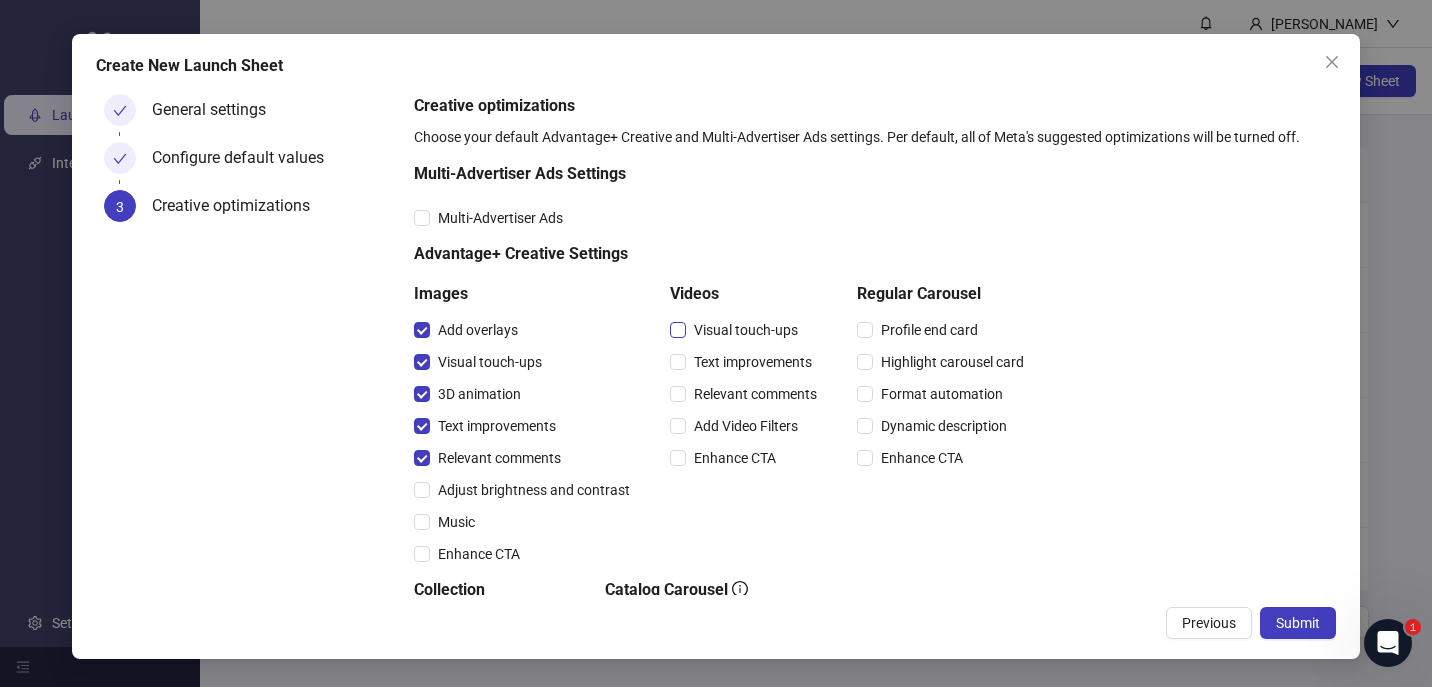 click on "Visual touch-ups" at bounding box center (746, 330) 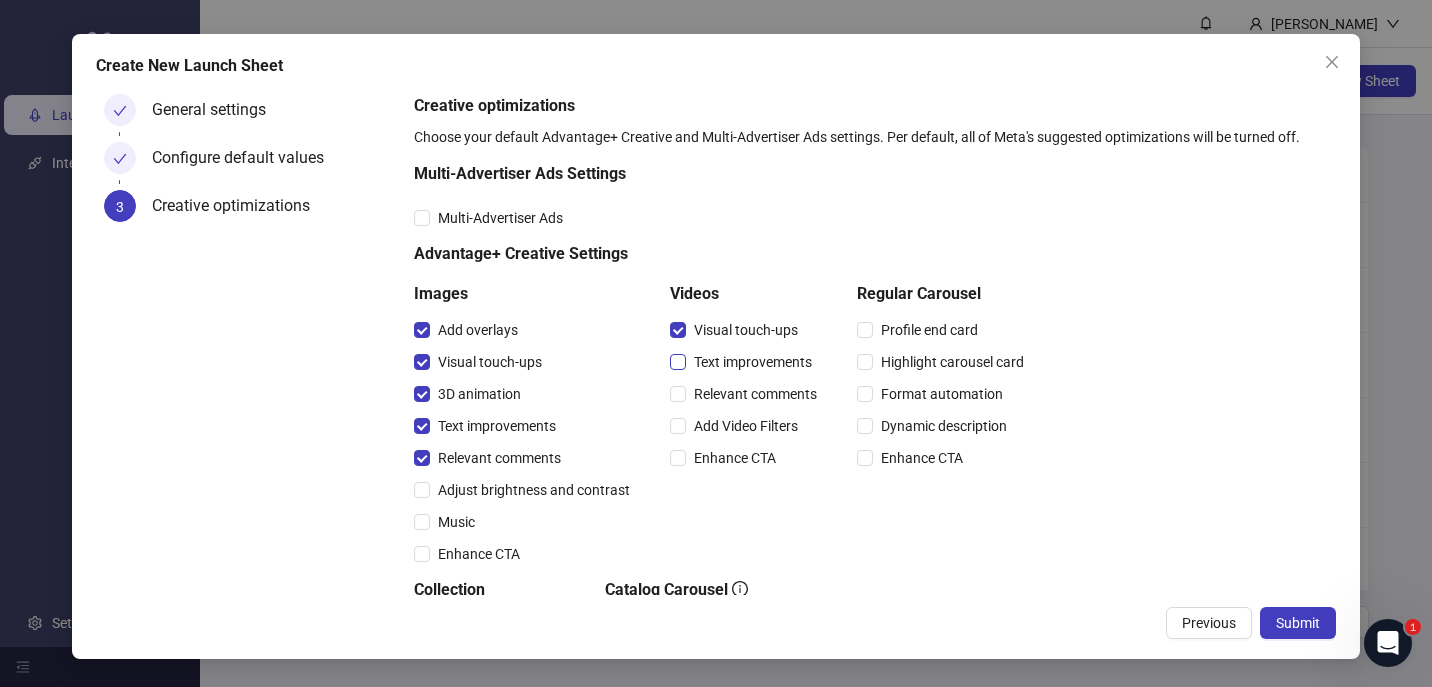 click on "Text improvements" at bounding box center [753, 362] 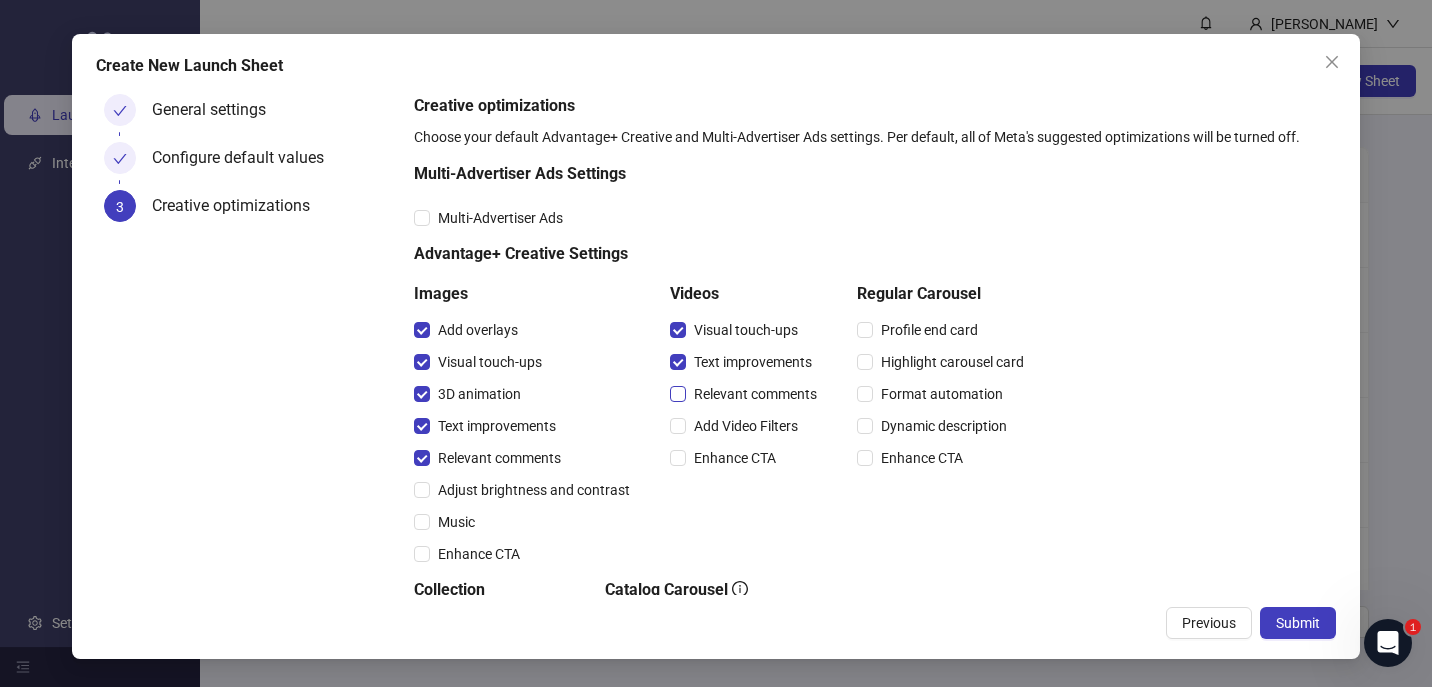 click on "Relevant comments" at bounding box center (755, 394) 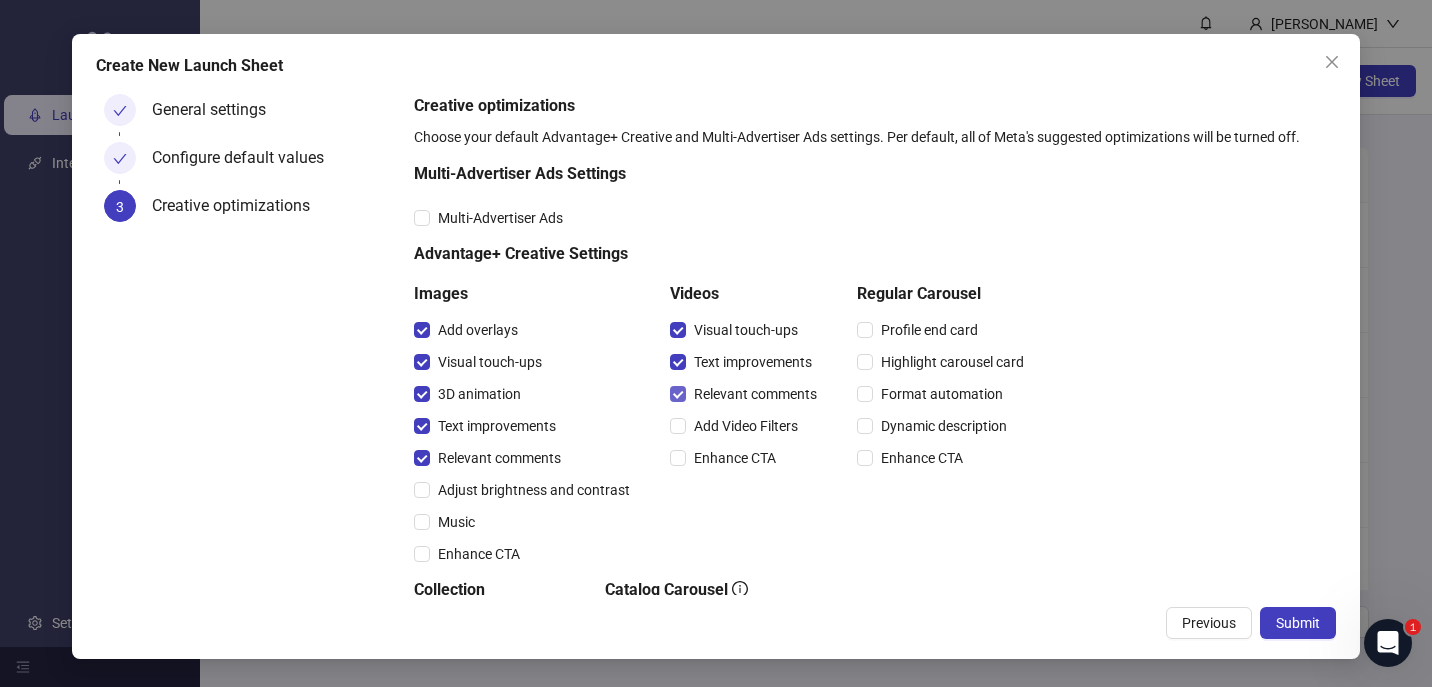 click on "Relevant comments" at bounding box center [755, 394] 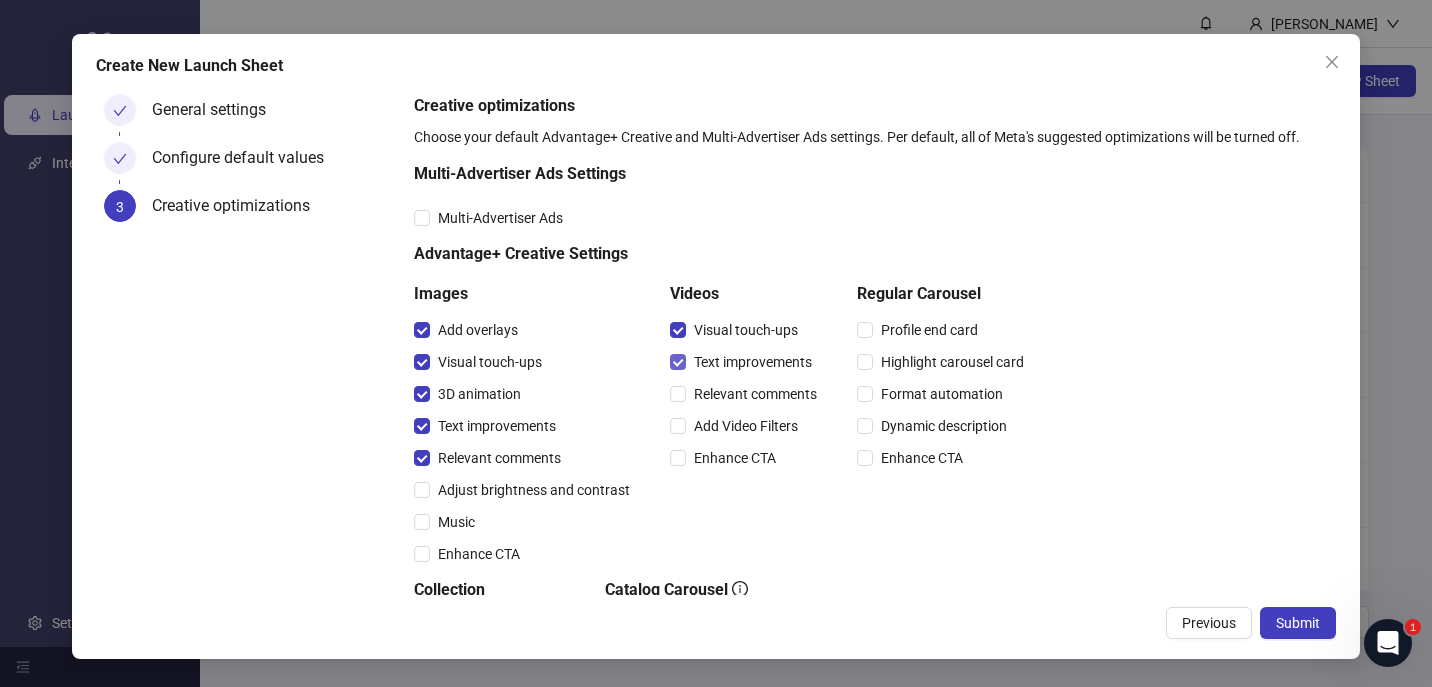 click on "Text improvements" at bounding box center (753, 362) 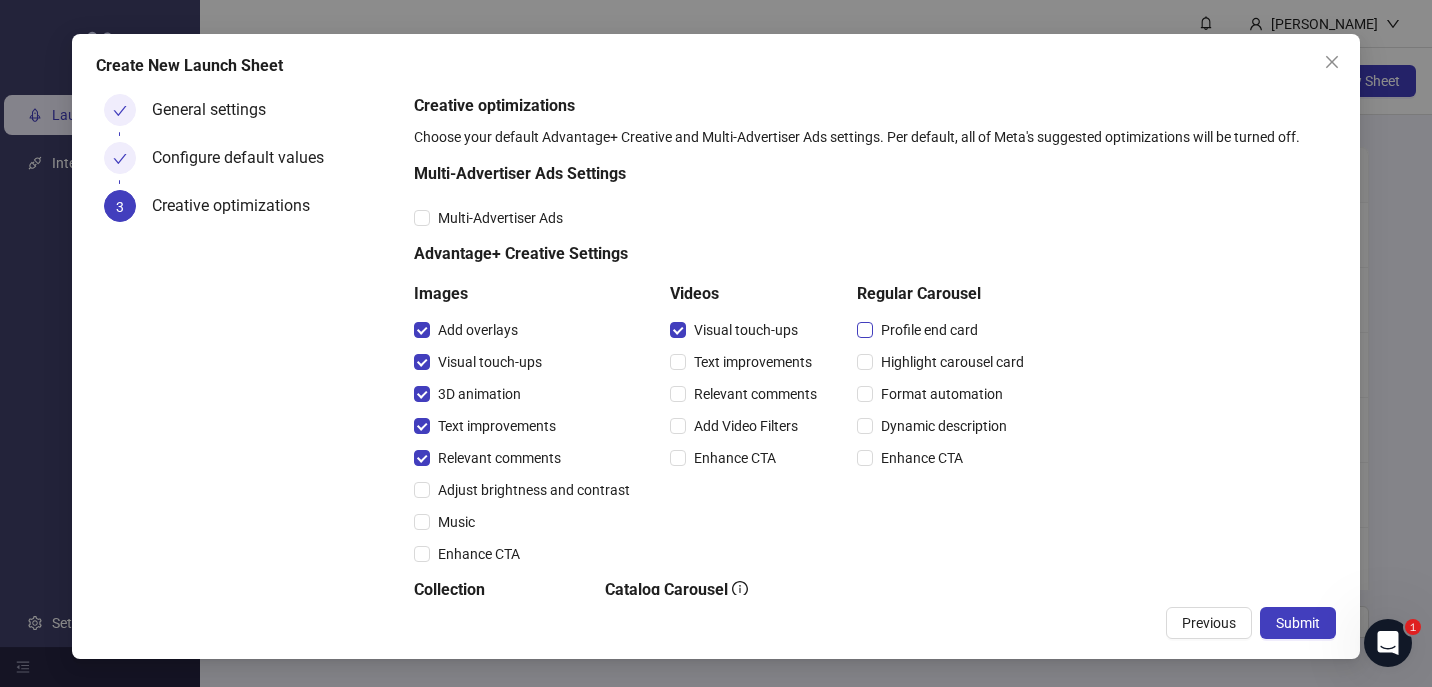 click on "Profile end card" at bounding box center (929, 330) 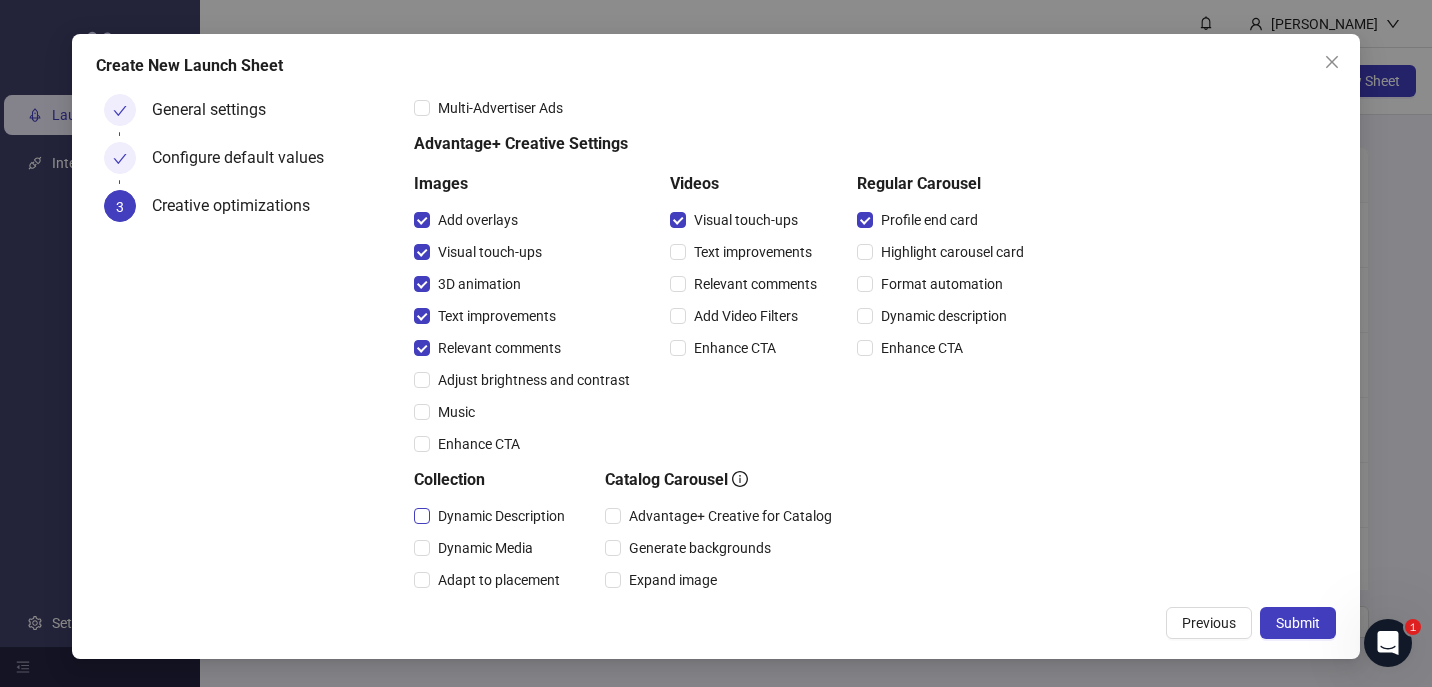 scroll, scrollTop: 183, scrollLeft: 0, axis: vertical 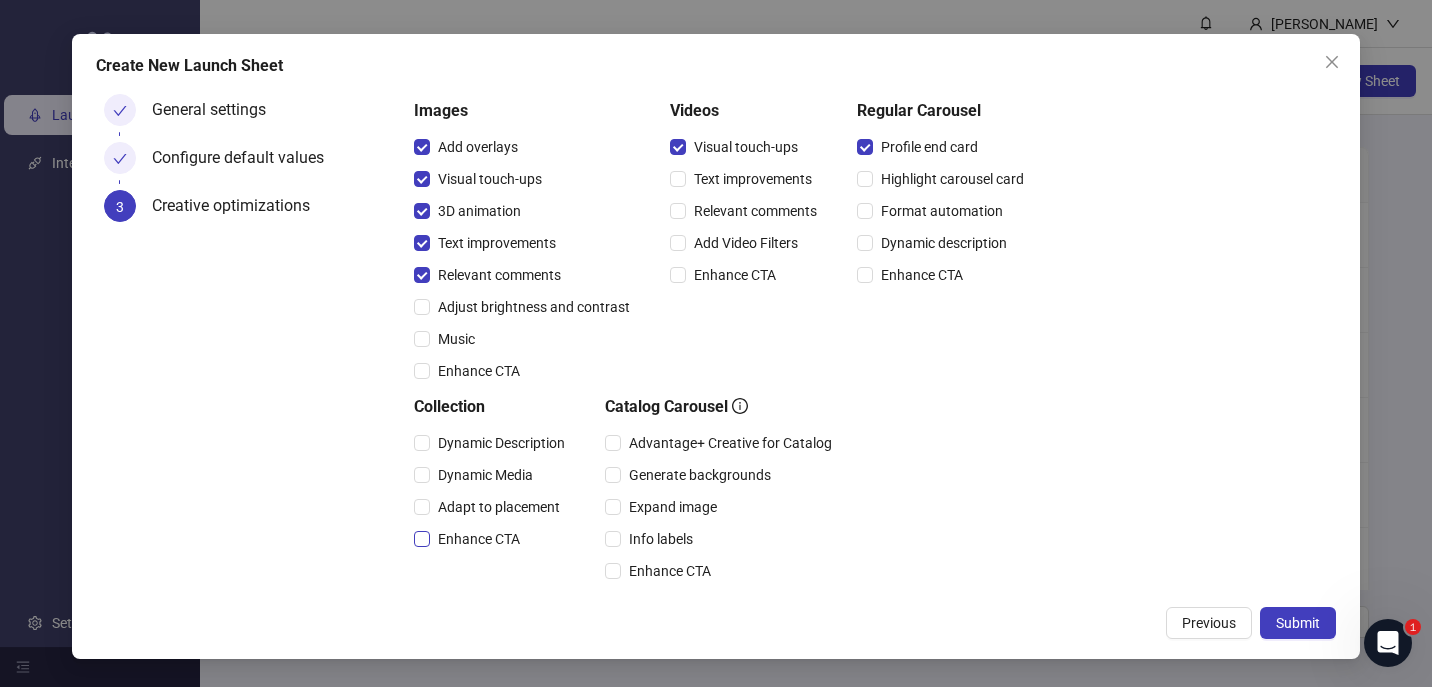 click on "Enhance CTA" at bounding box center (479, 539) 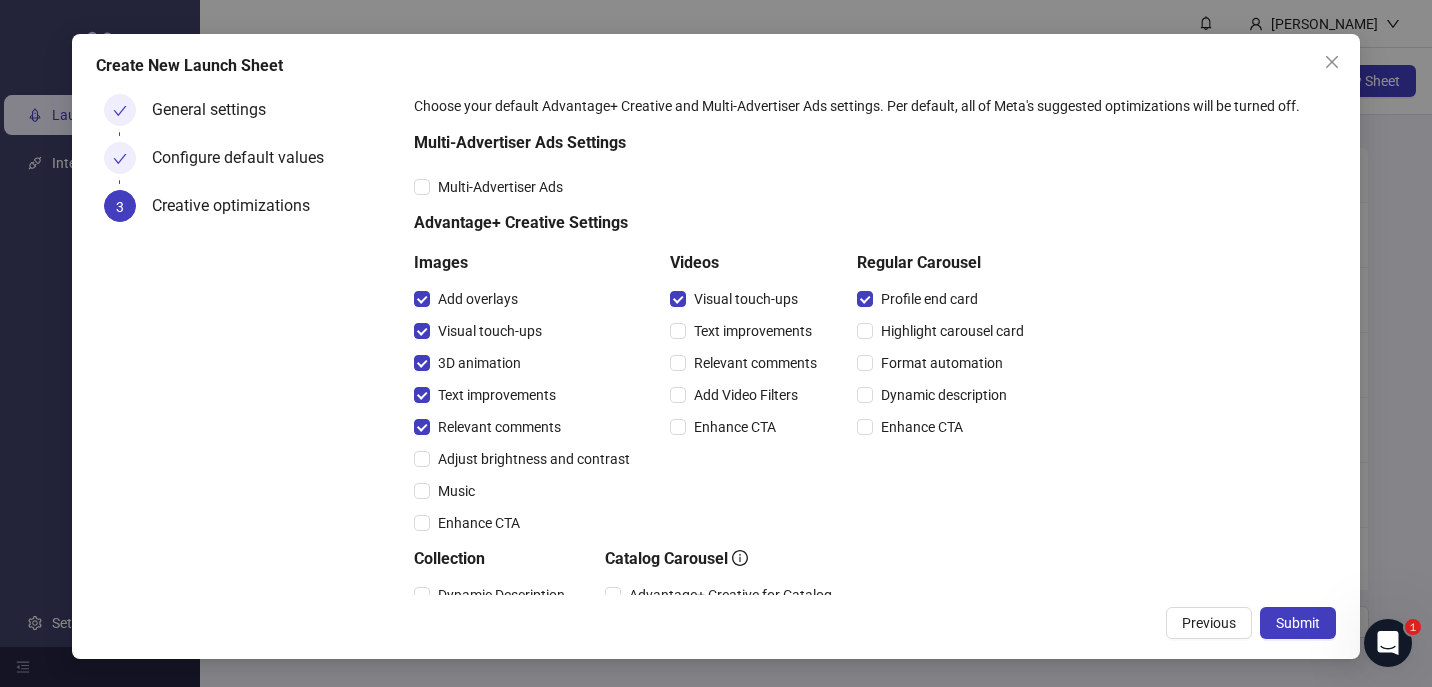 scroll, scrollTop: 0, scrollLeft: 0, axis: both 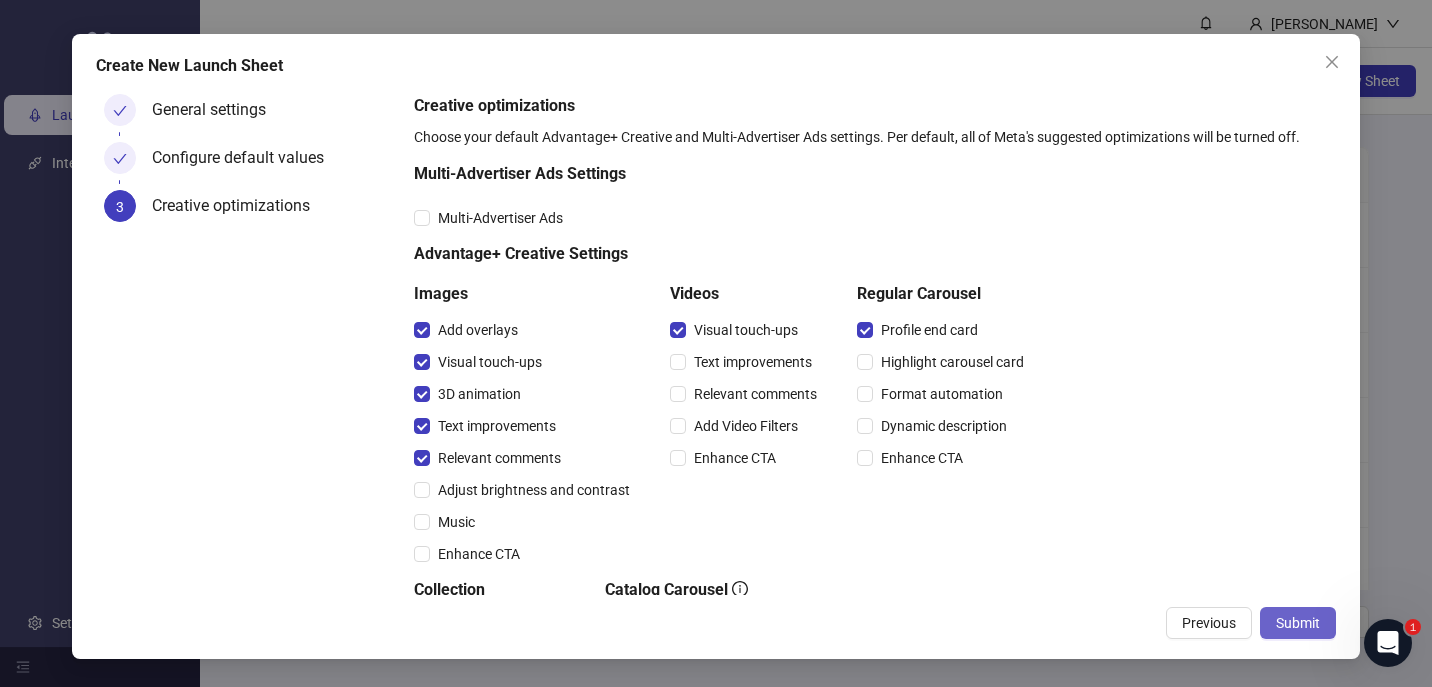 click on "Submit" at bounding box center (1298, 623) 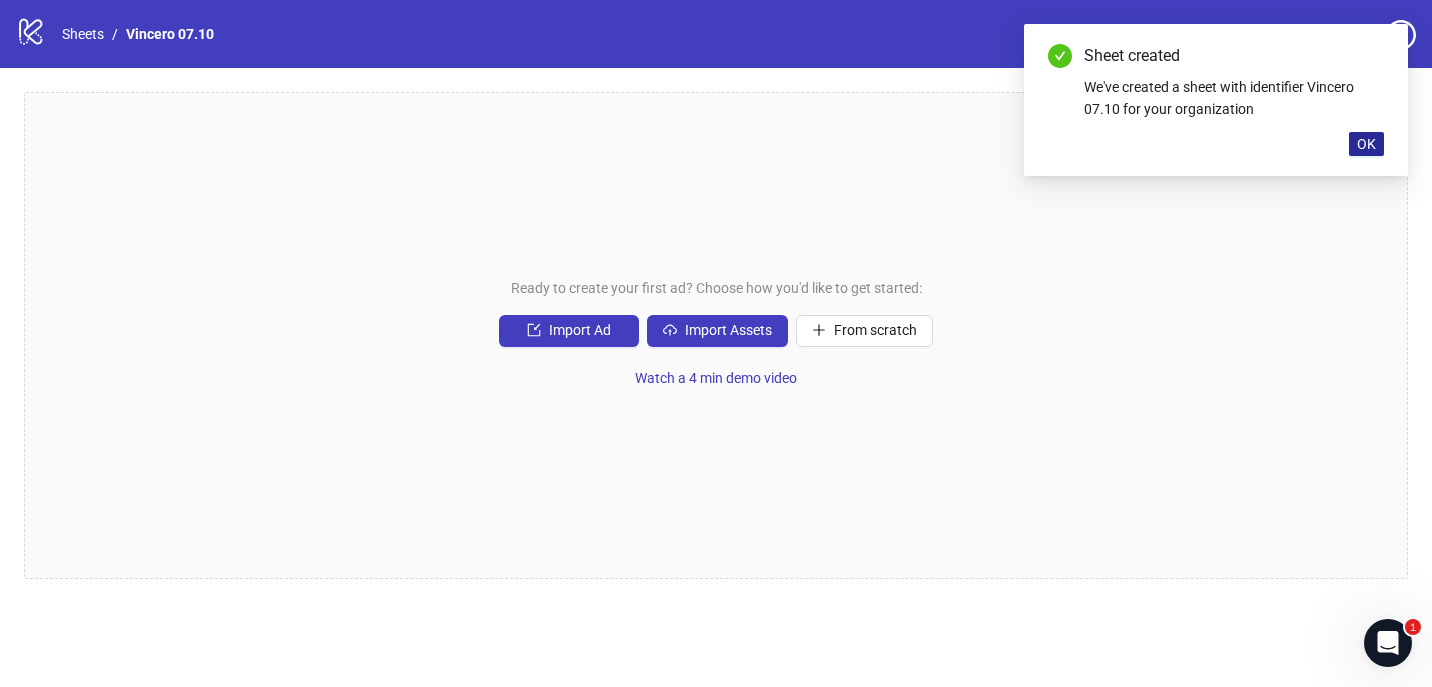 click on "OK" at bounding box center [1366, 144] 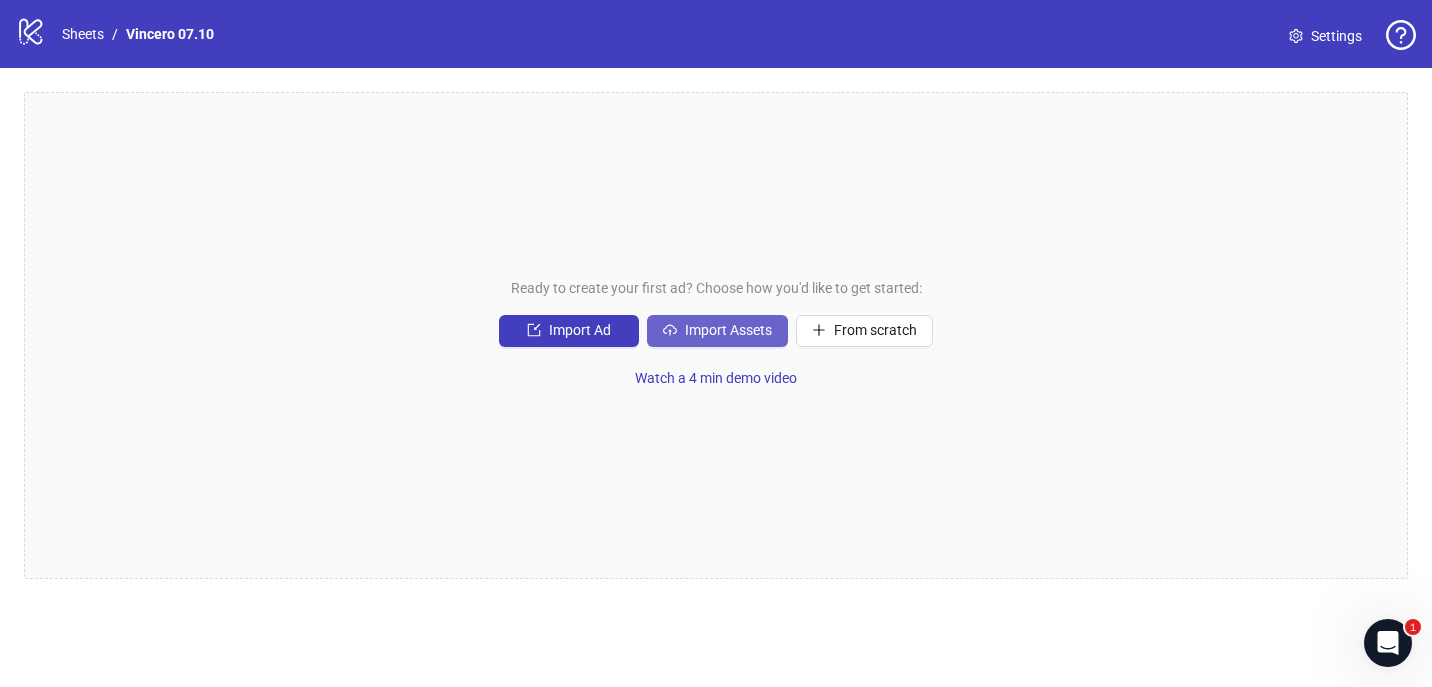 click on "Import Assets" at bounding box center (728, 330) 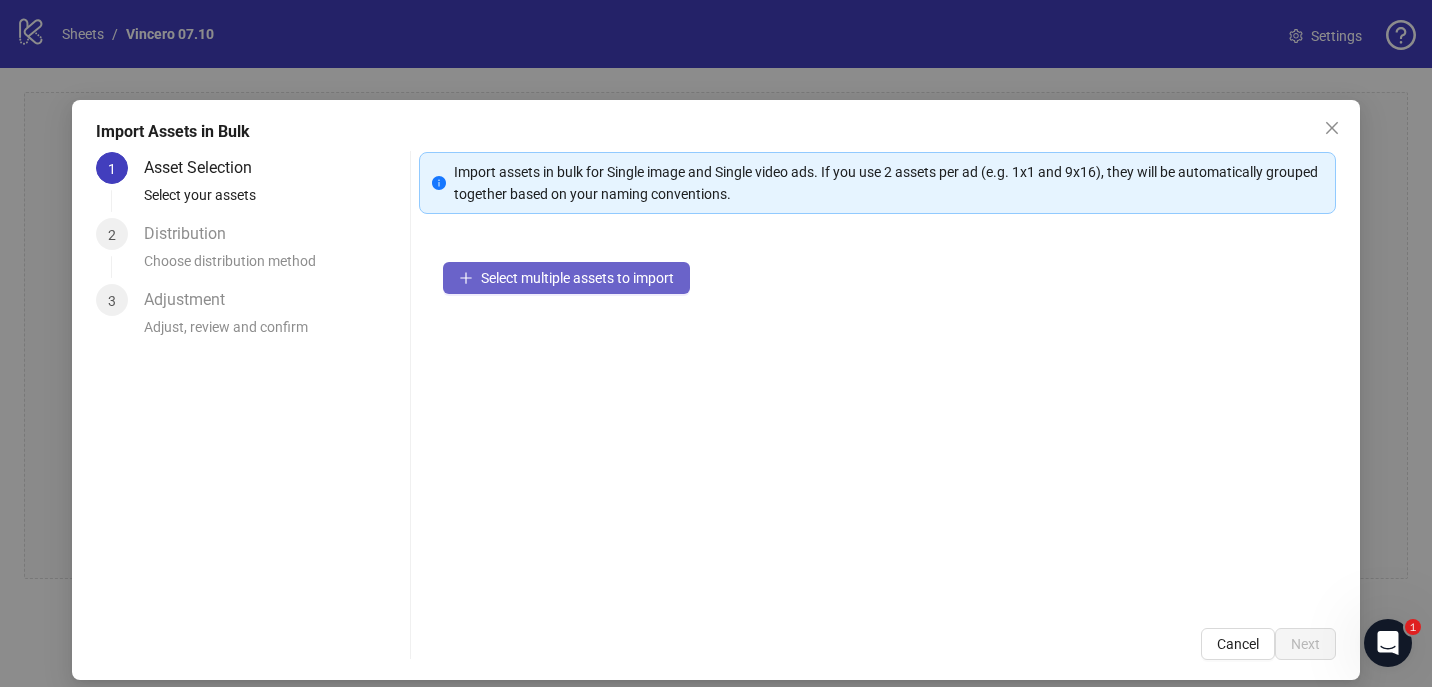 click on "Select multiple assets to import" at bounding box center (577, 278) 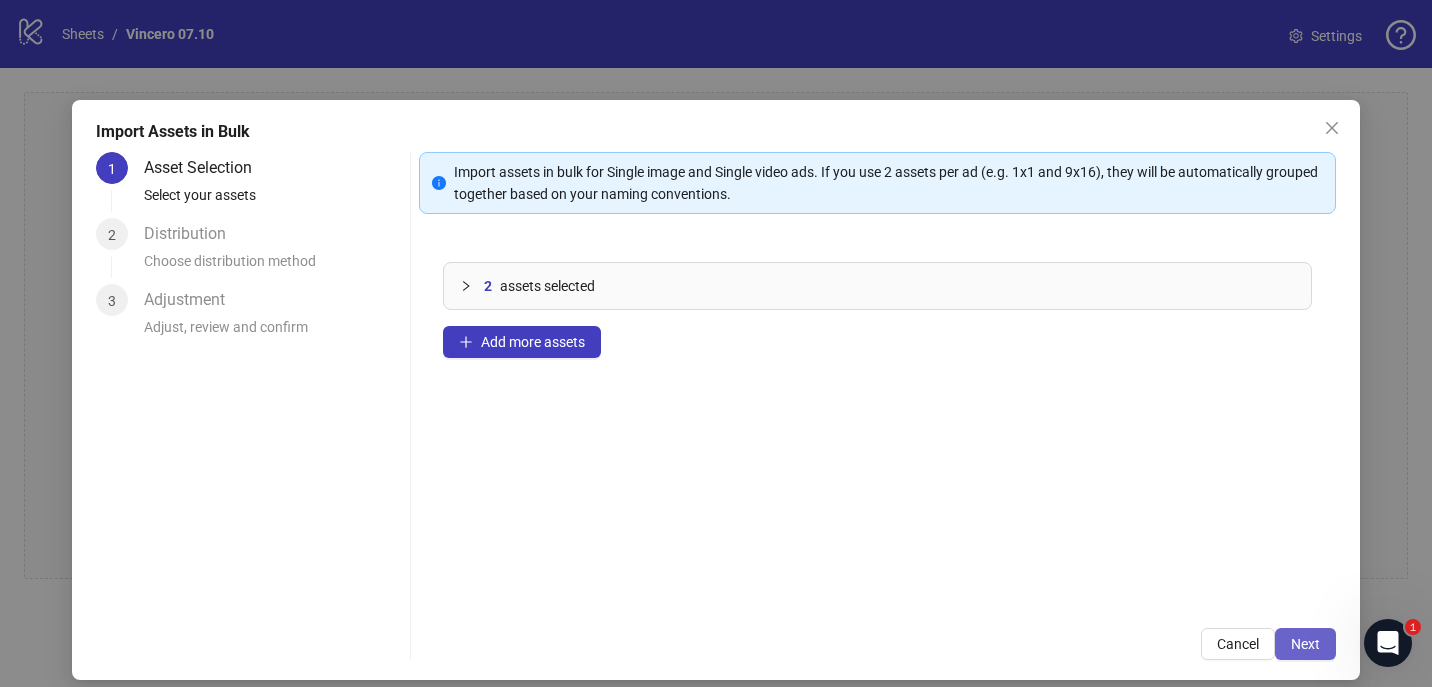 click on "Next" at bounding box center [1305, 644] 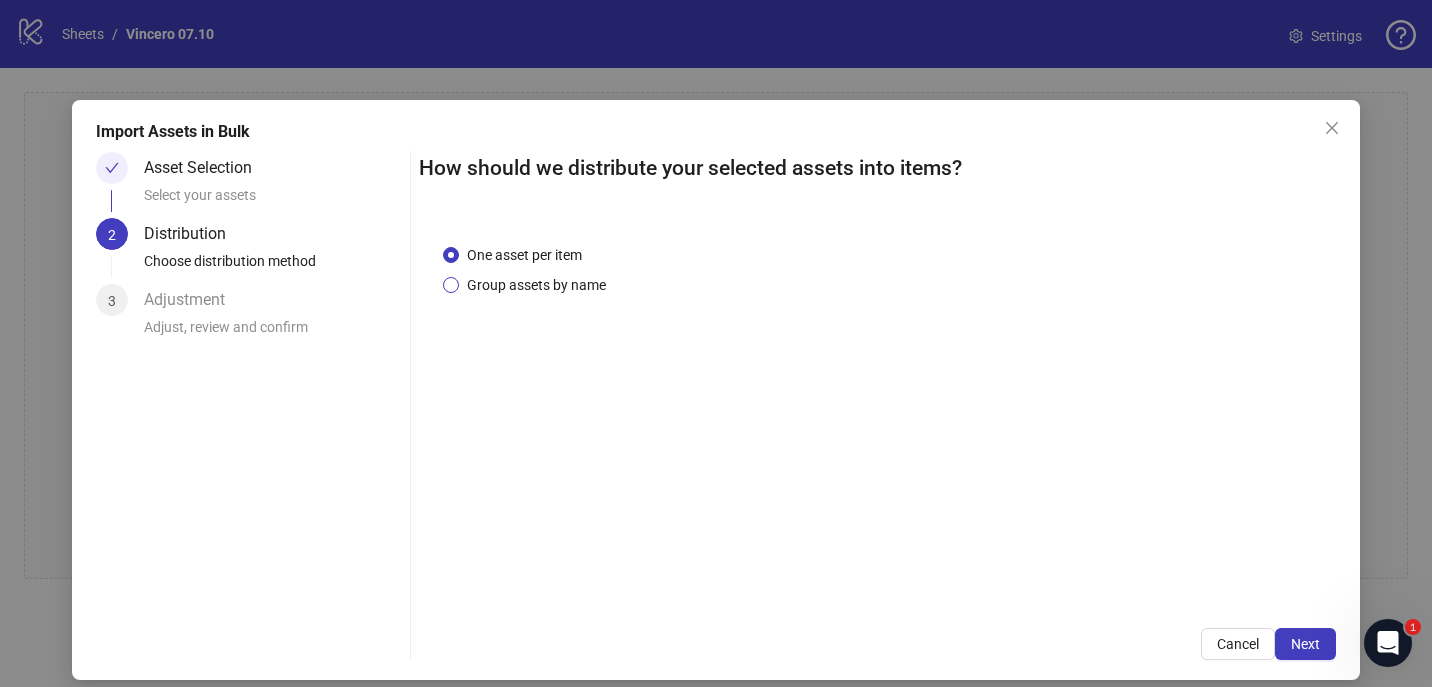 click on "Group assets by name" at bounding box center (536, 285) 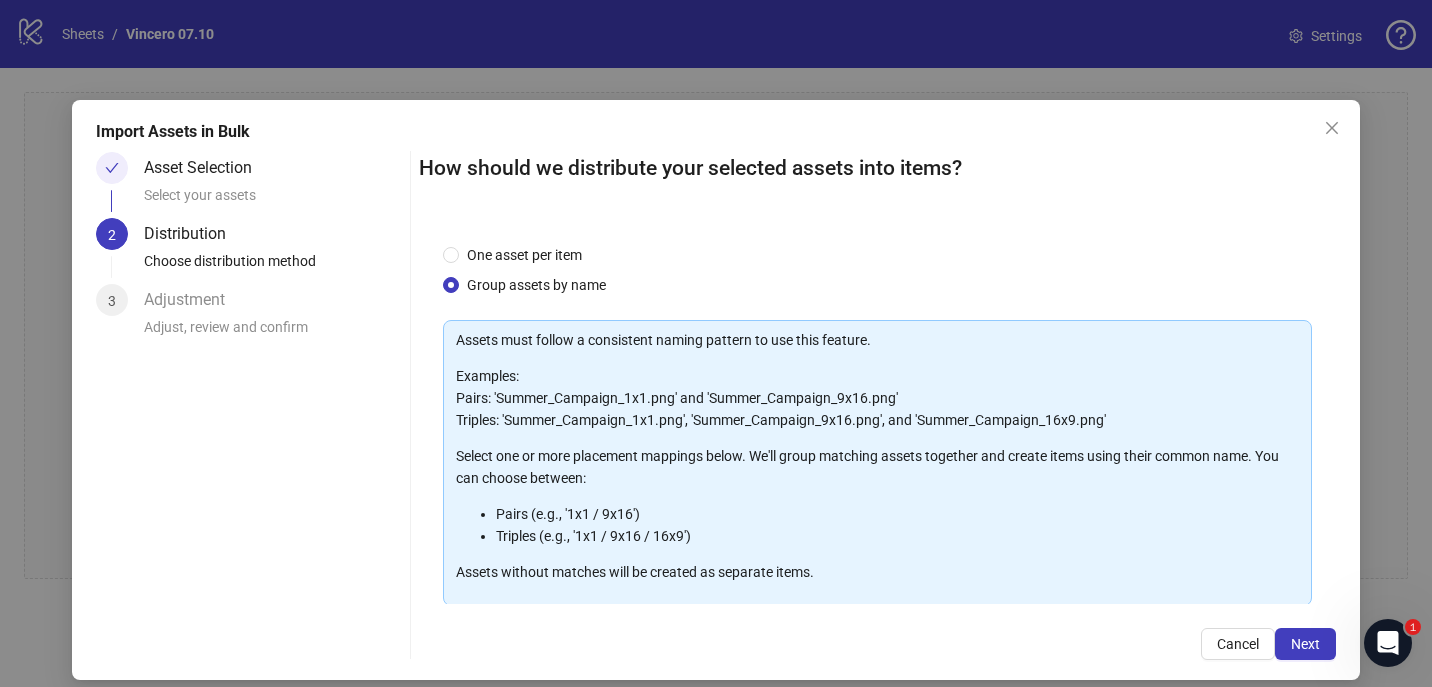 scroll, scrollTop: 201, scrollLeft: 0, axis: vertical 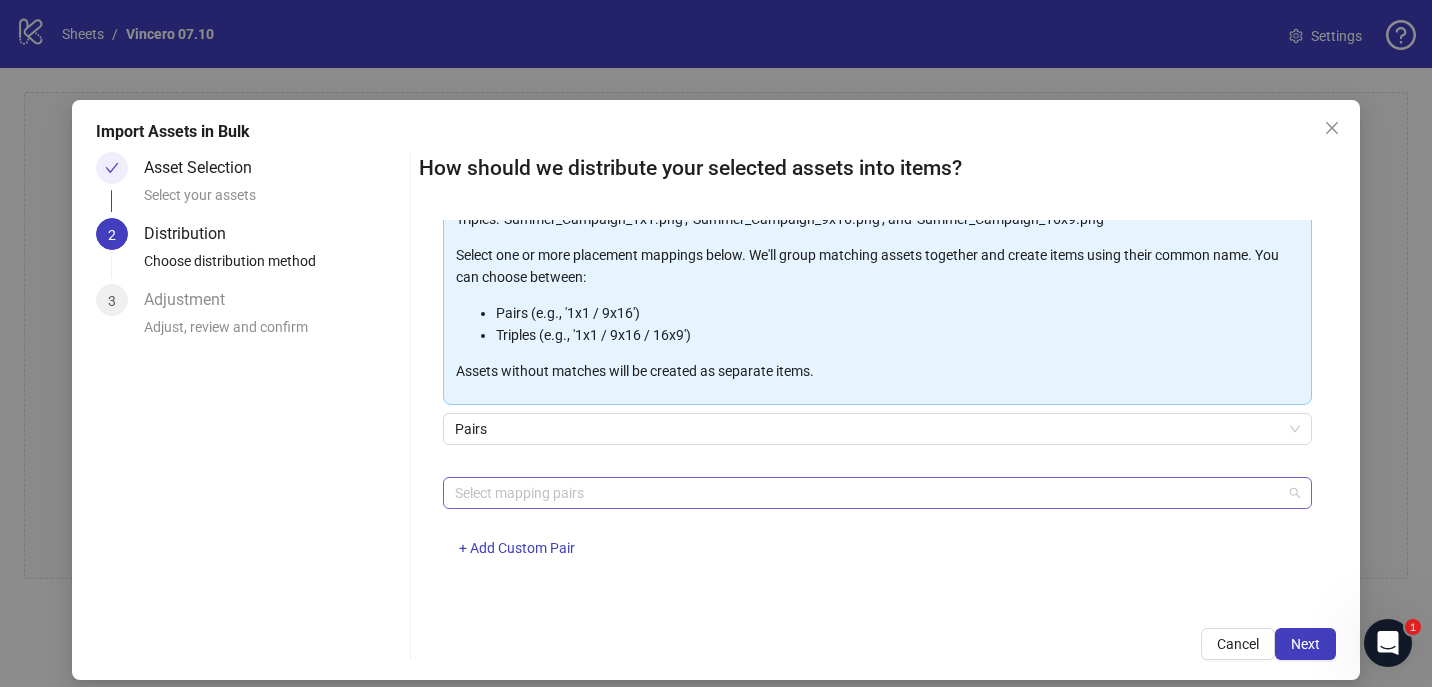click at bounding box center (867, 493) 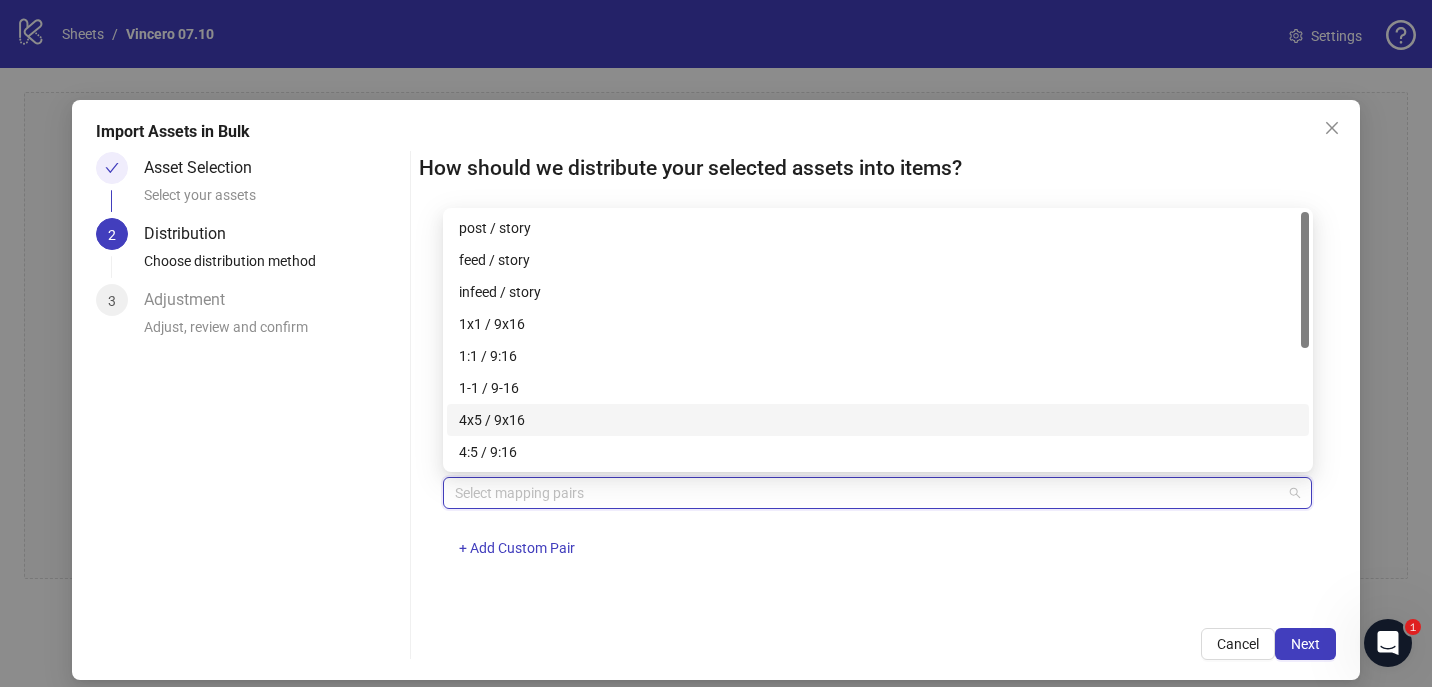 click on "4x5 / 9x16" at bounding box center (878, 420) 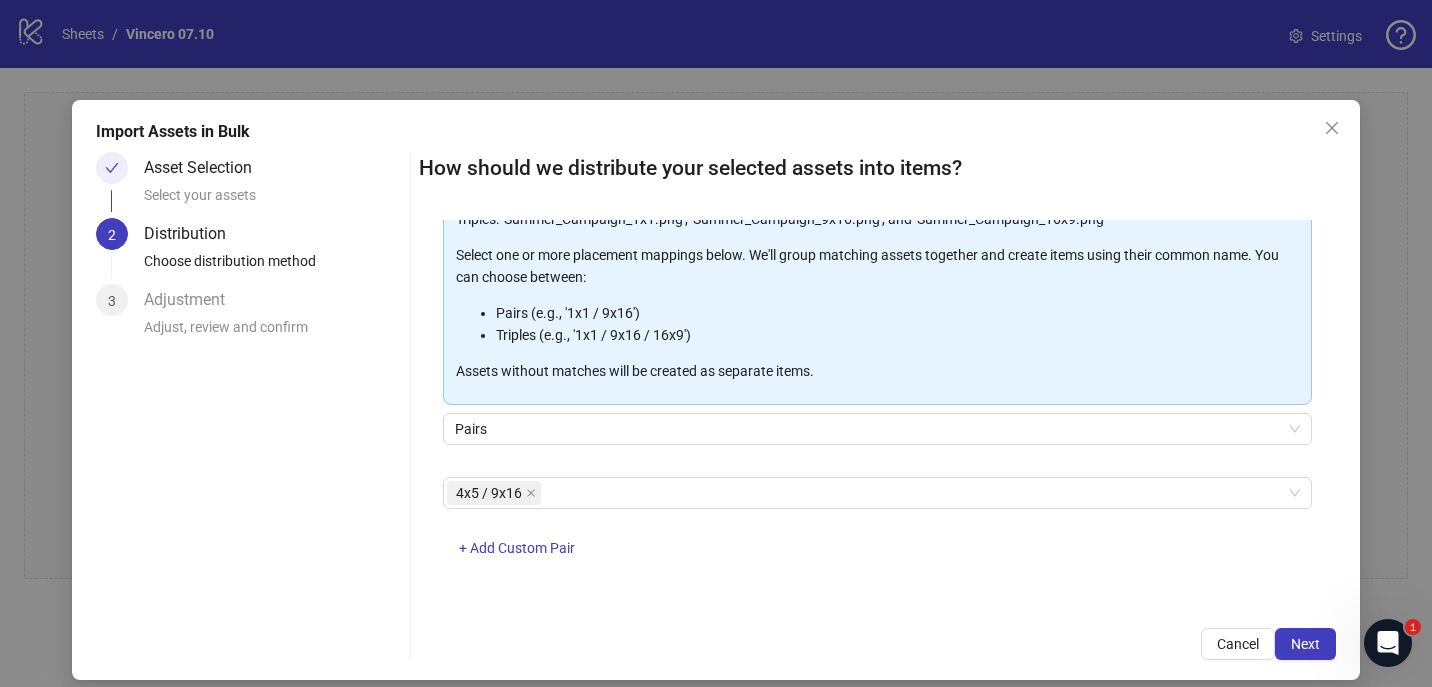 click on "One asset per item Group assets by name Assets must follow a consistent naming pattern to use this feature. Examples: Pairs: 'Summer_Campaign_1x1.png' and 'Summer_Campaign_9x16.png' Triples: 'Summer_Campaign_1x1.png', 'Summer_Campaign_9x16.png', and 'Summer_Campaign_16x9.png' Select one or more placement mappings below. We'll group matching assets together and create items using their common name. You can choose between: Pairs (e.g., '1x1 / 9x16') Triples (e.g., '1x1 / 9x16 / 16x9') Assets without matches will be created as separate items. Pairs 4x5 / 9x16   + Add Custom Pair" at bounding box center [878, 412] 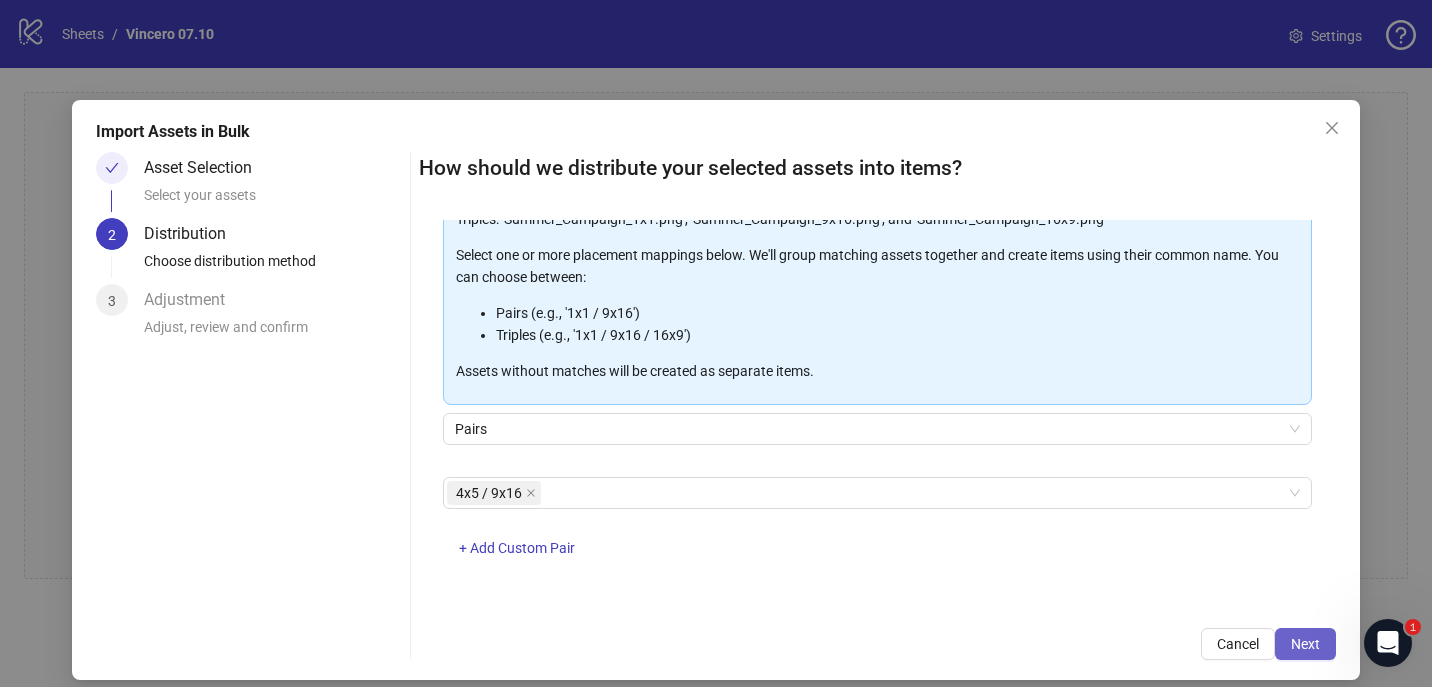 click on "Next" at bounding box center [1305, 644] 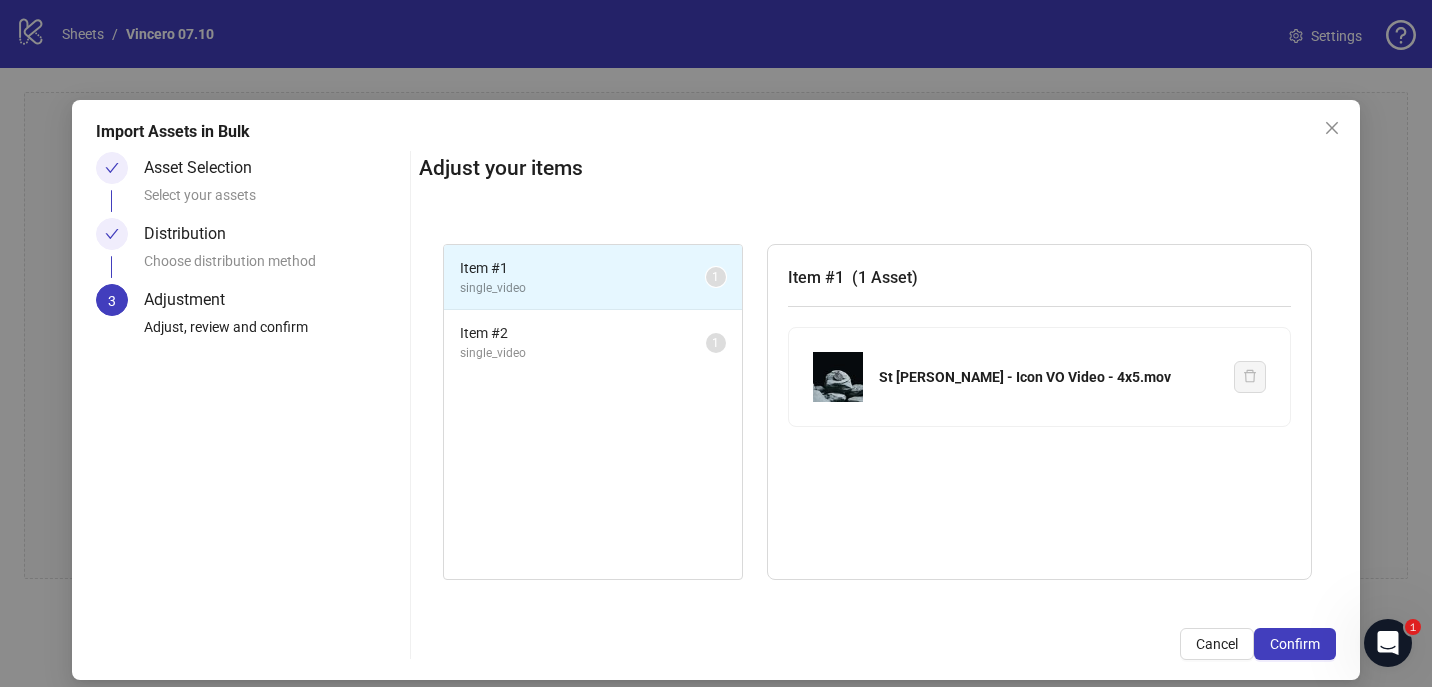click on "Confirm" at bounding box center [1295, 644] 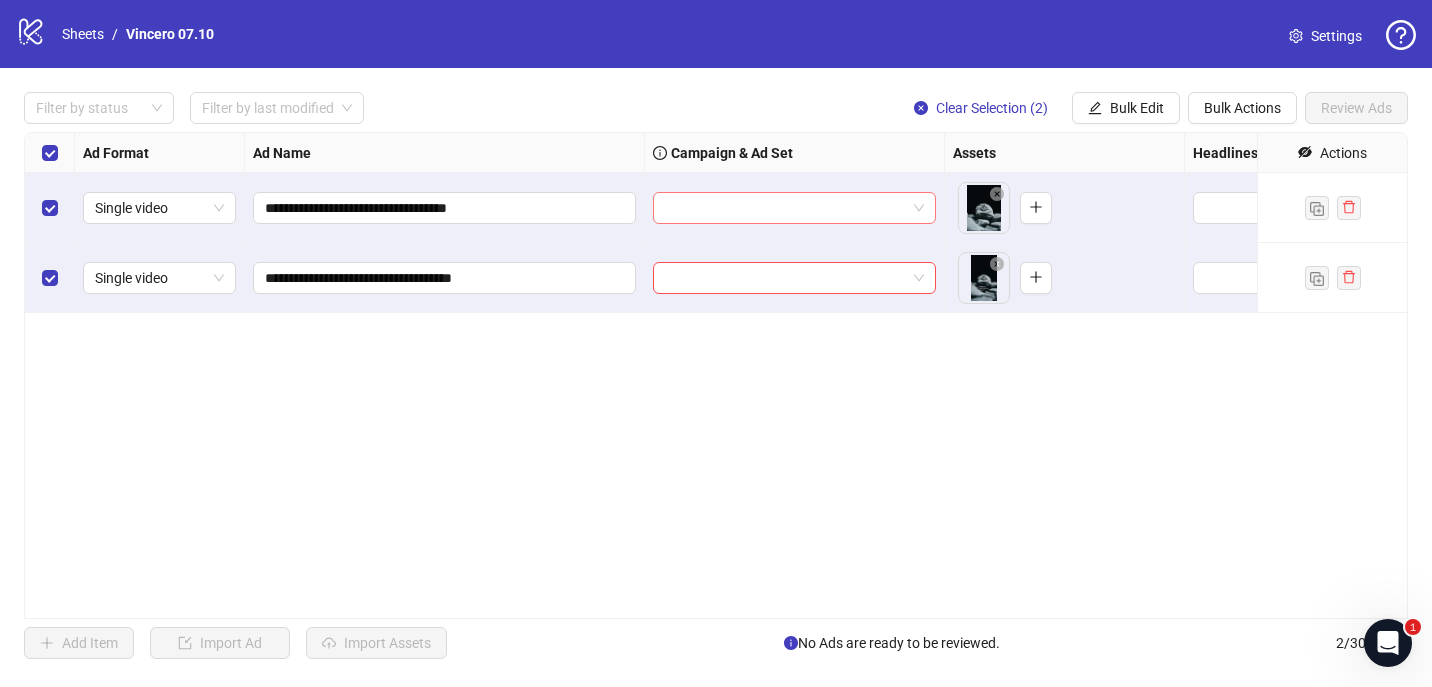 click at bounding box center [785, 208] 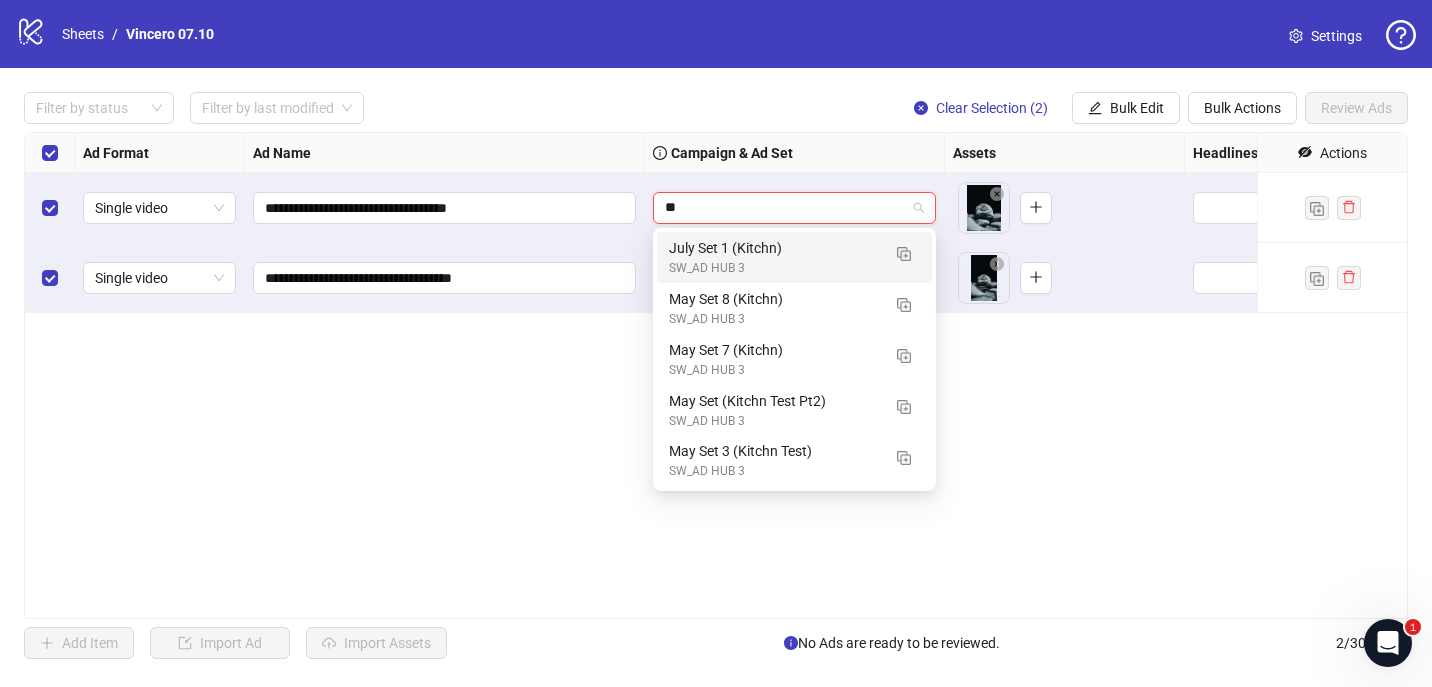 type on "***" 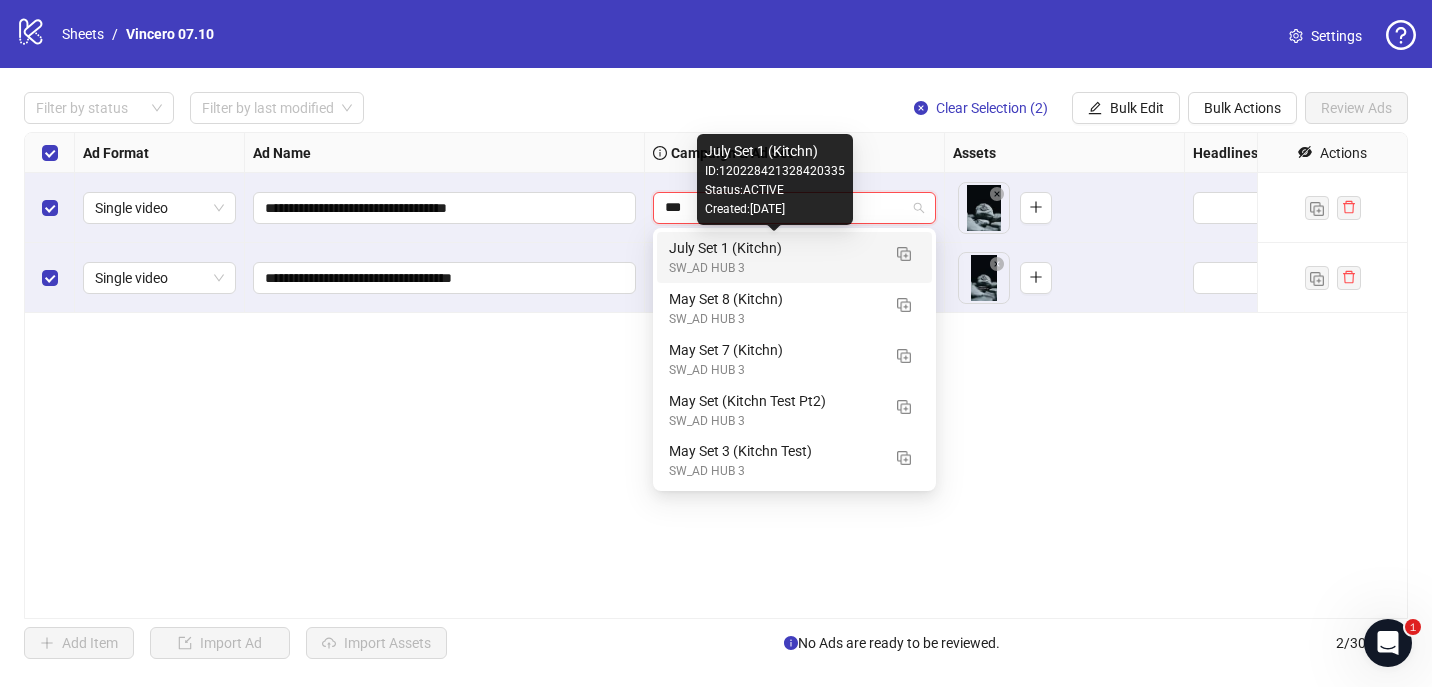 click on "July Set 1 (Kitchn)" at bounding box center [774, 248] 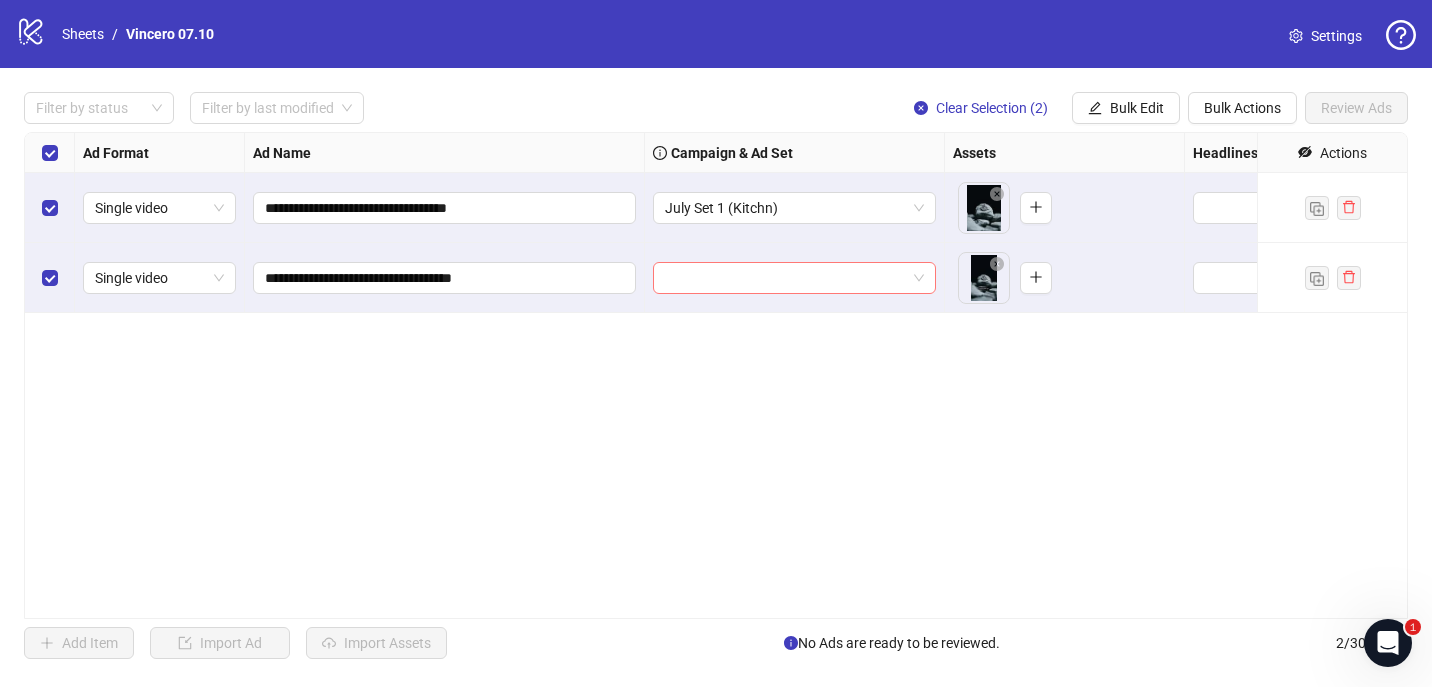 click at bounding box center [785, 278] 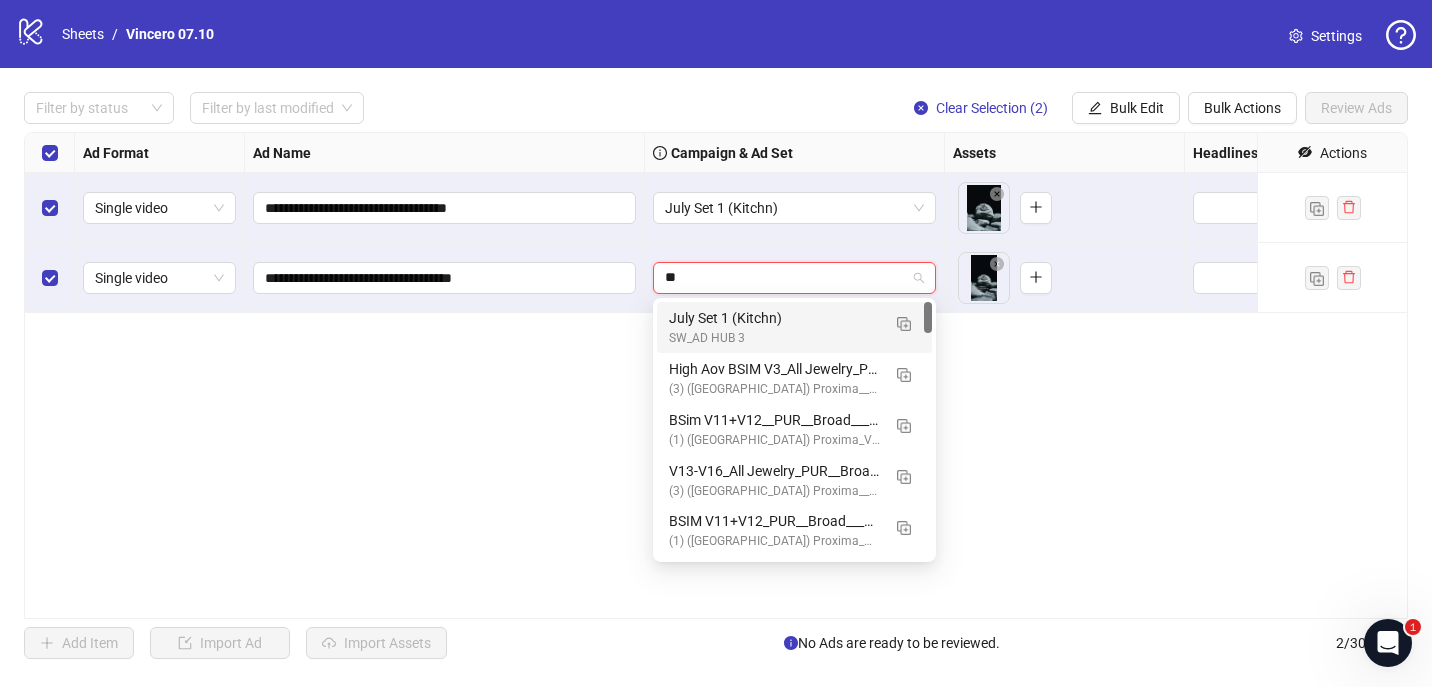 type on "***" 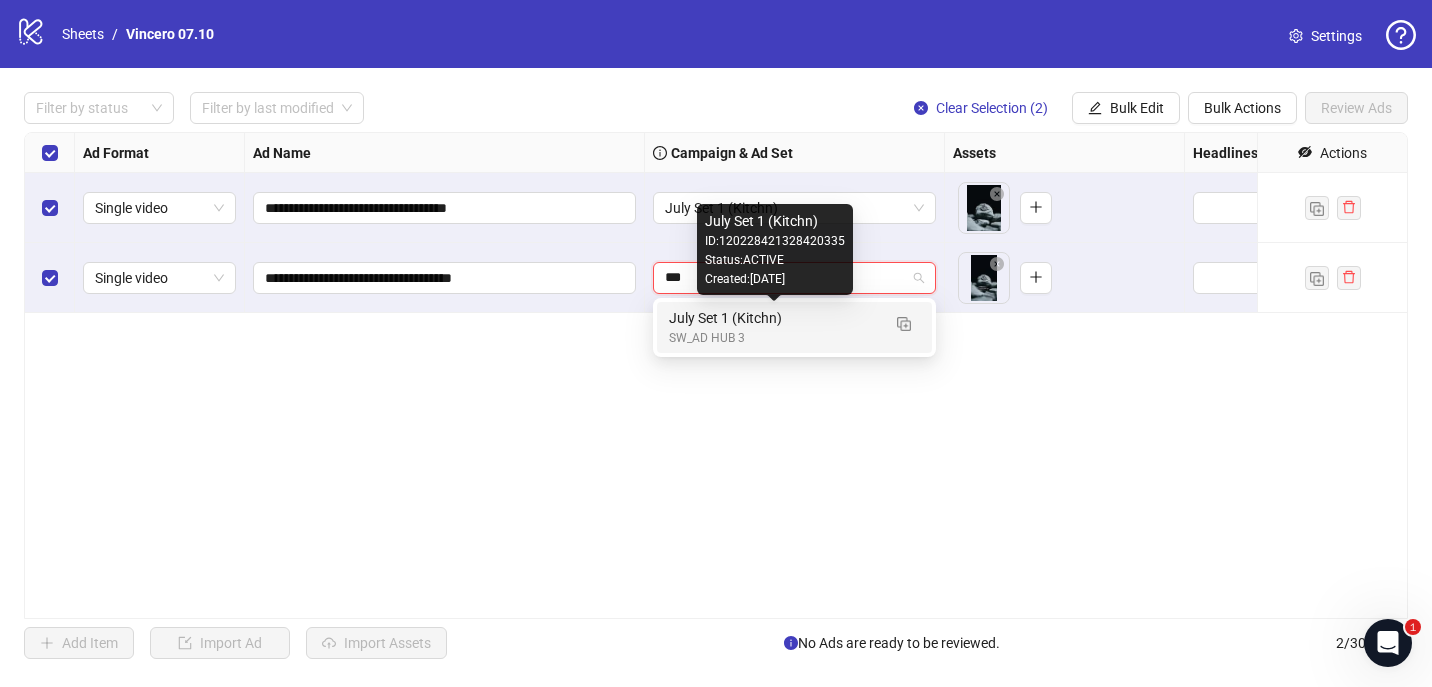 click on "July Set 1 (Kitchn)" at bounding box center [774, 318] 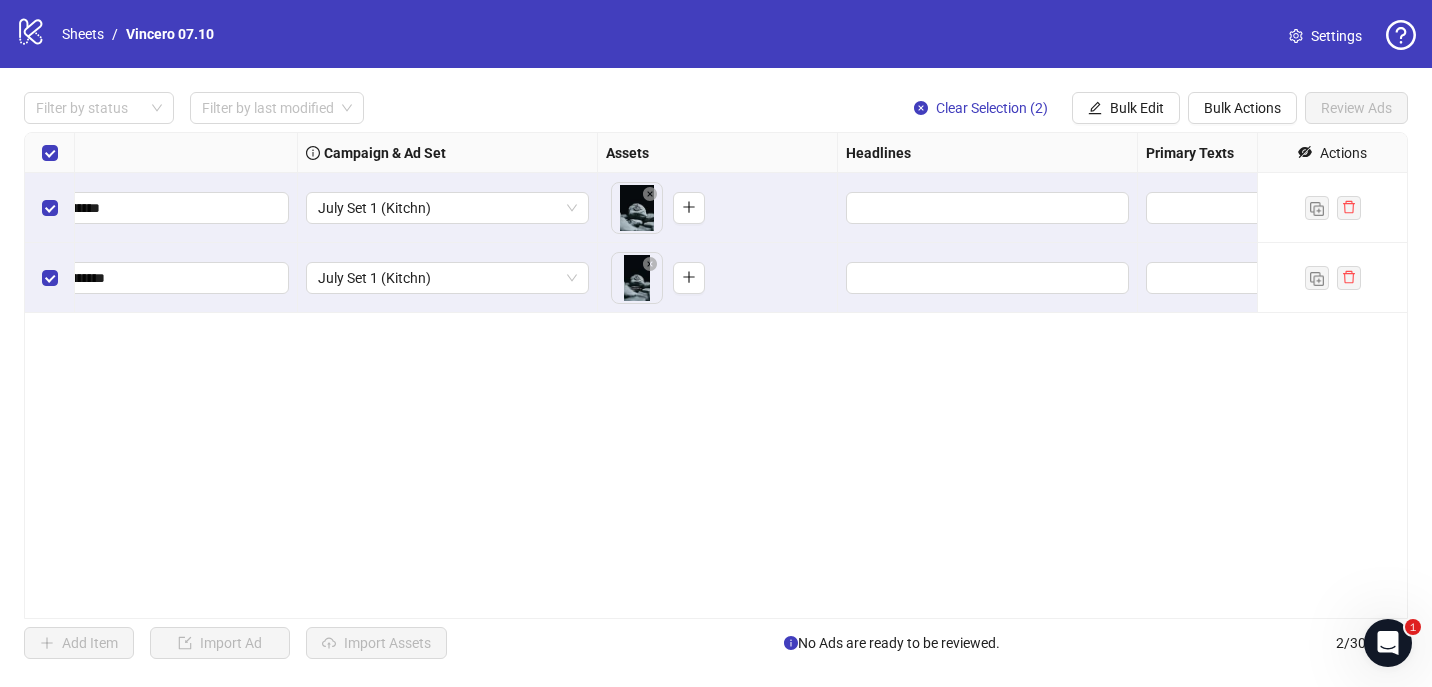 scroll, scrollTop: 0, scrollLeft: 703, axis: horizontal 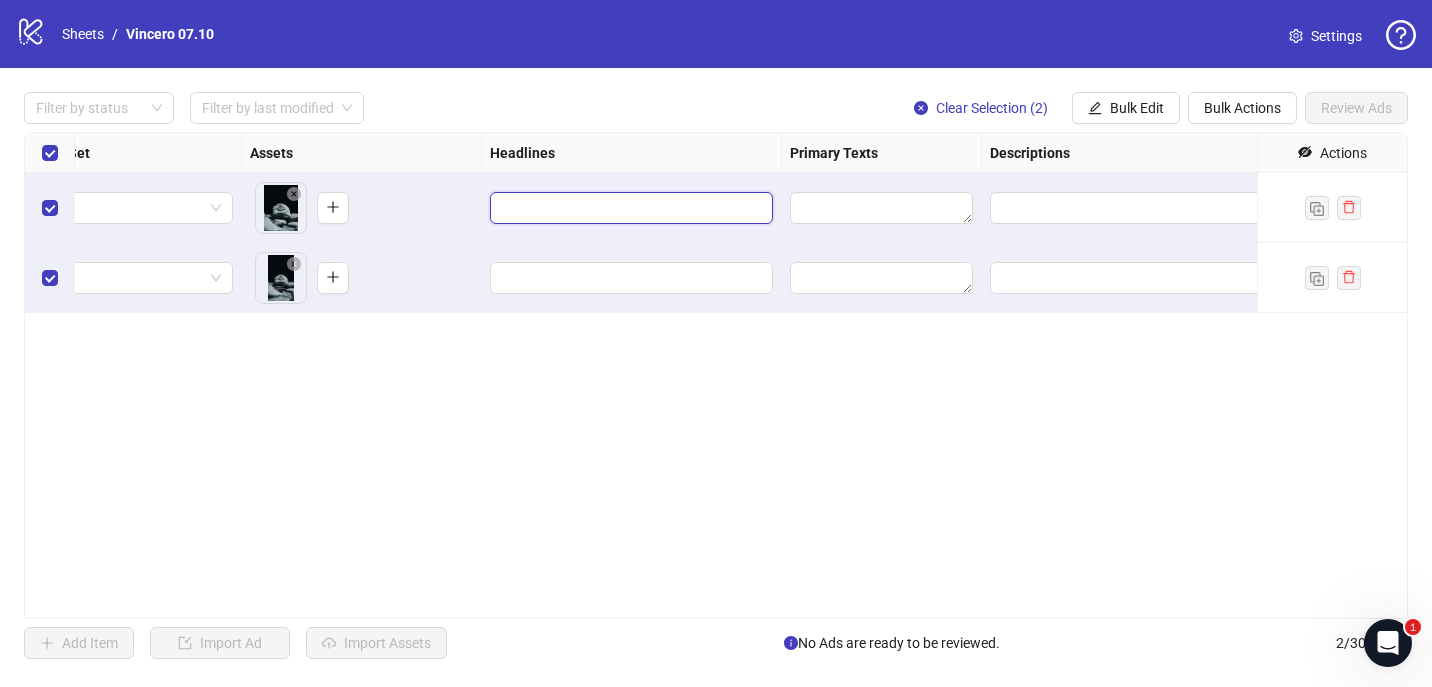 click at bounding box center (629, 208) 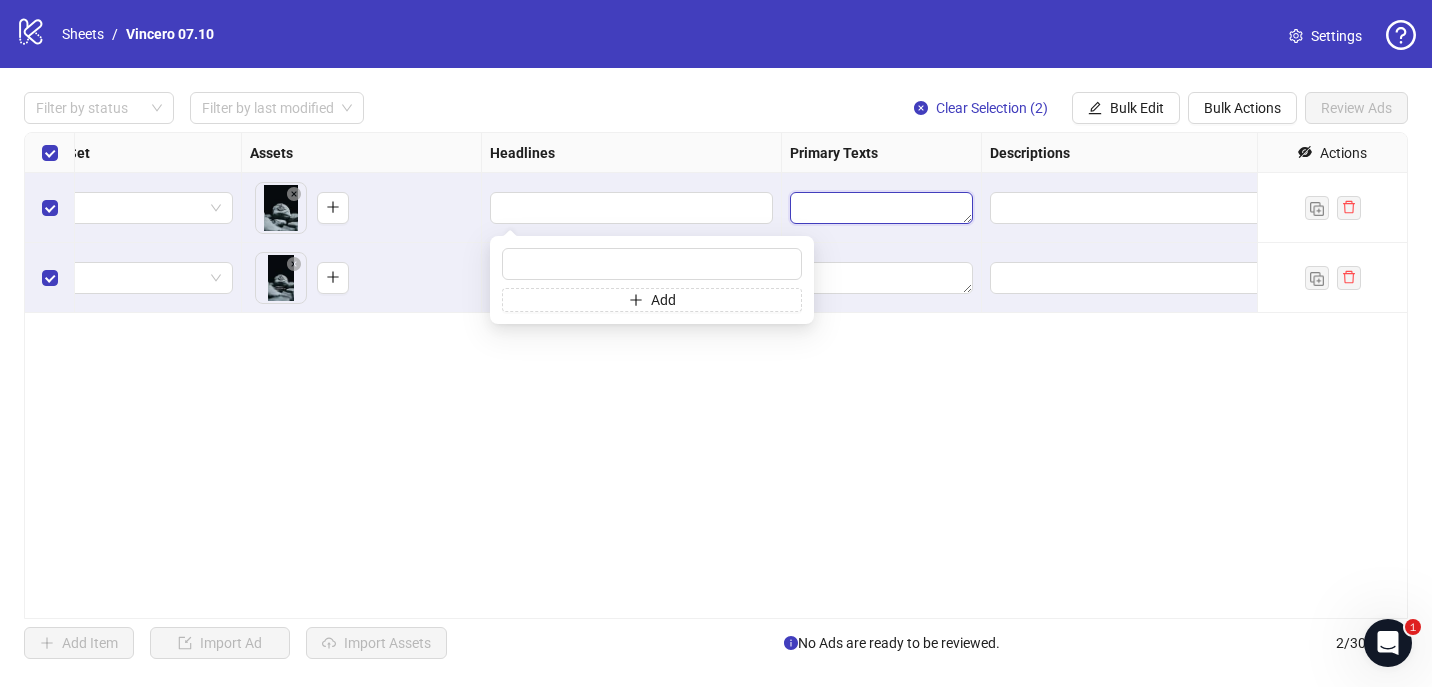 click at bounding box center [881, 208] 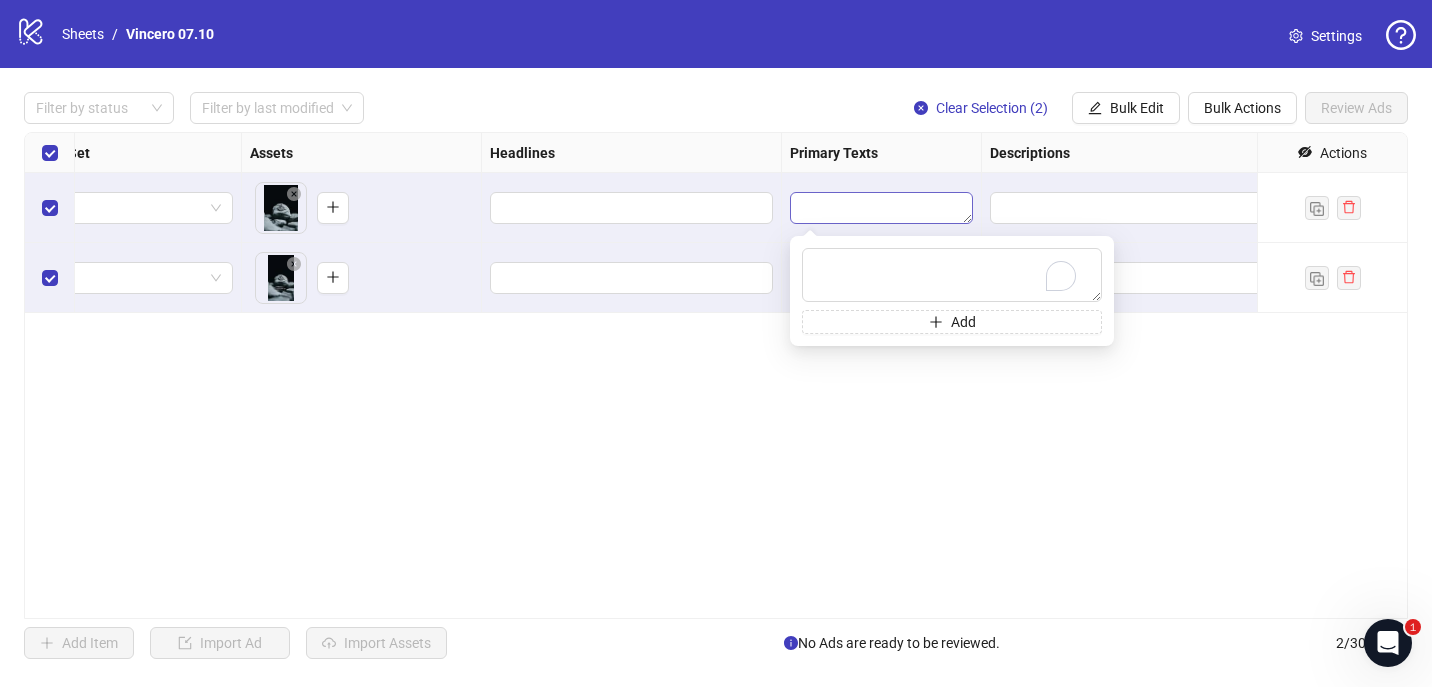 type on "**********" 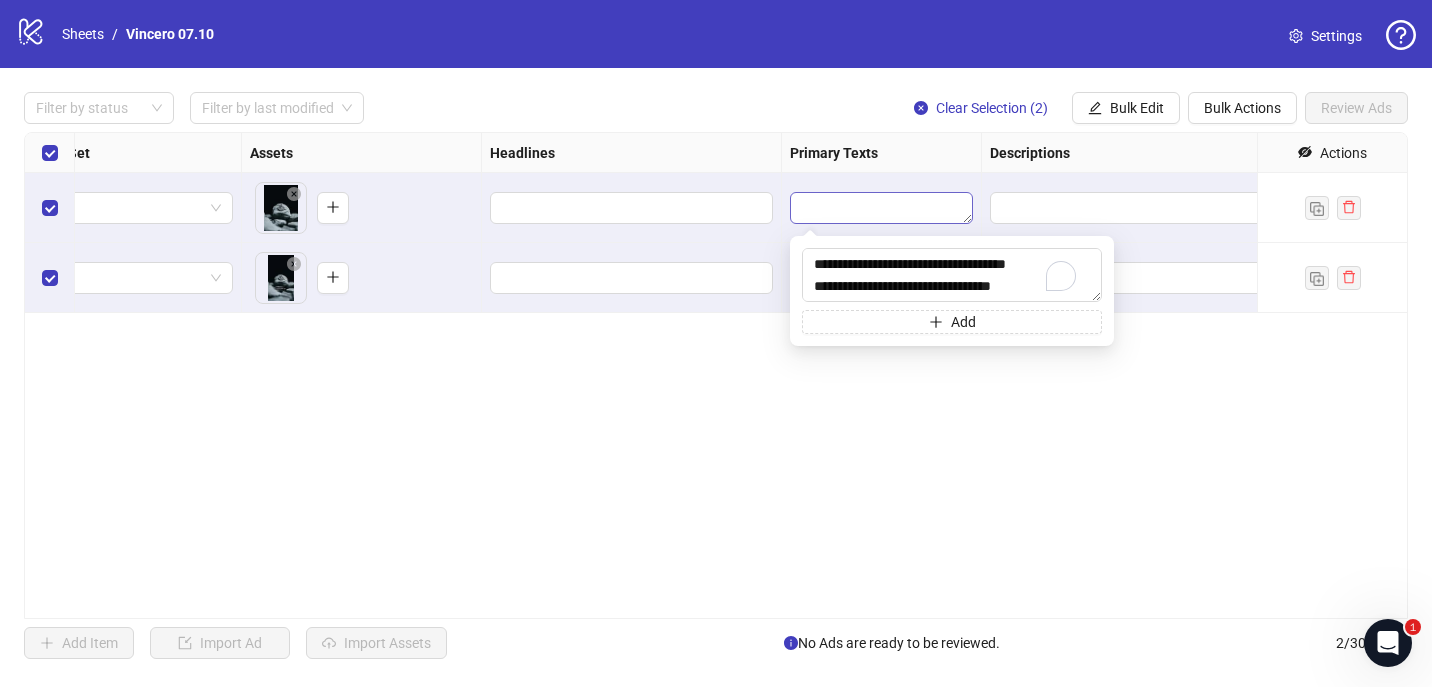 scroll, scrollTop: 15, scrollLeft: 0, axis: vertical 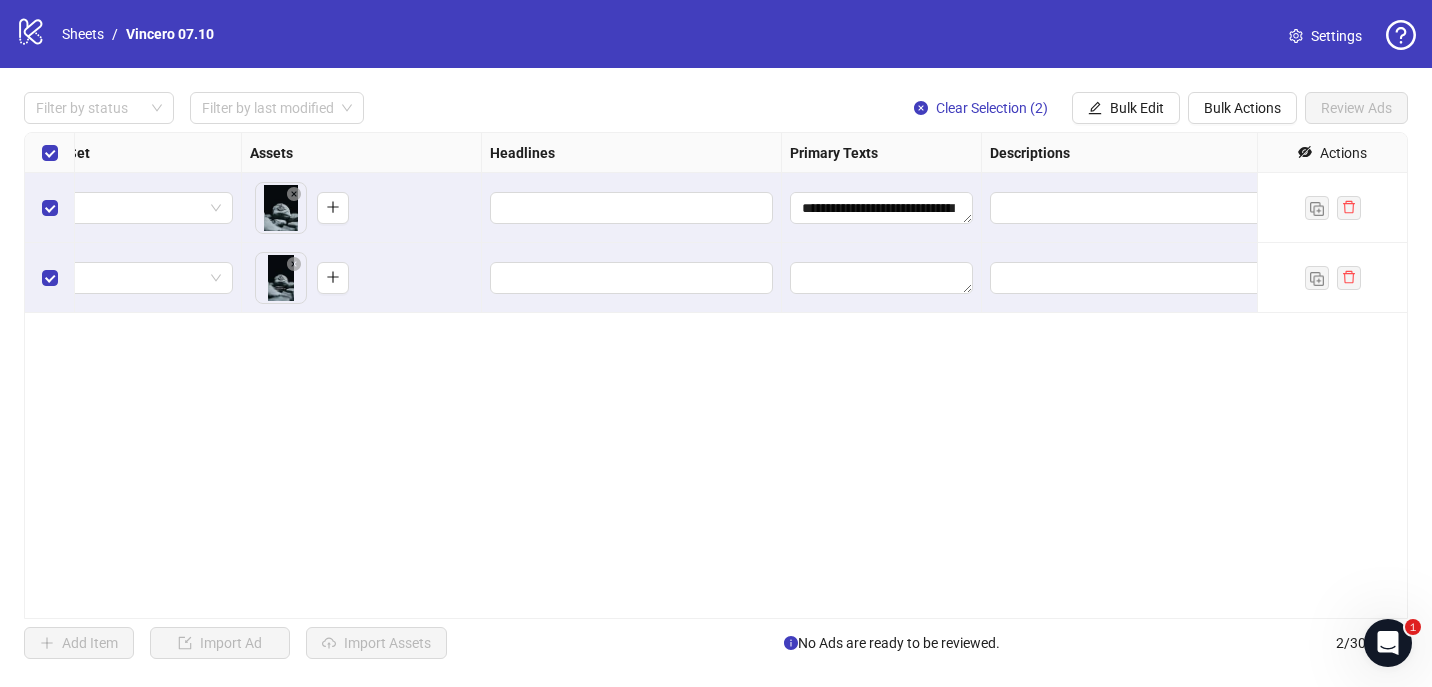 click on "Primary Texts" at bounding box center (834, 153) 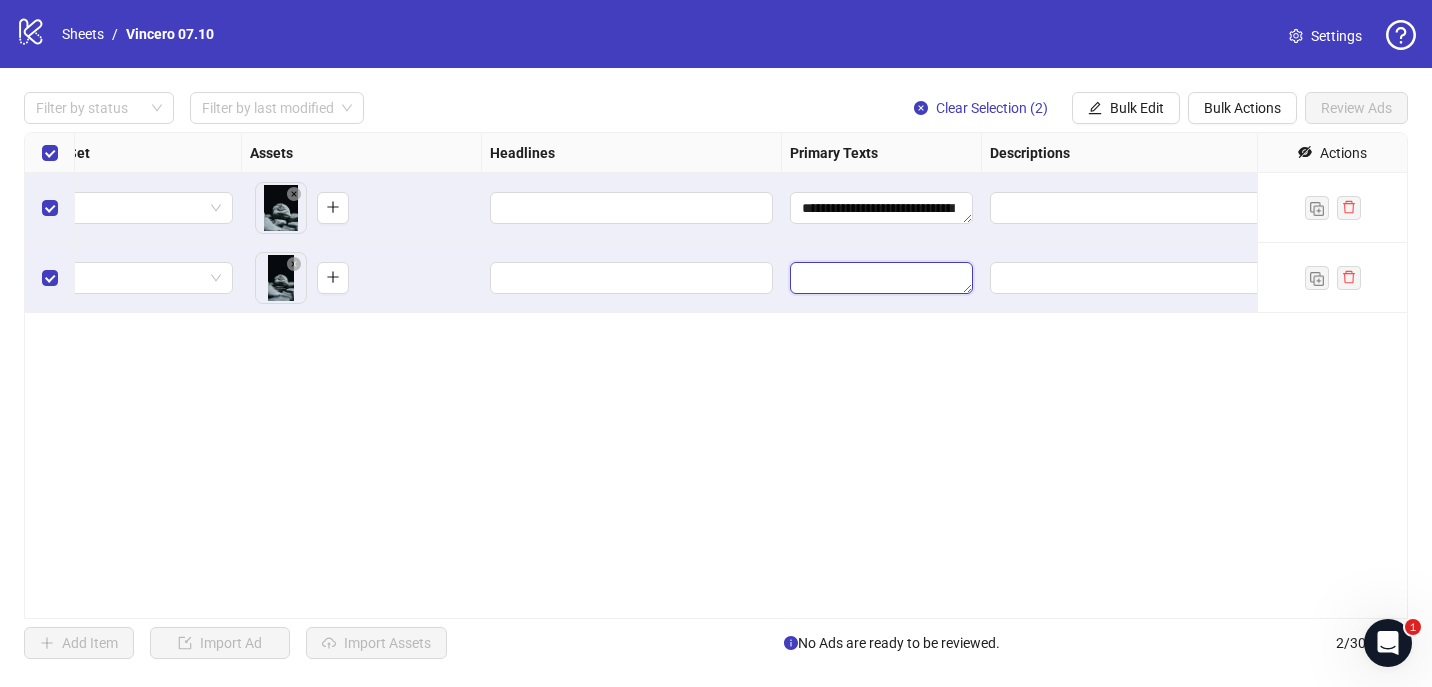click at bounding box center [881, 278] 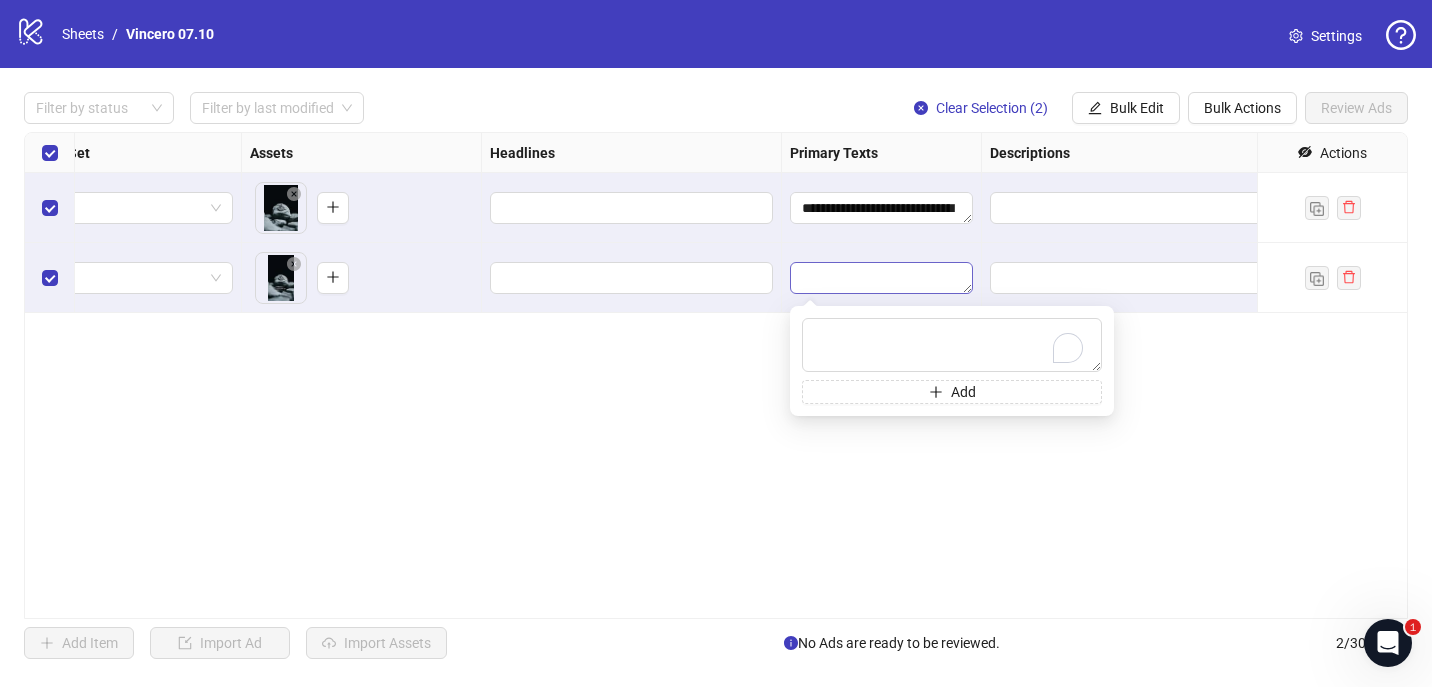 type on "**********" 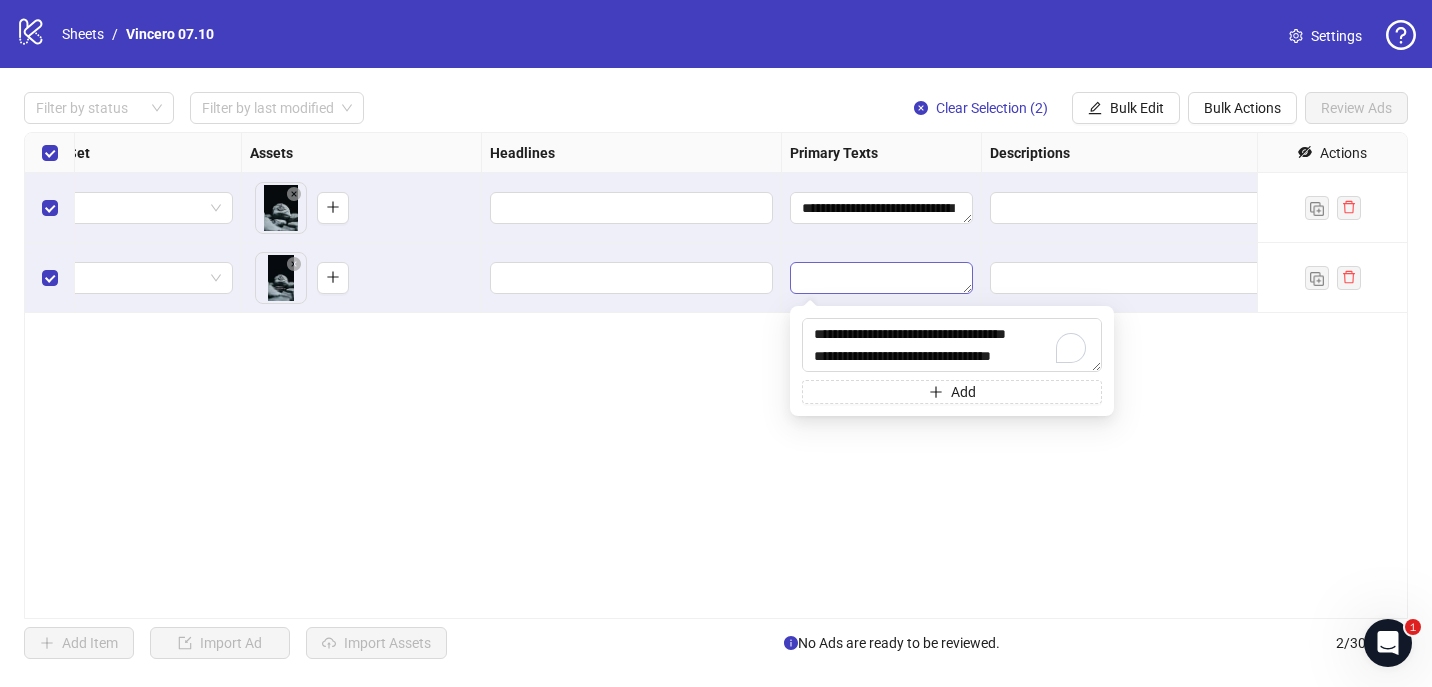 scroll, scrollTop: 15, scrollLeft: 0, axis: vertical 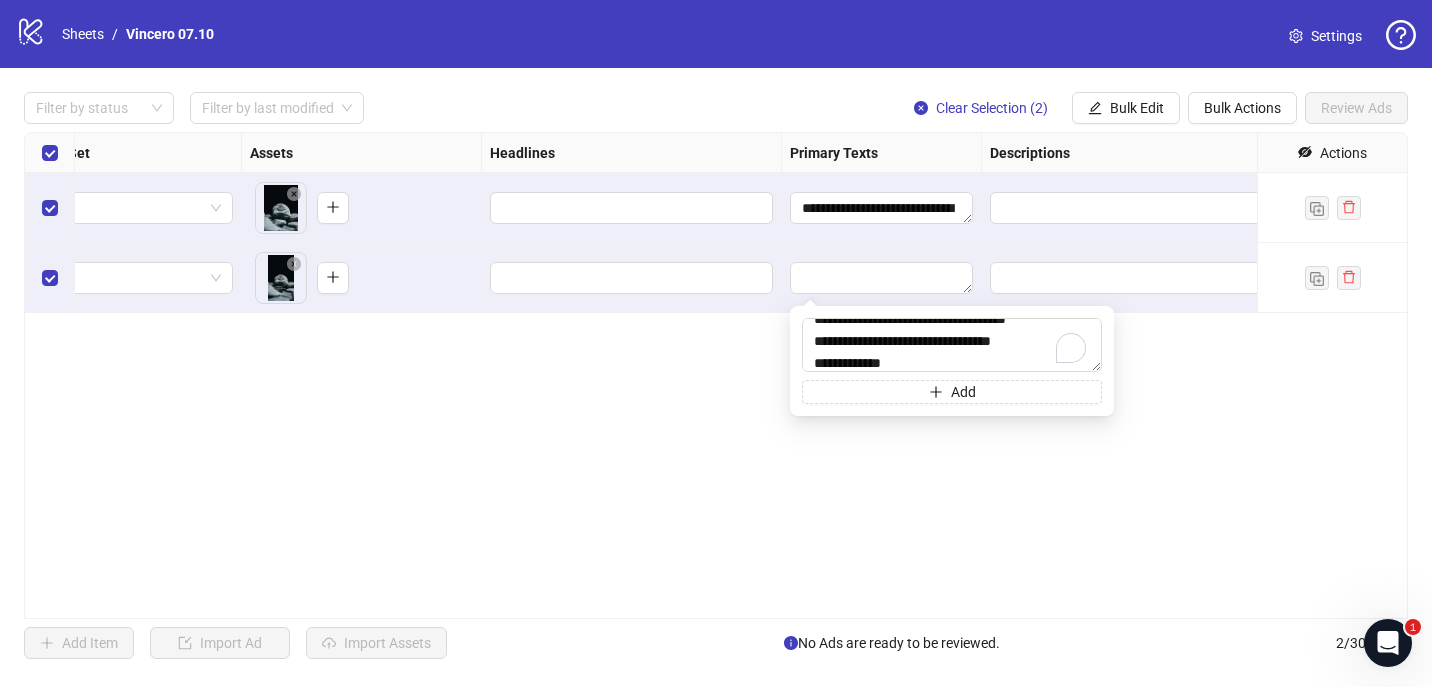 click on "**********" at bounding box center [716, 375] 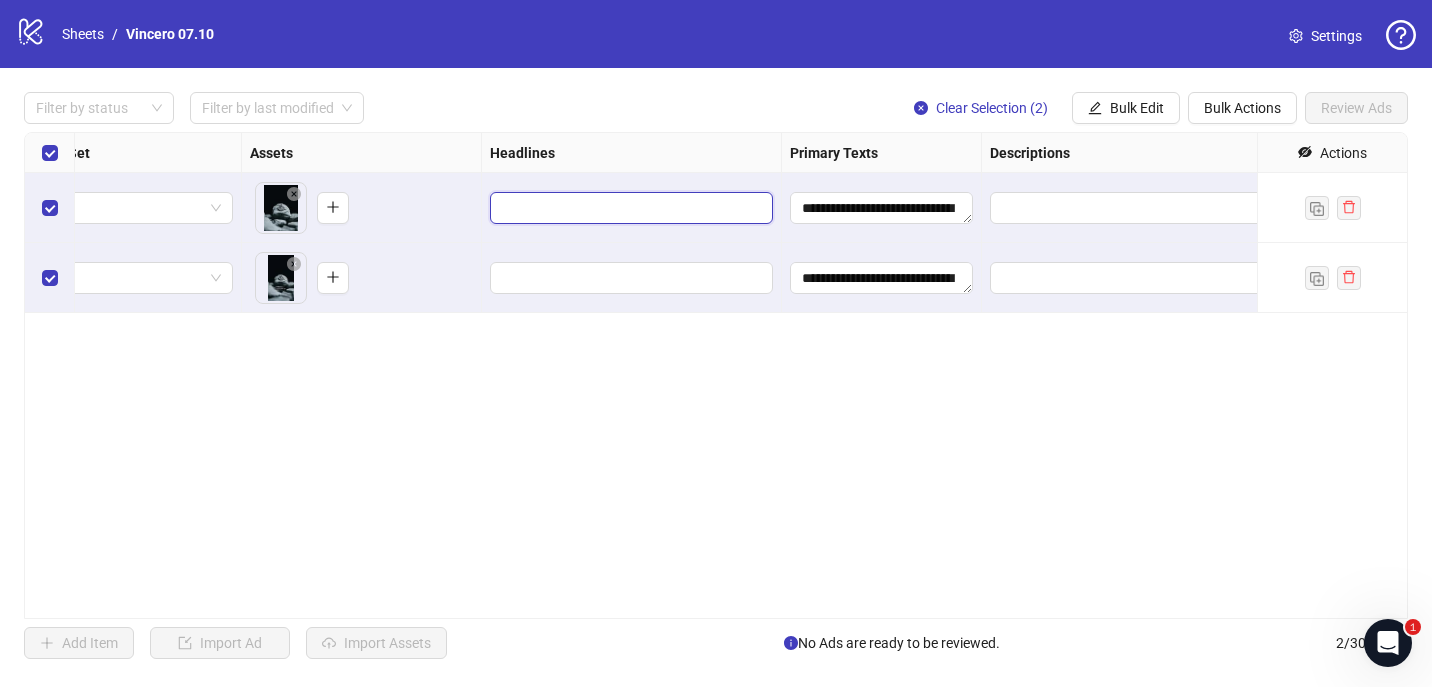 click at bounding box center (629, 208) 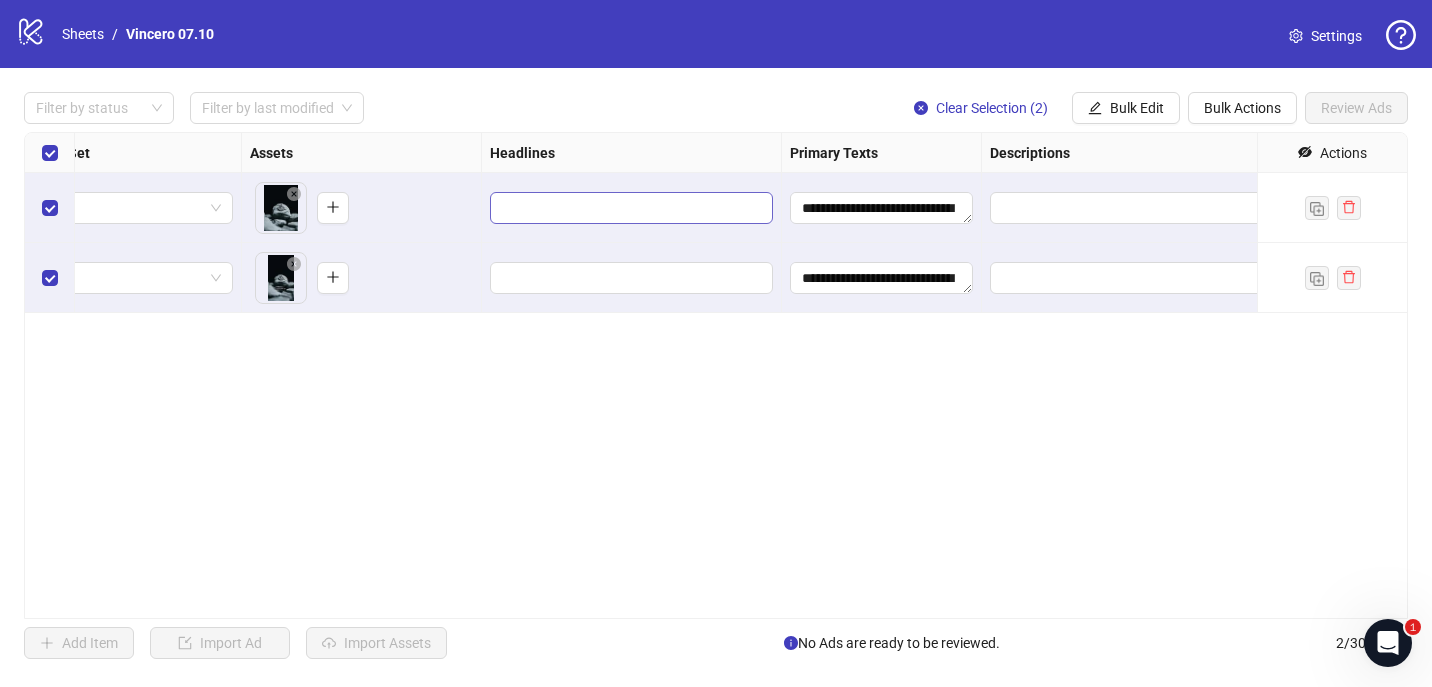 type on "**********" 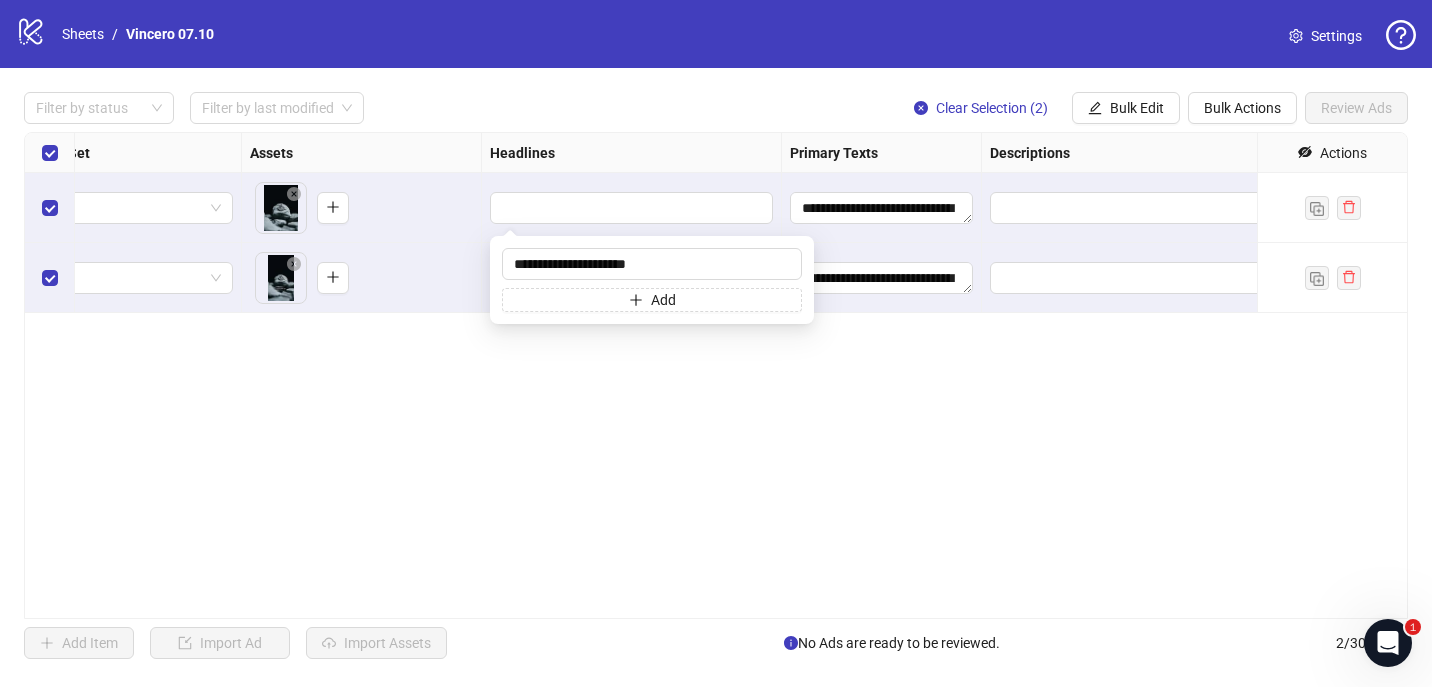 click on "To pick up a draggable item, press the space bar.
While dragging, use the arrow keys to move the item.
Press space again to drop the item in its new position, or press escape to cancel." at bounding box center (361, 278) 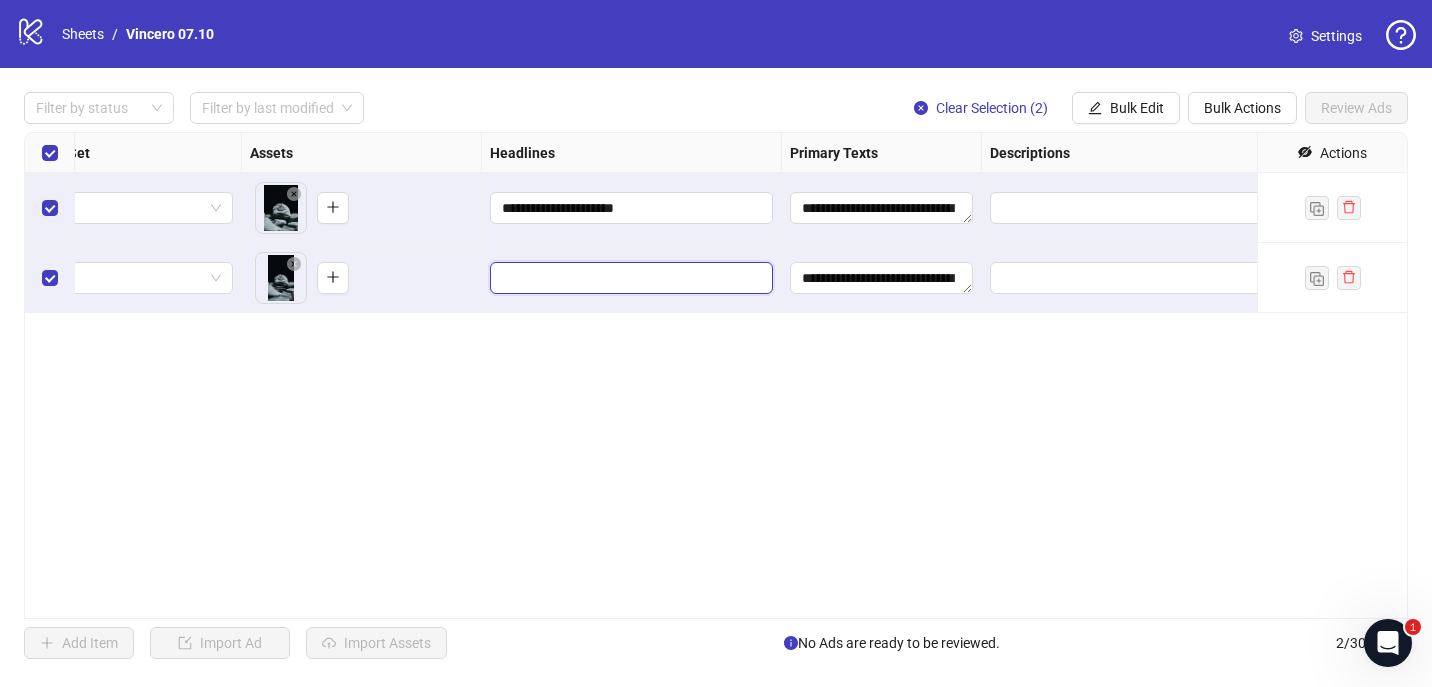 click at bounding box center (629, 278) 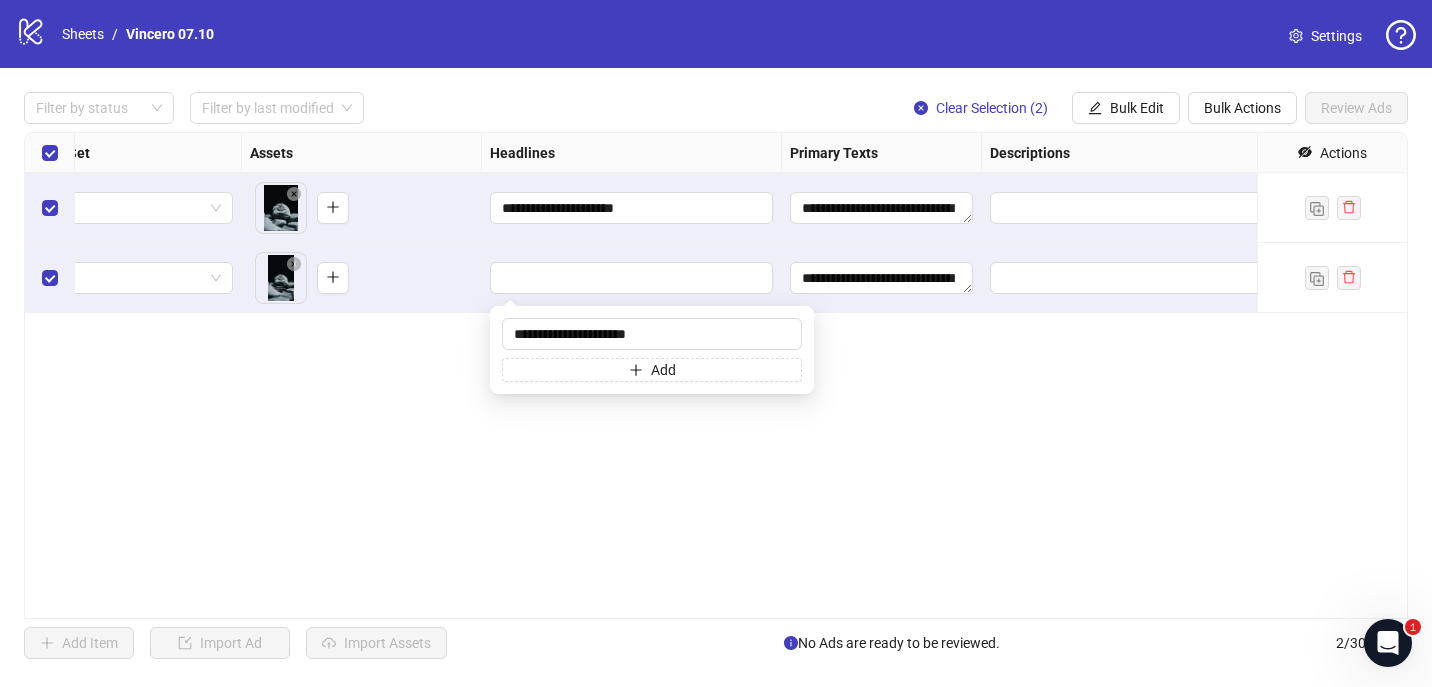 click on "**********" at bounding box center (716, 375) 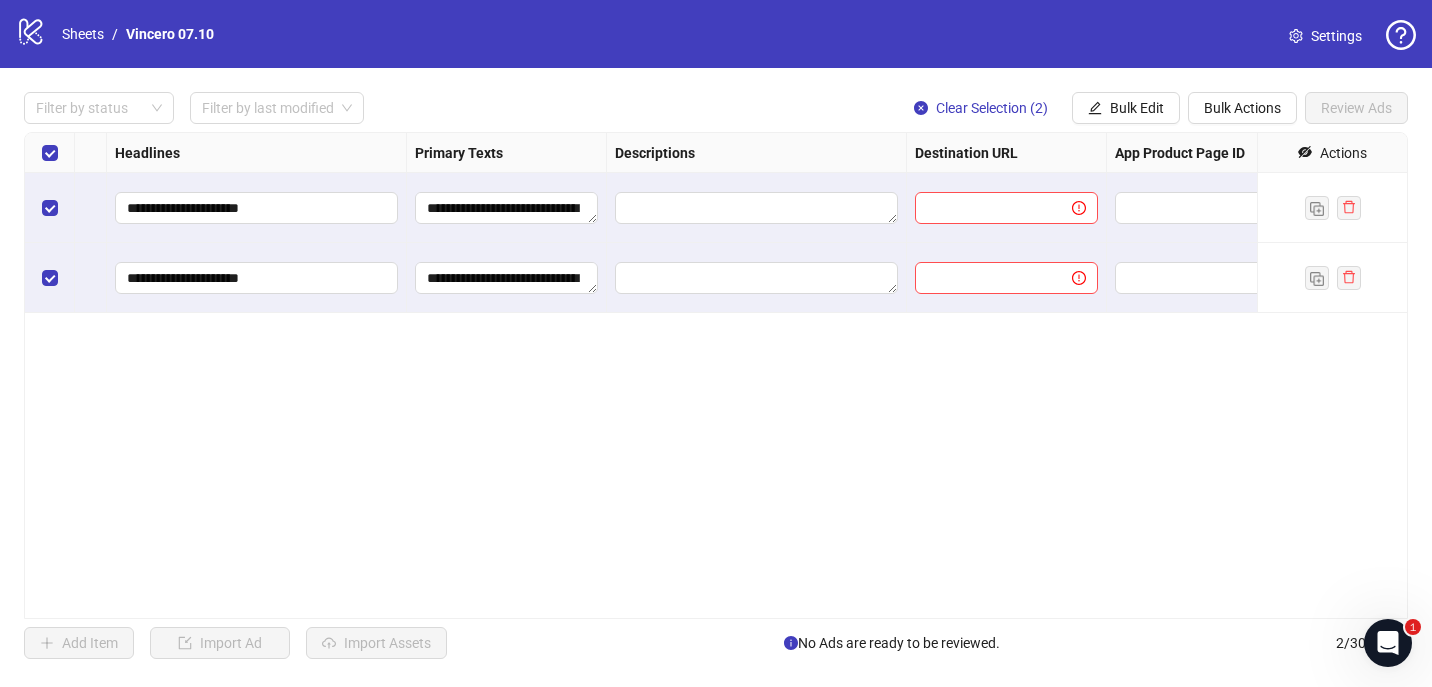 scroll, scrollTop: 0, scrollLeft: 1212, axis: horizontal 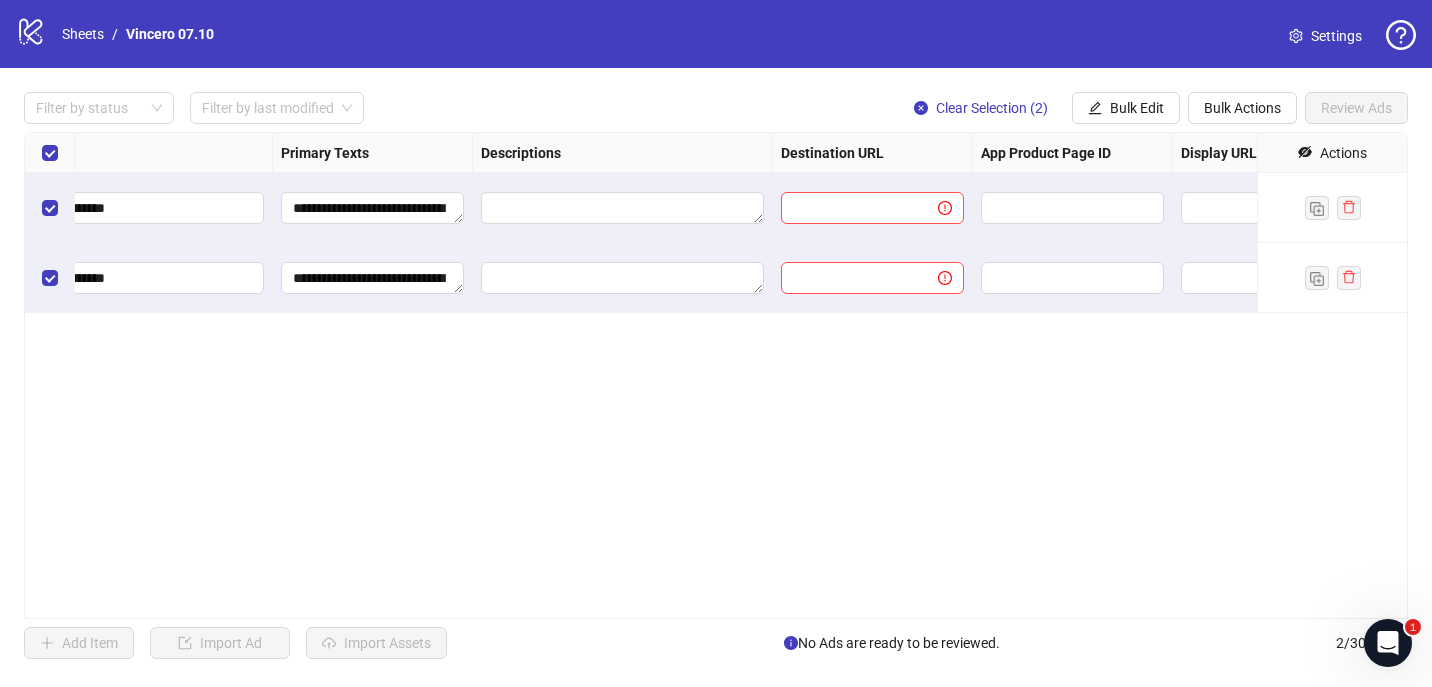 click 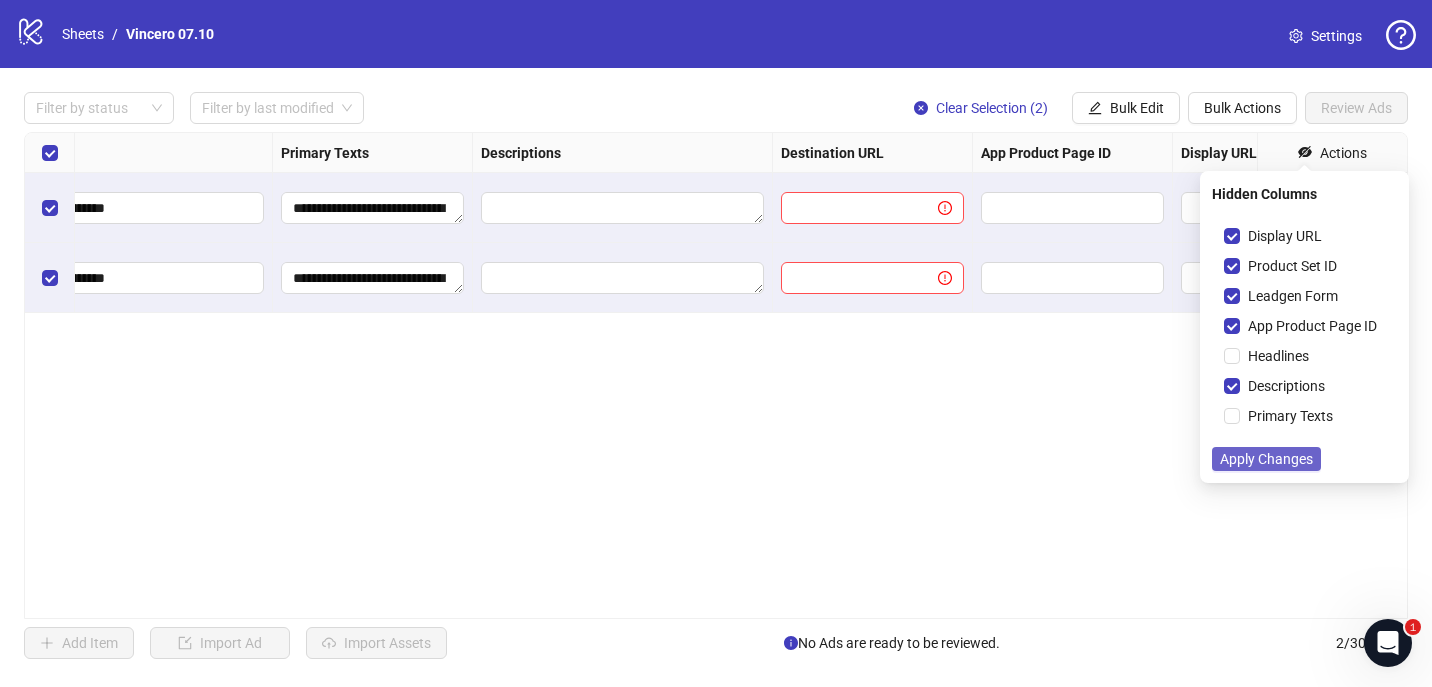 click on "Apply Changes" at bounding box center (1266, 459) 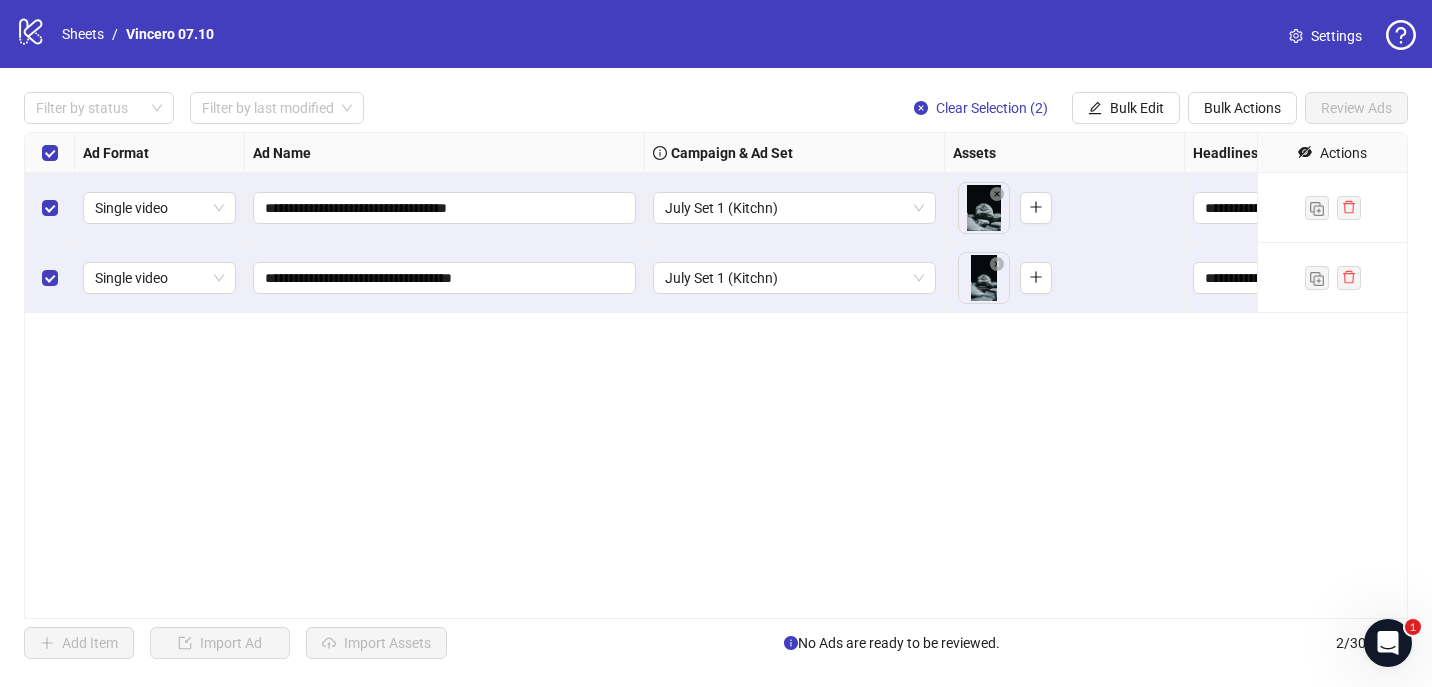 click on "**********" at bounding box center (716, 375) 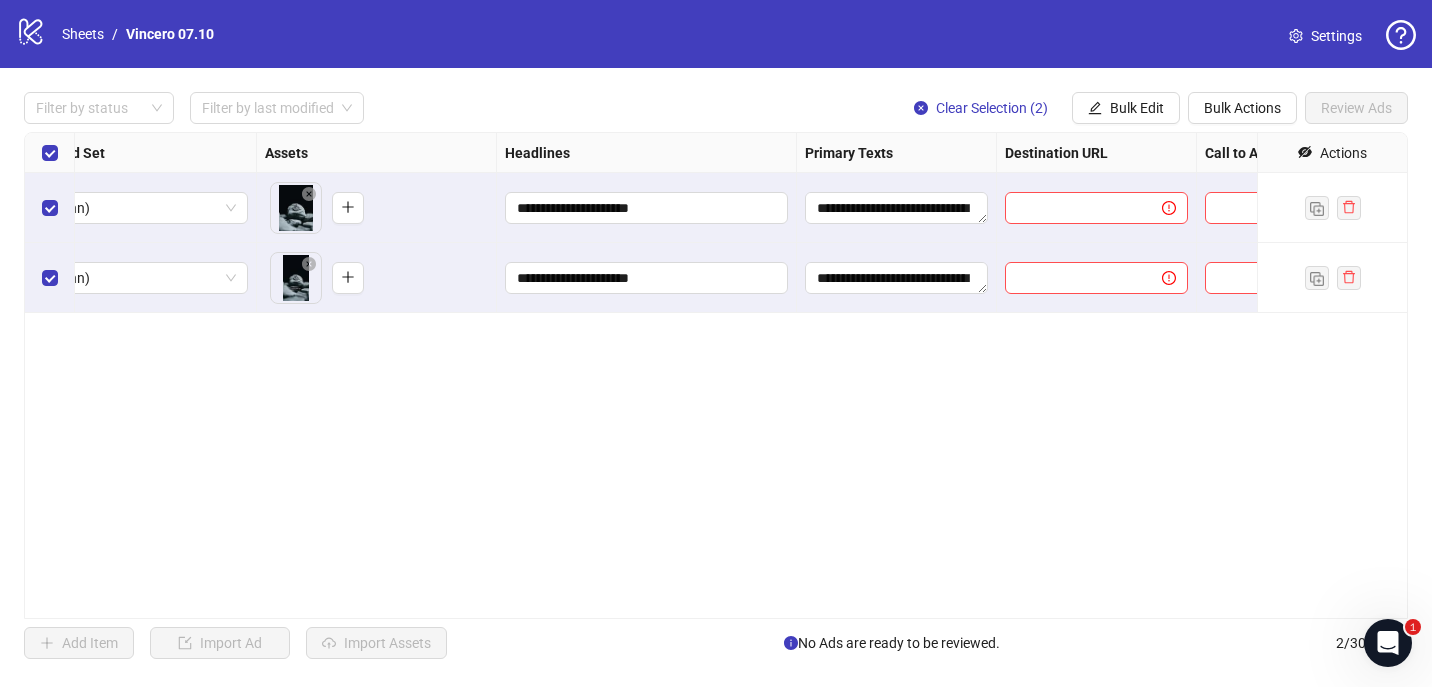 scroll, scrollTop: 0, scrollLeft: 788, axis: horizontal 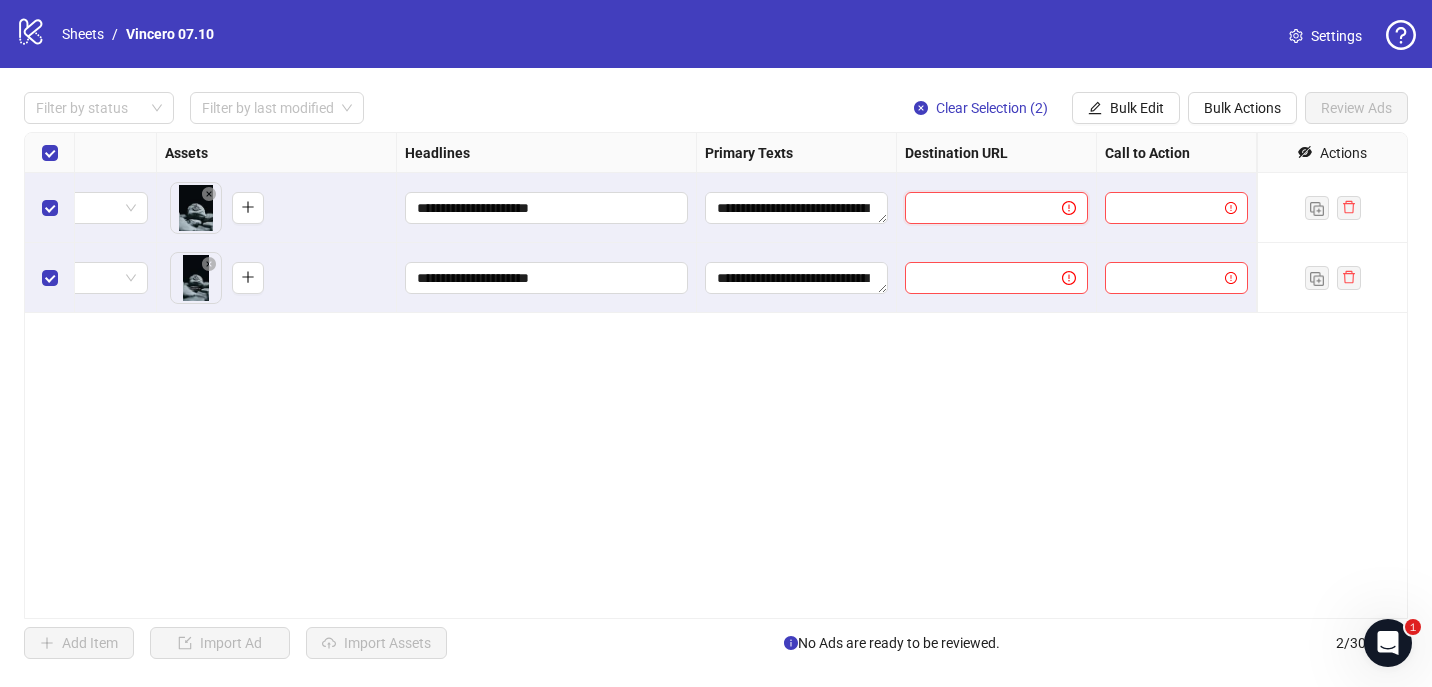 click at bounding box center (975, 208) 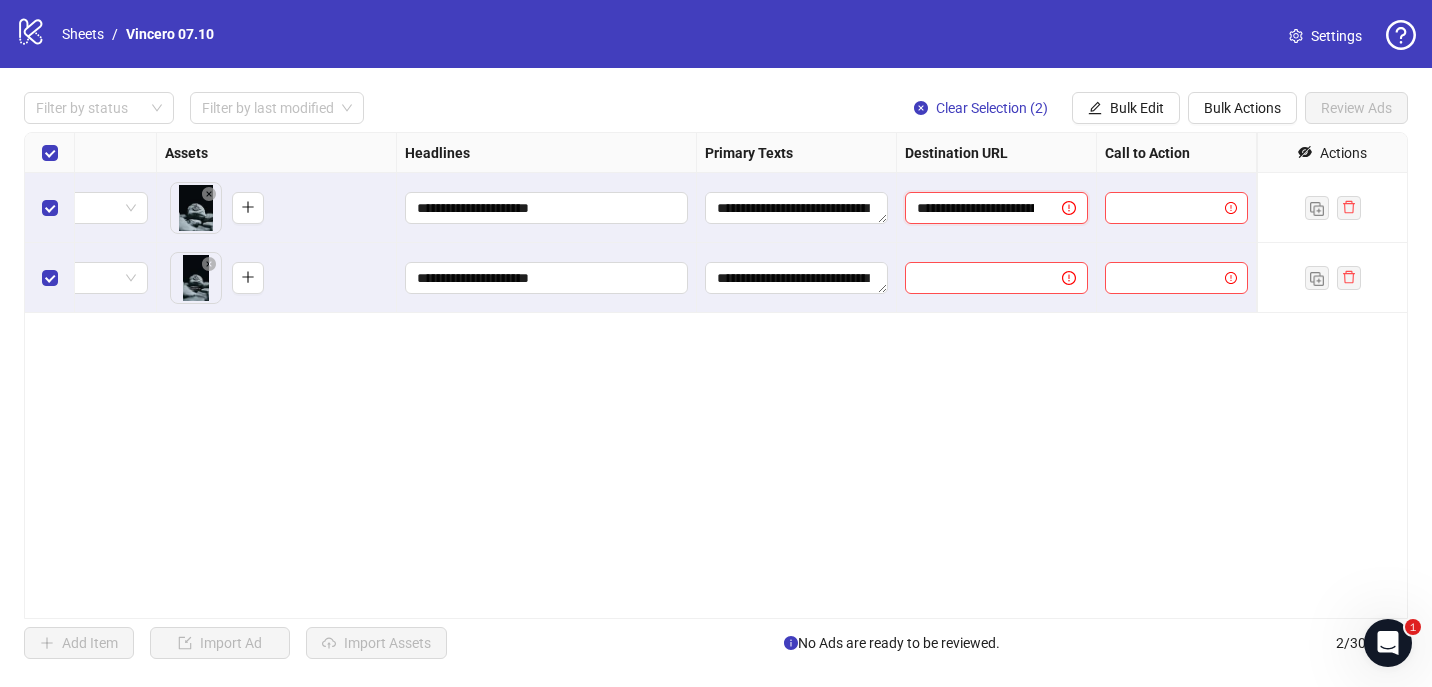 scroll, scrollTop: 0, scrollLeft: 525, axis: horizontal 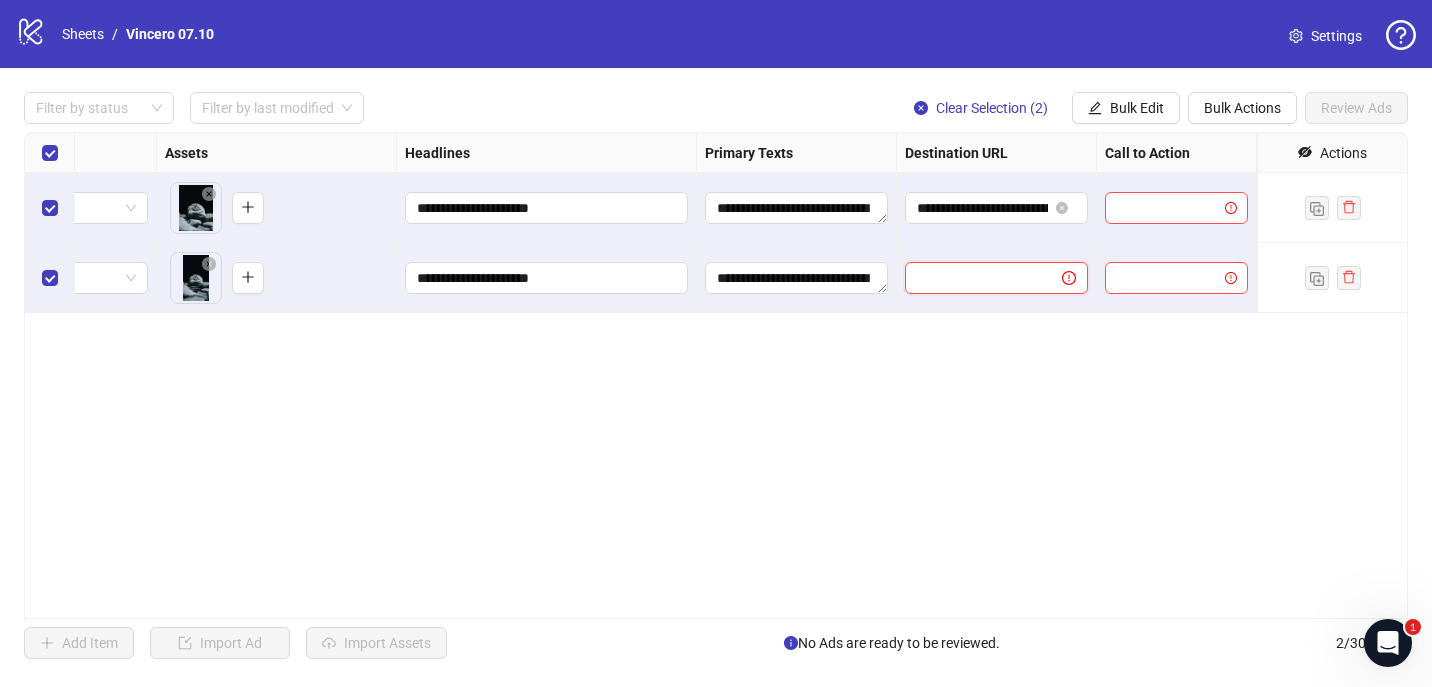 click at bounding box center (975, 278) 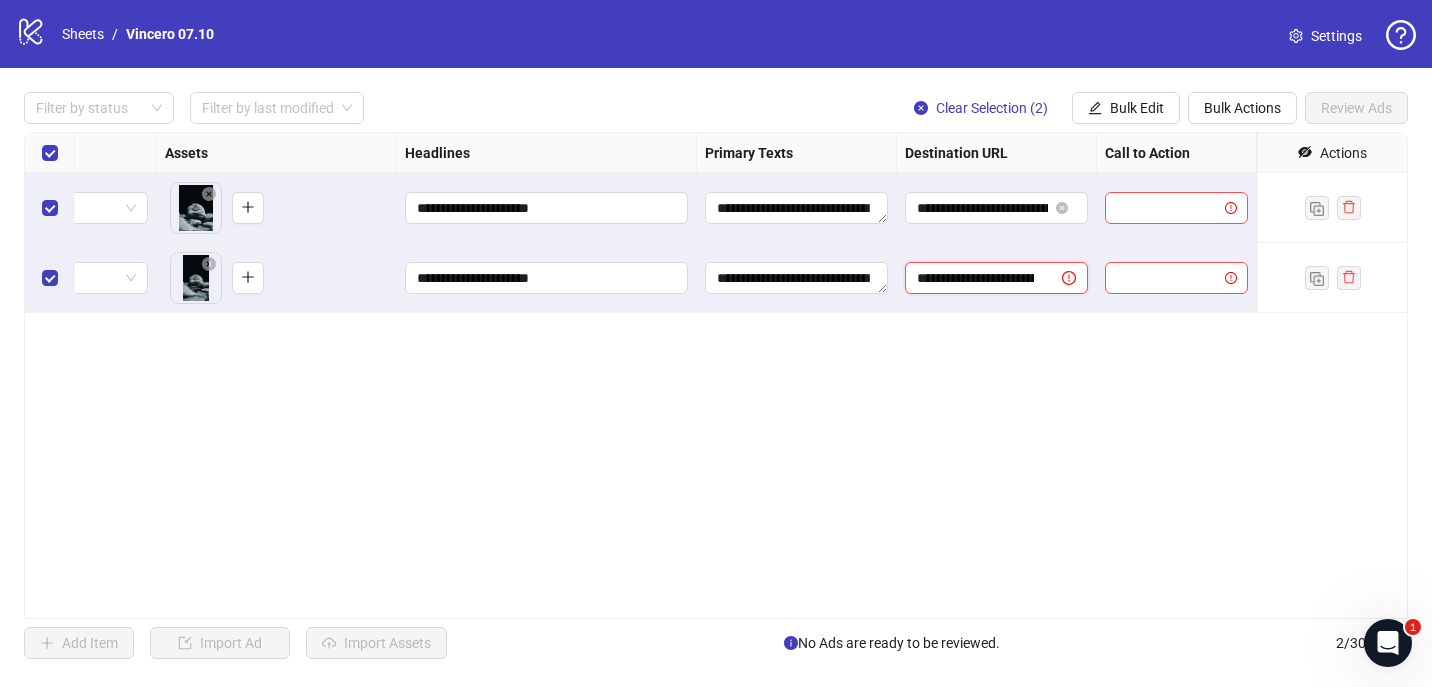 scroll, scrollTop: 0, scrollLeft: 525, axis: horizontal 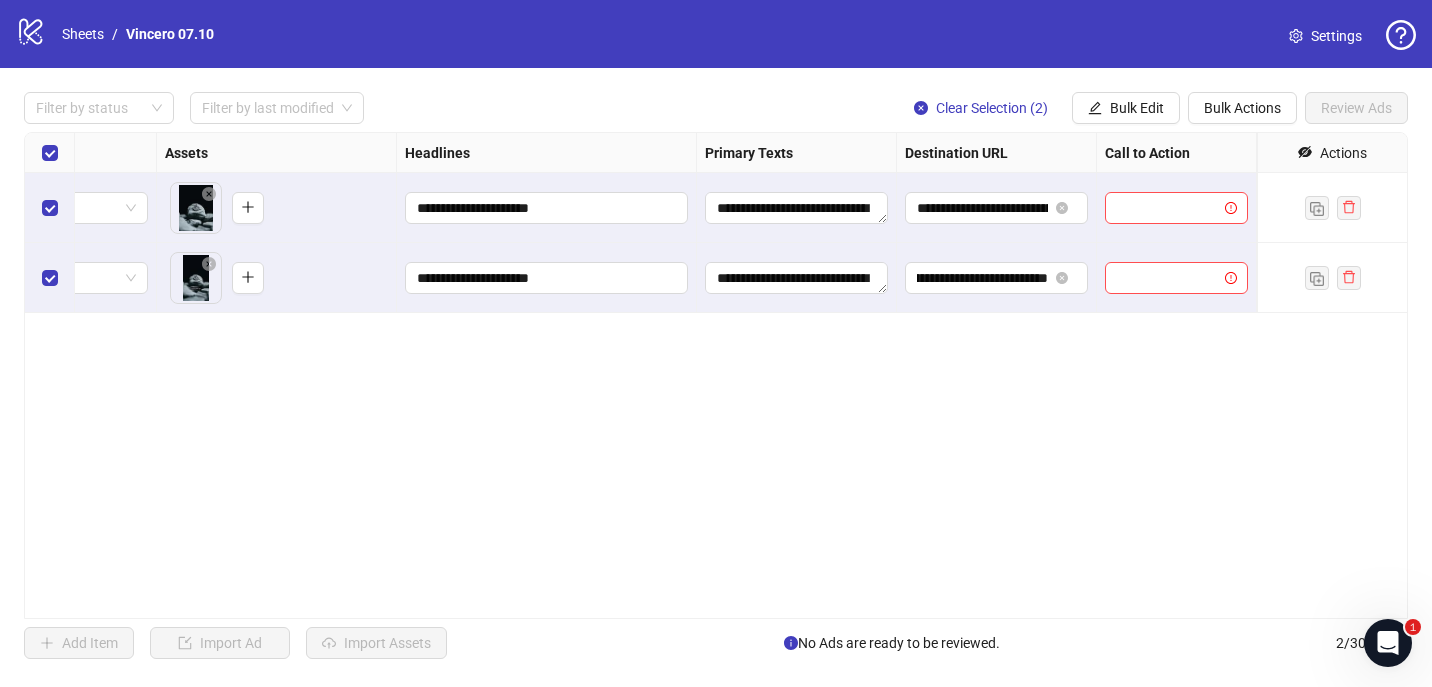 click on "**********" at bounding box center [716, 375] 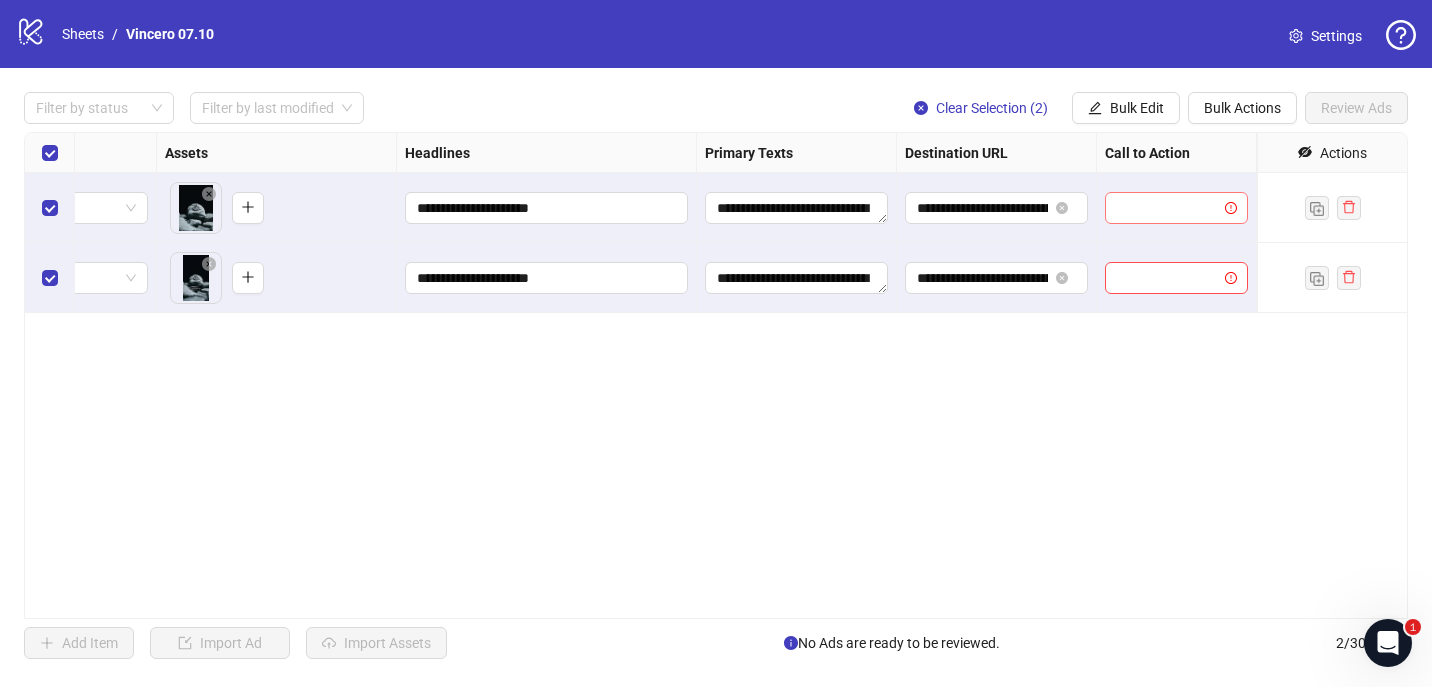 click at bounding box center [1176, 208] 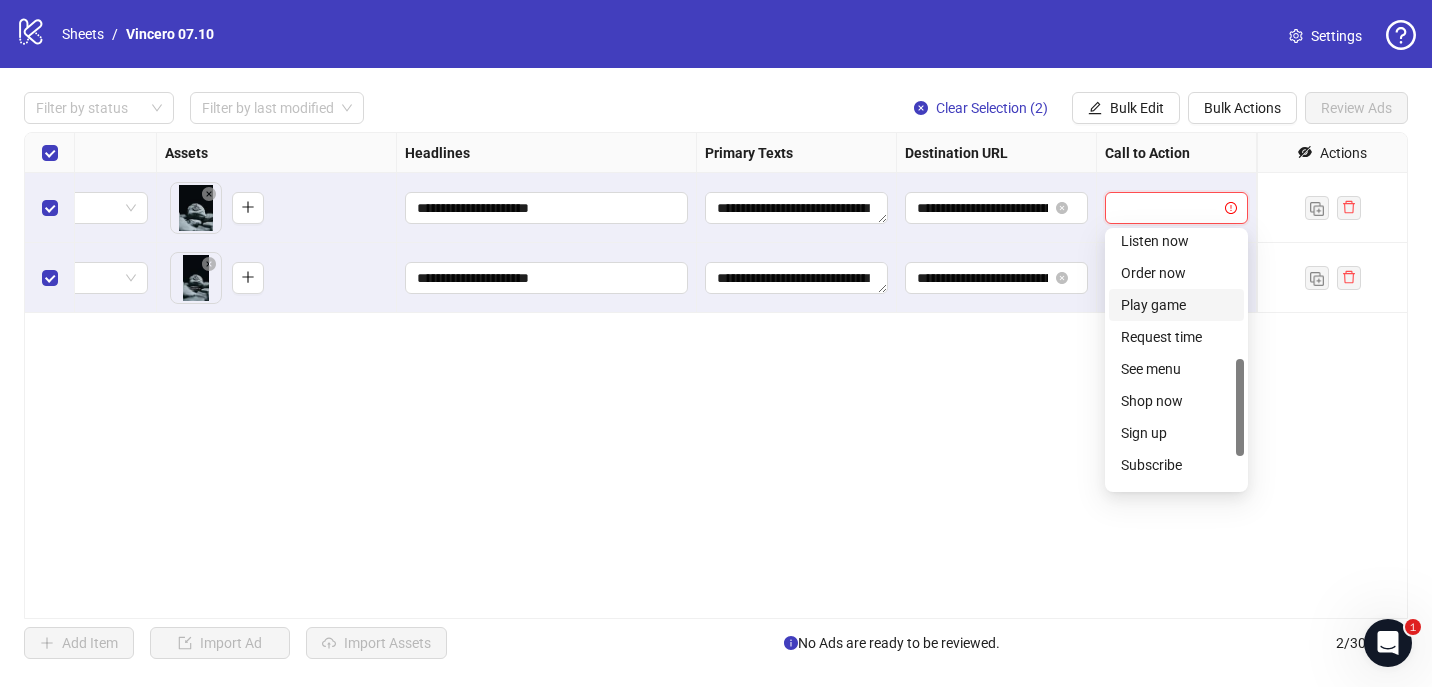 scroll, scrollTop: 331, scrollLeft: 0, axis: vertical 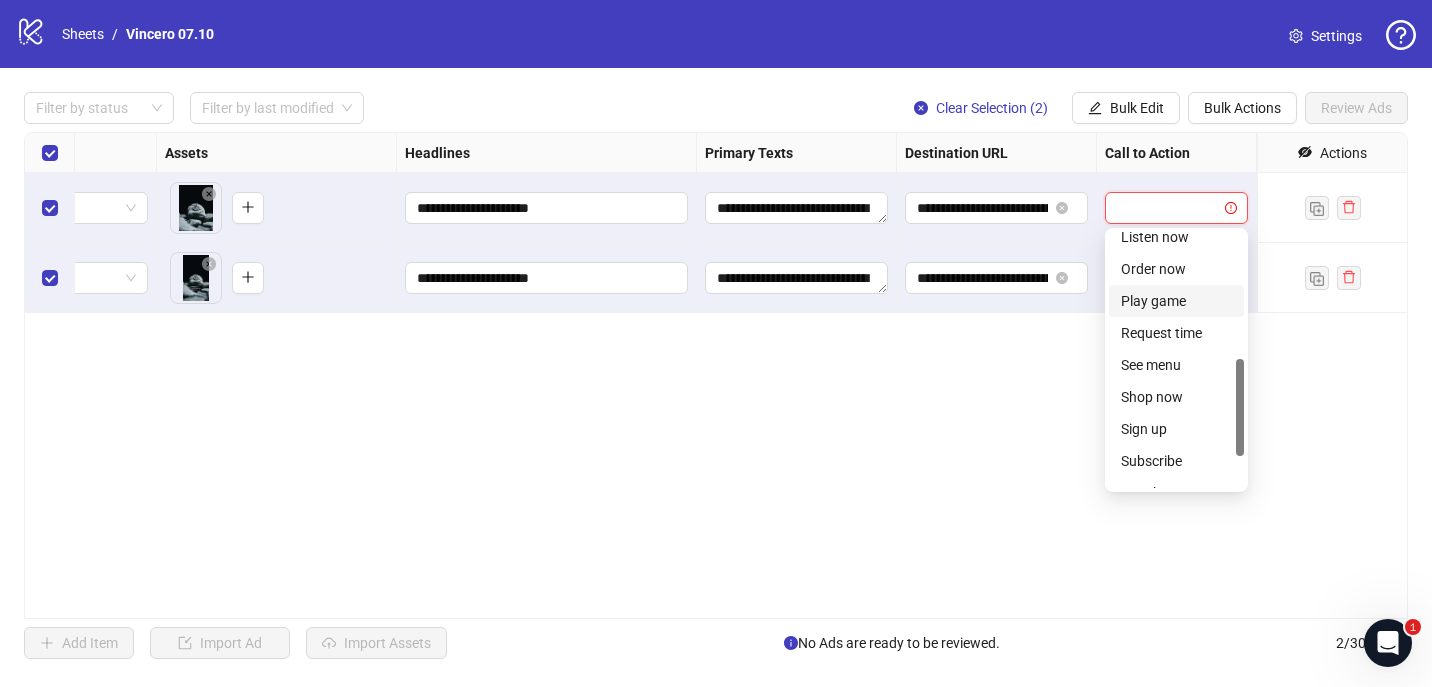 click on "Shop now" at bounding box center (1176, 397) 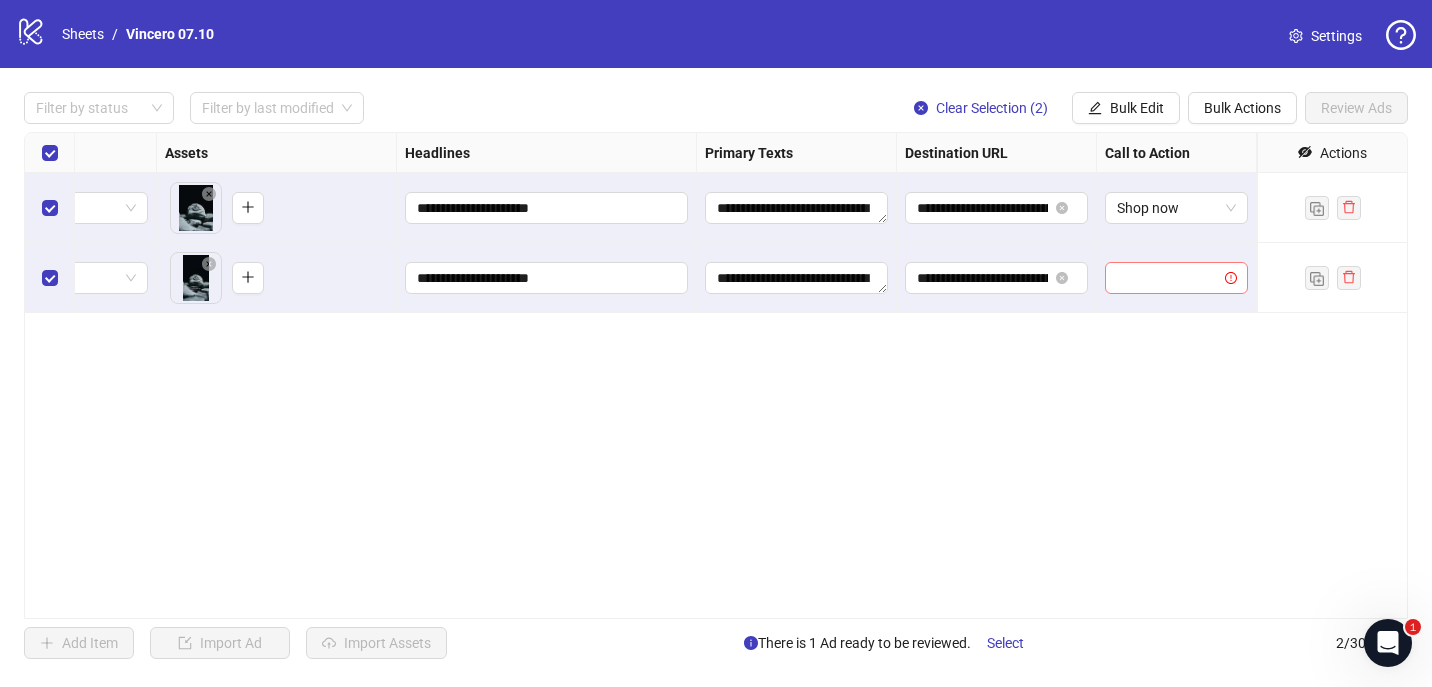 click at bounding box center [1167, 278] 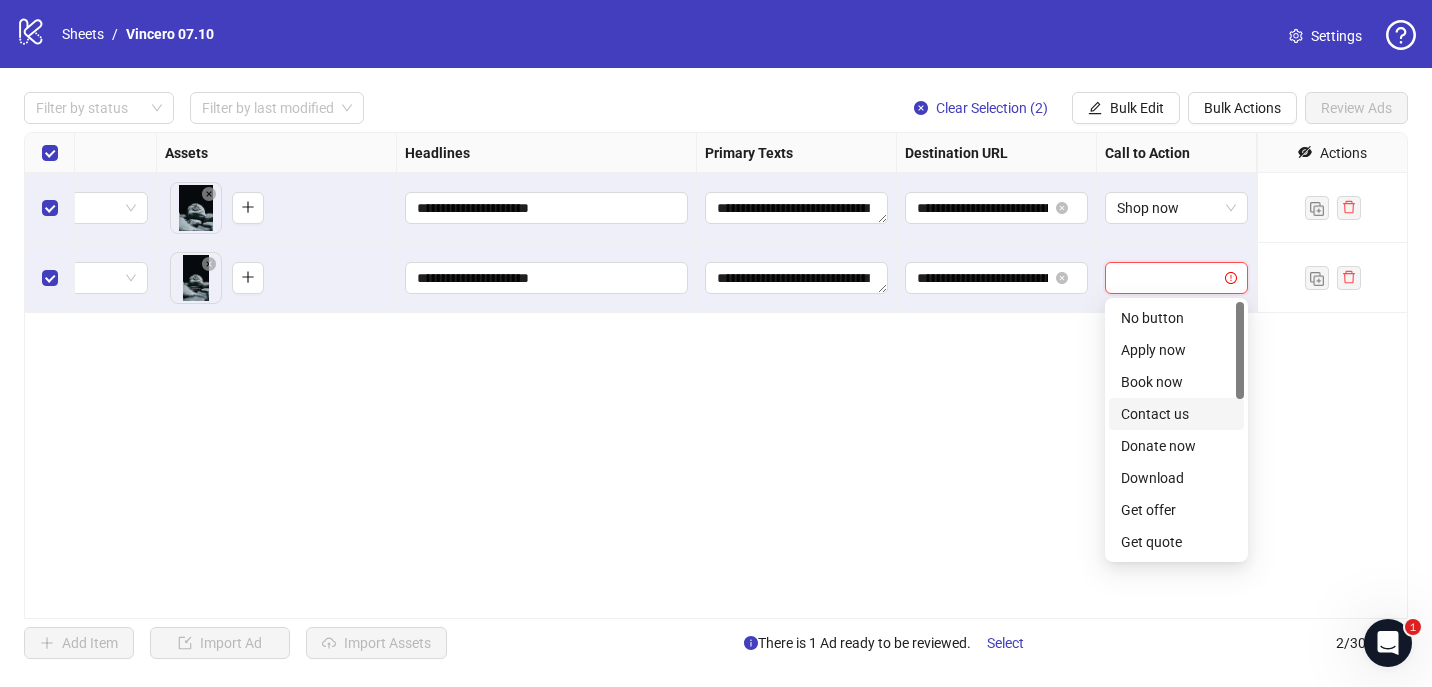 scroll, scrollTop: 416, scrollLeft: 0, axis: vertical 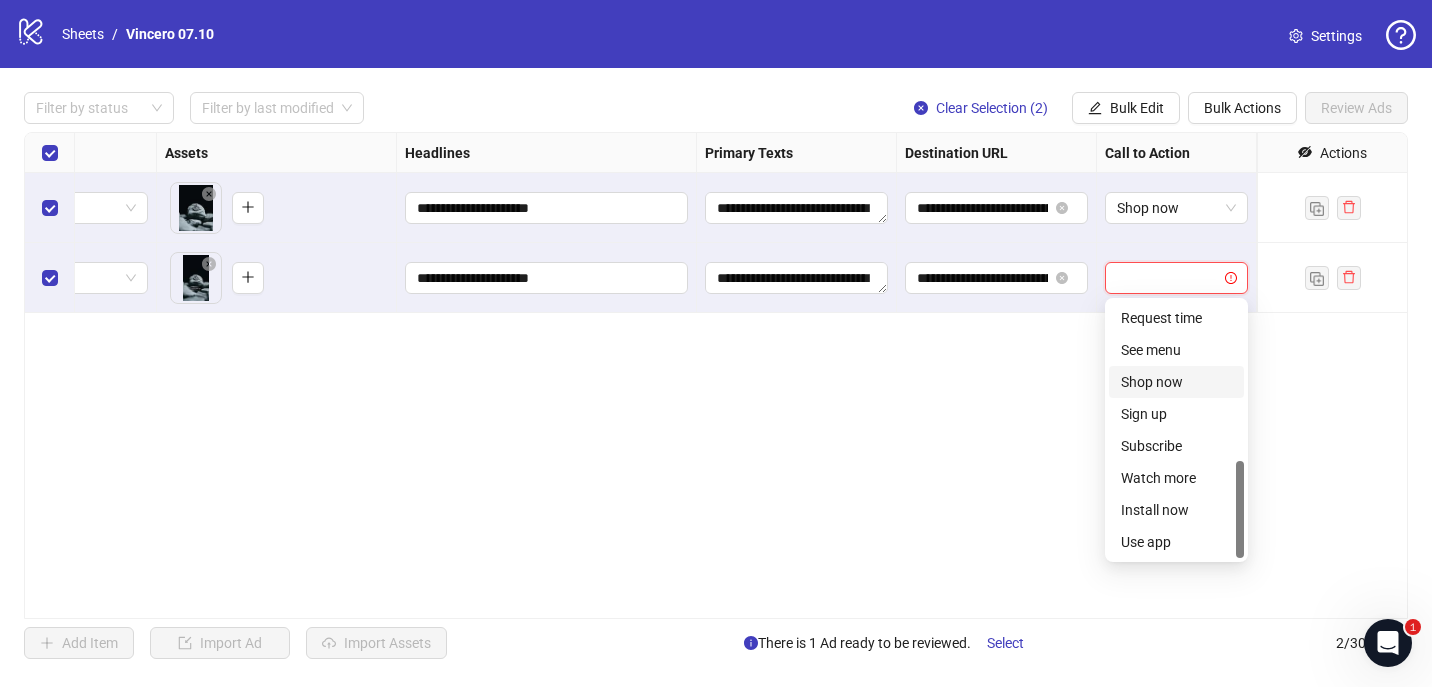 click on "Shop now" at bounding box center [1176, 382] 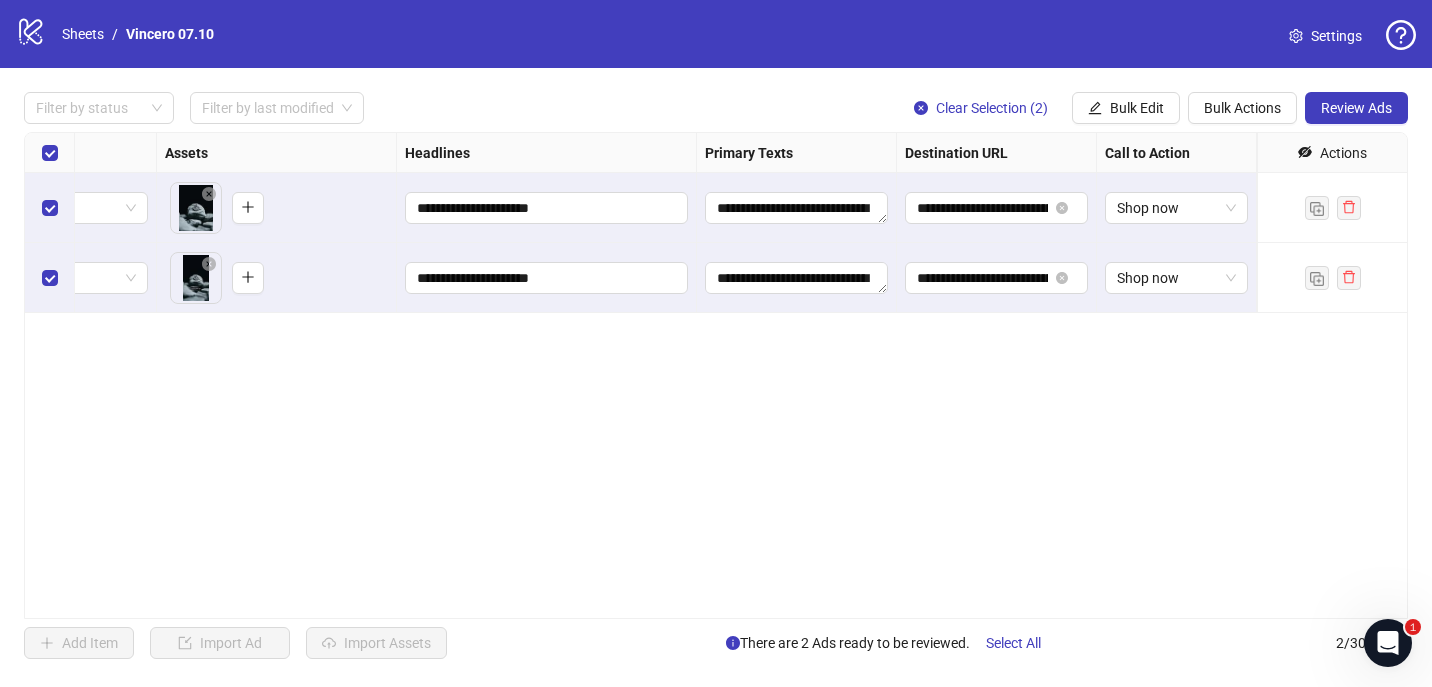 click on "**********" at bounding box center (716, 375) 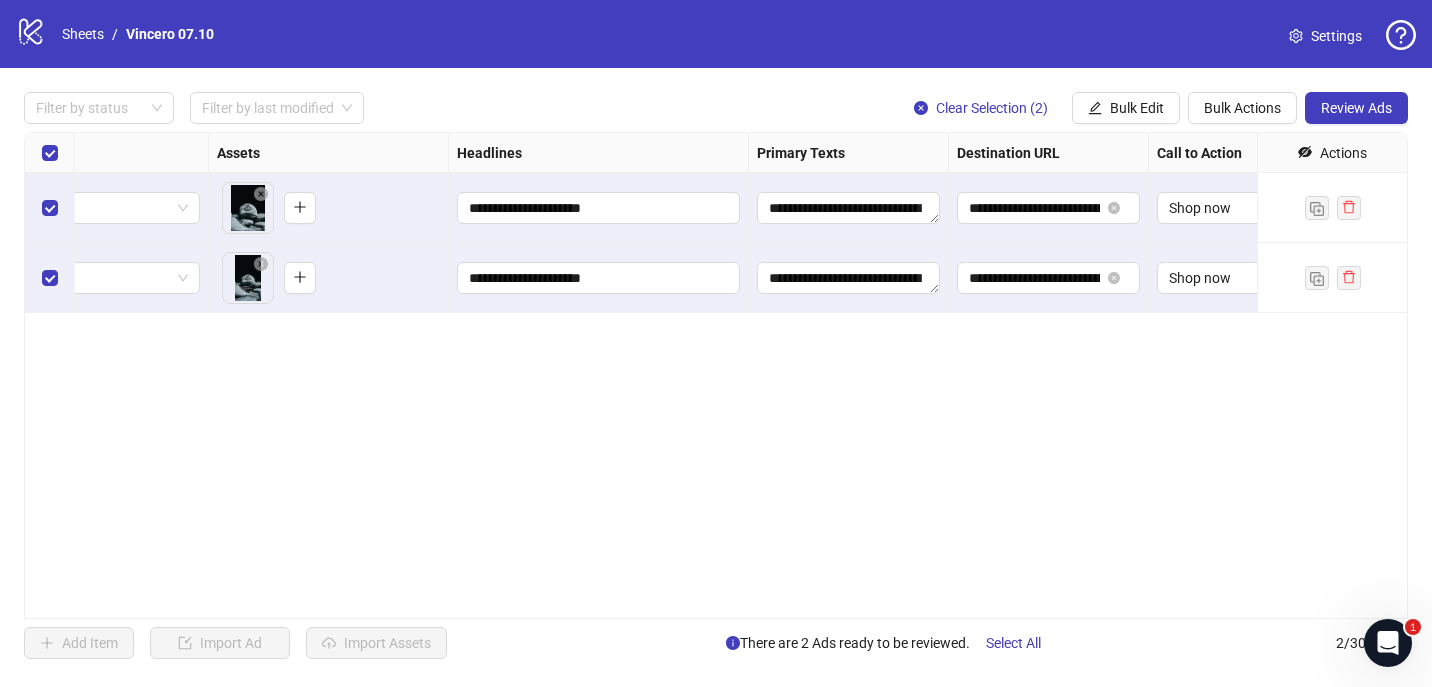 scroll, scrollTop: 0, scrollLeft: 788, axis: horizontal 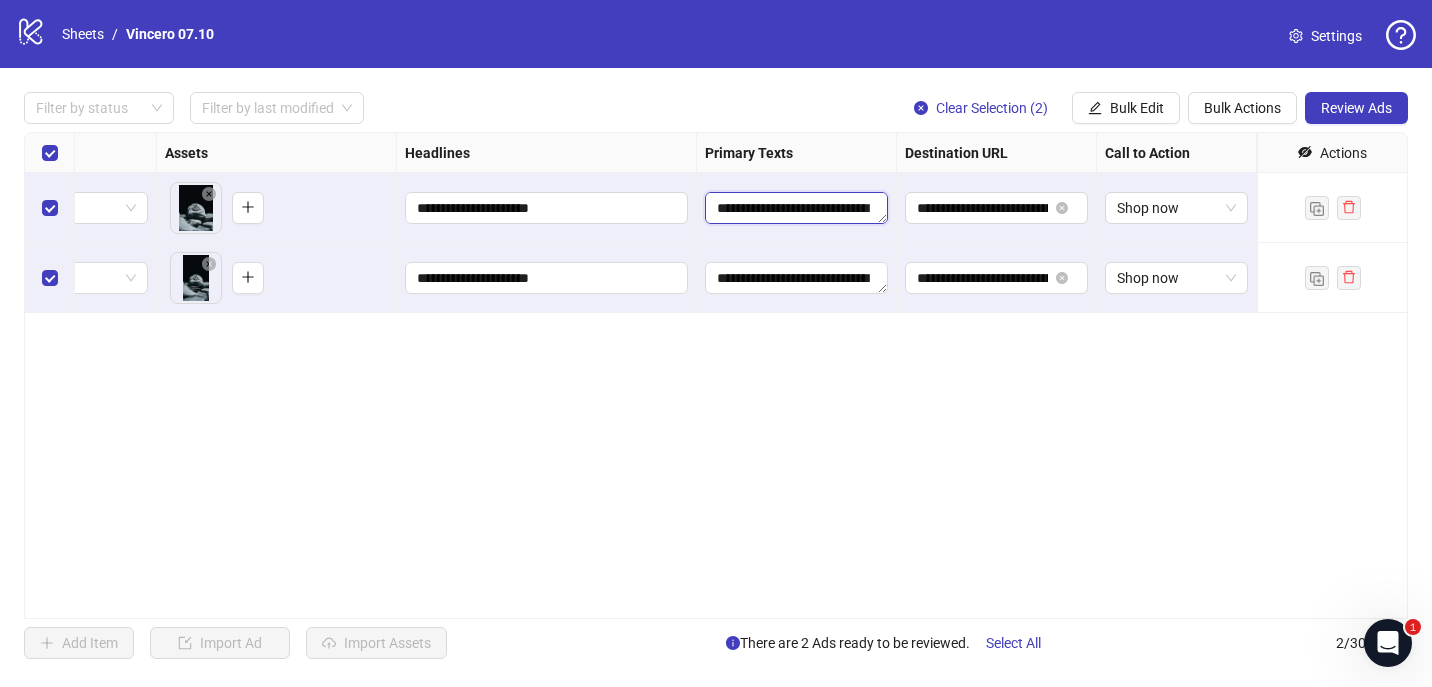 click on "**********" at bounding box center (796, 208) 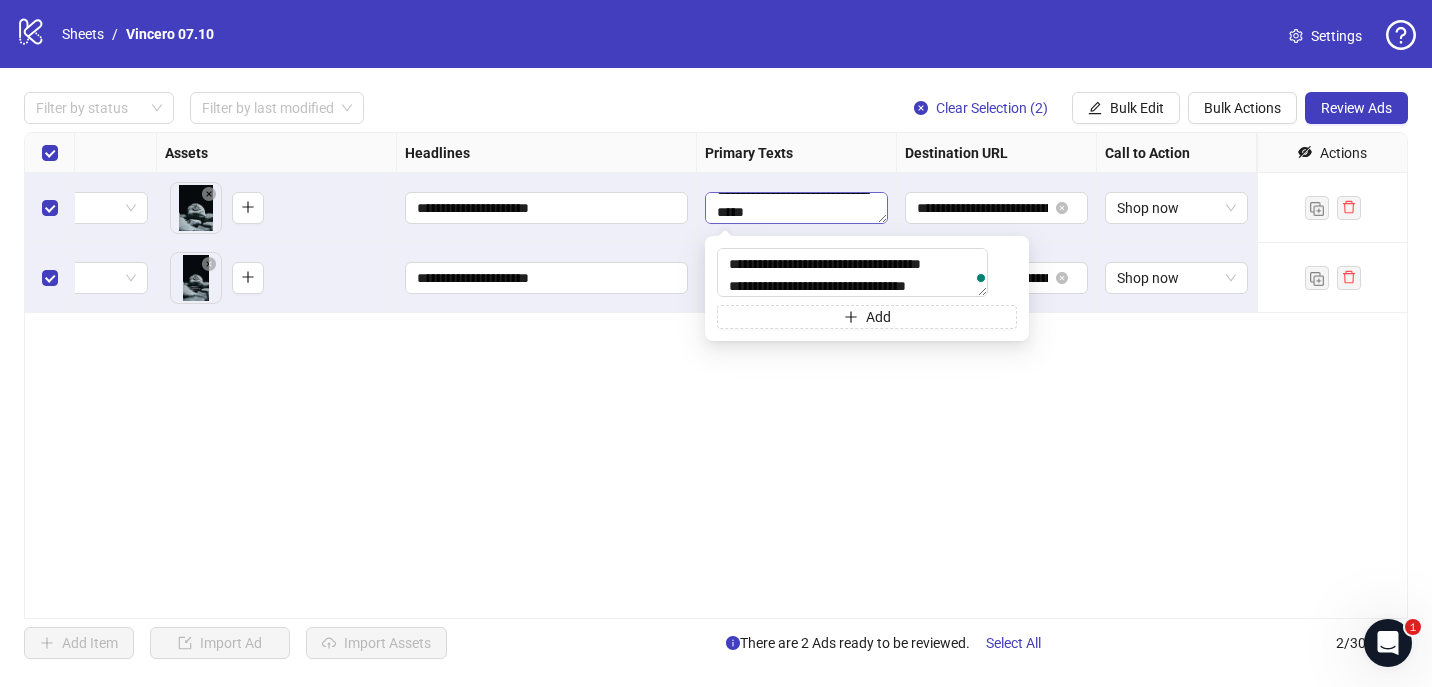 scroll, scrollTop: 88, scrollLeft: 0, axis: vertical 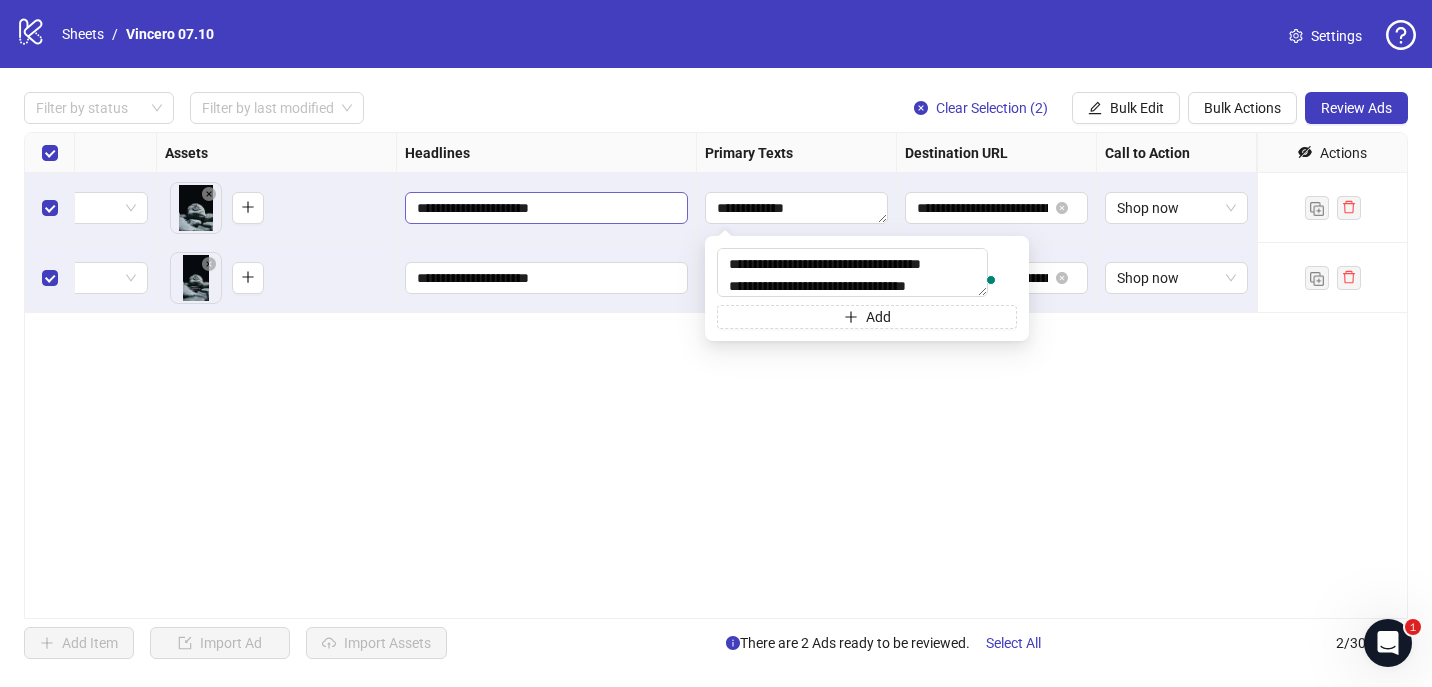 click on "**********" at bounding box center (544, 208) 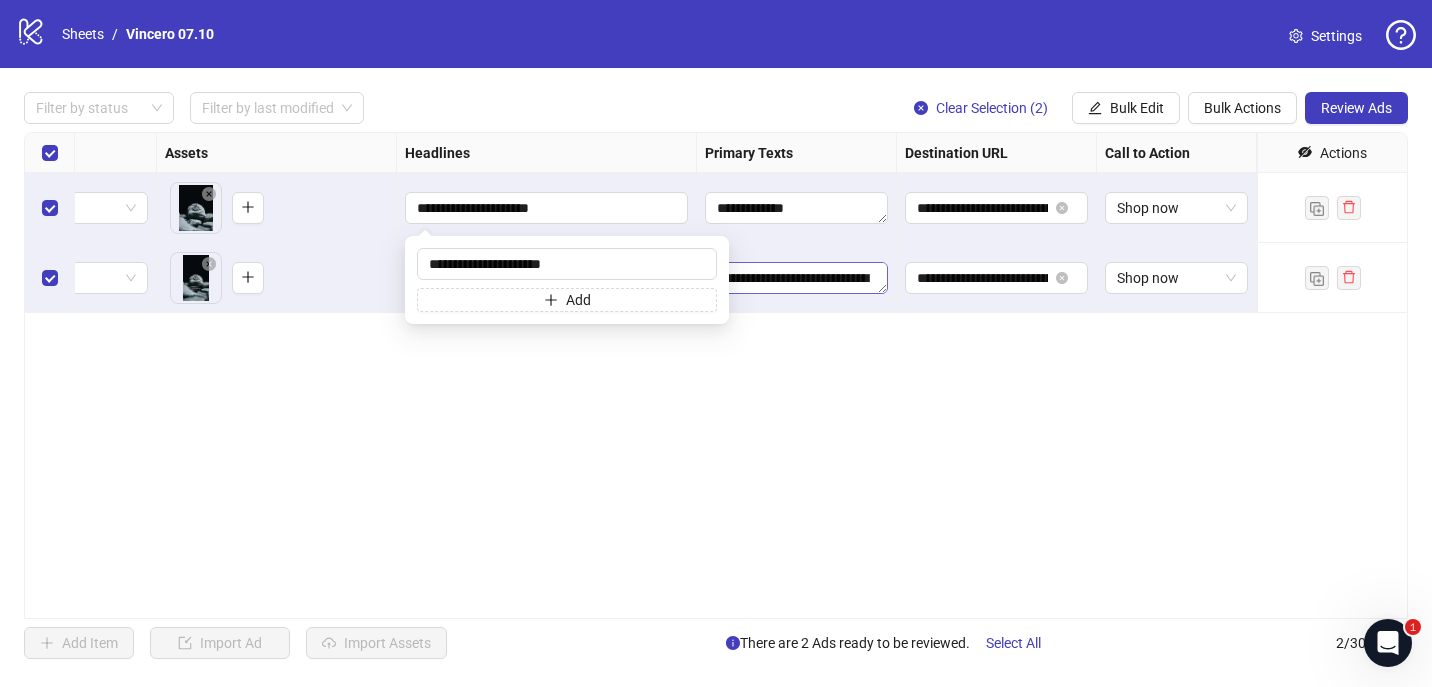 click on "**********" at bounding box center [796, 278] 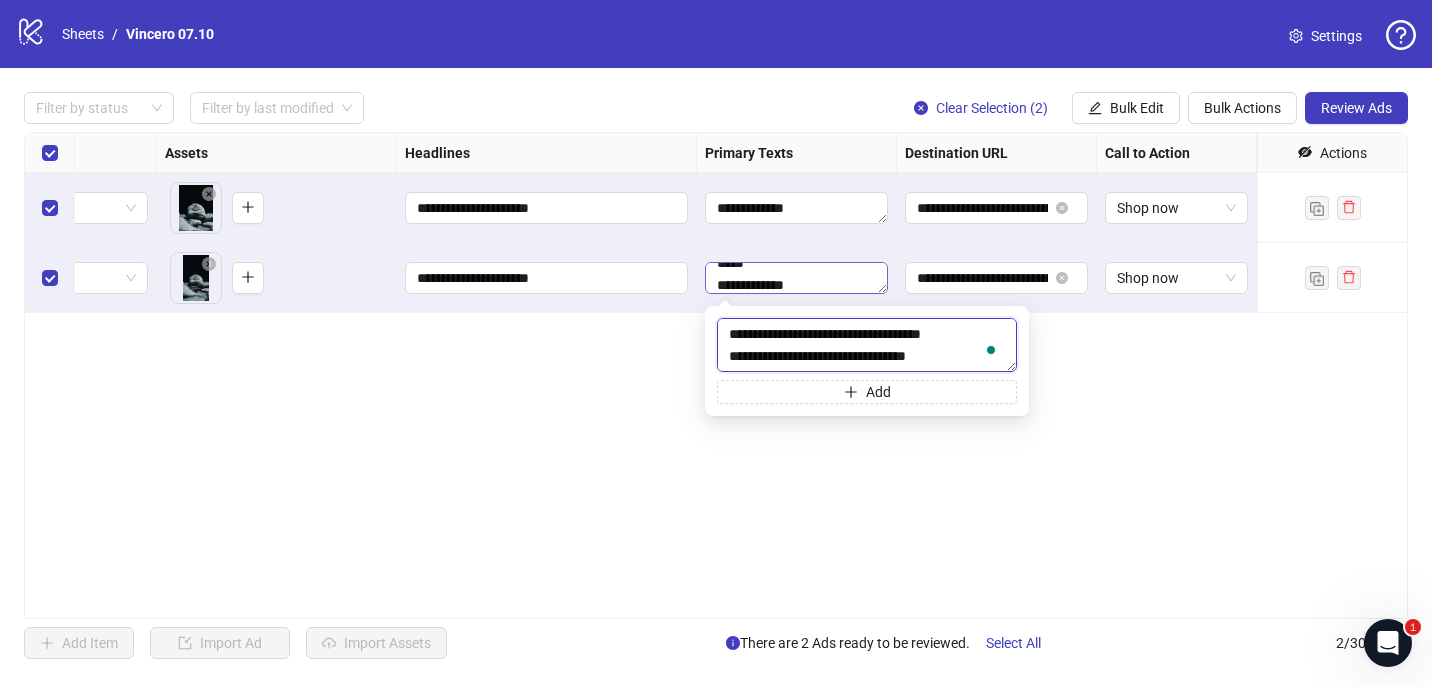 scroll, scrollTop: 88, scrollLeft: 0, axis: vertical 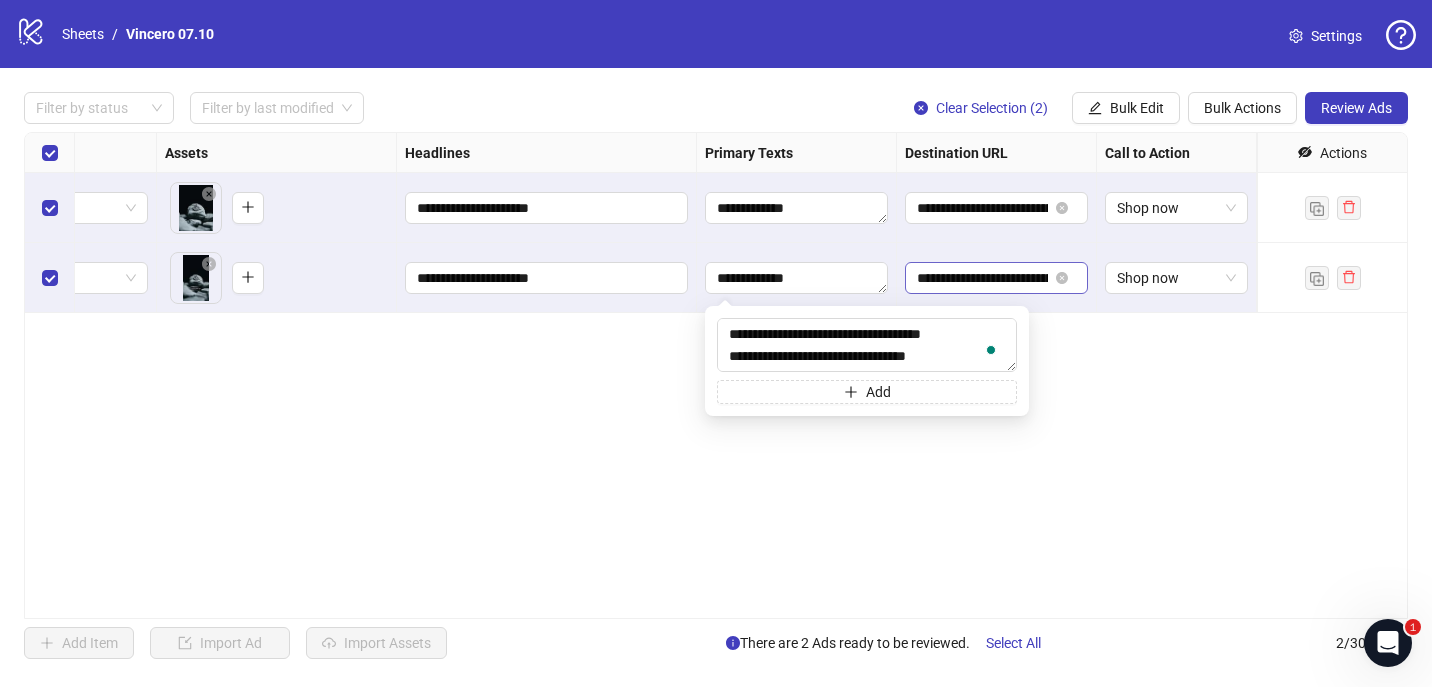 click on "**********" at bounding box center (982, 278) 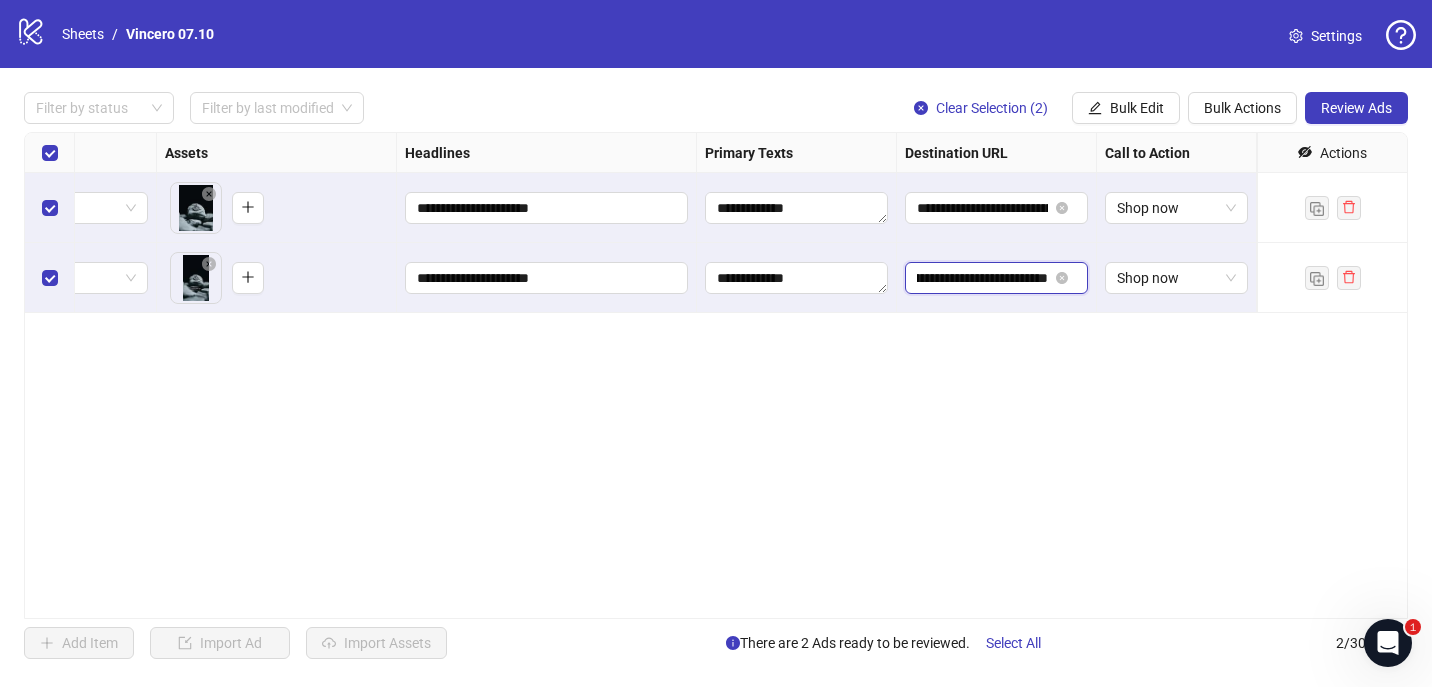 scroll, scrollTop: 0, scrollLeft: 525, axis: horizontal 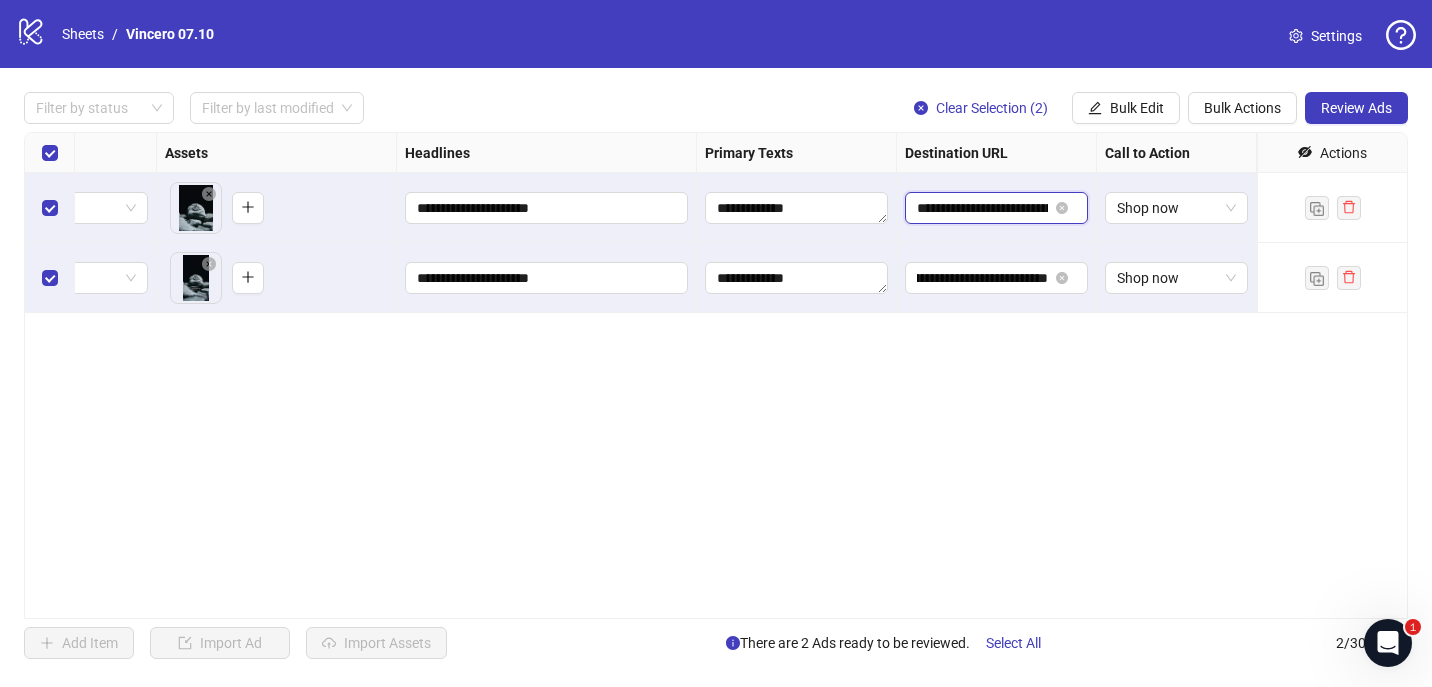 click on "**********" at bounding box center (982, 208) 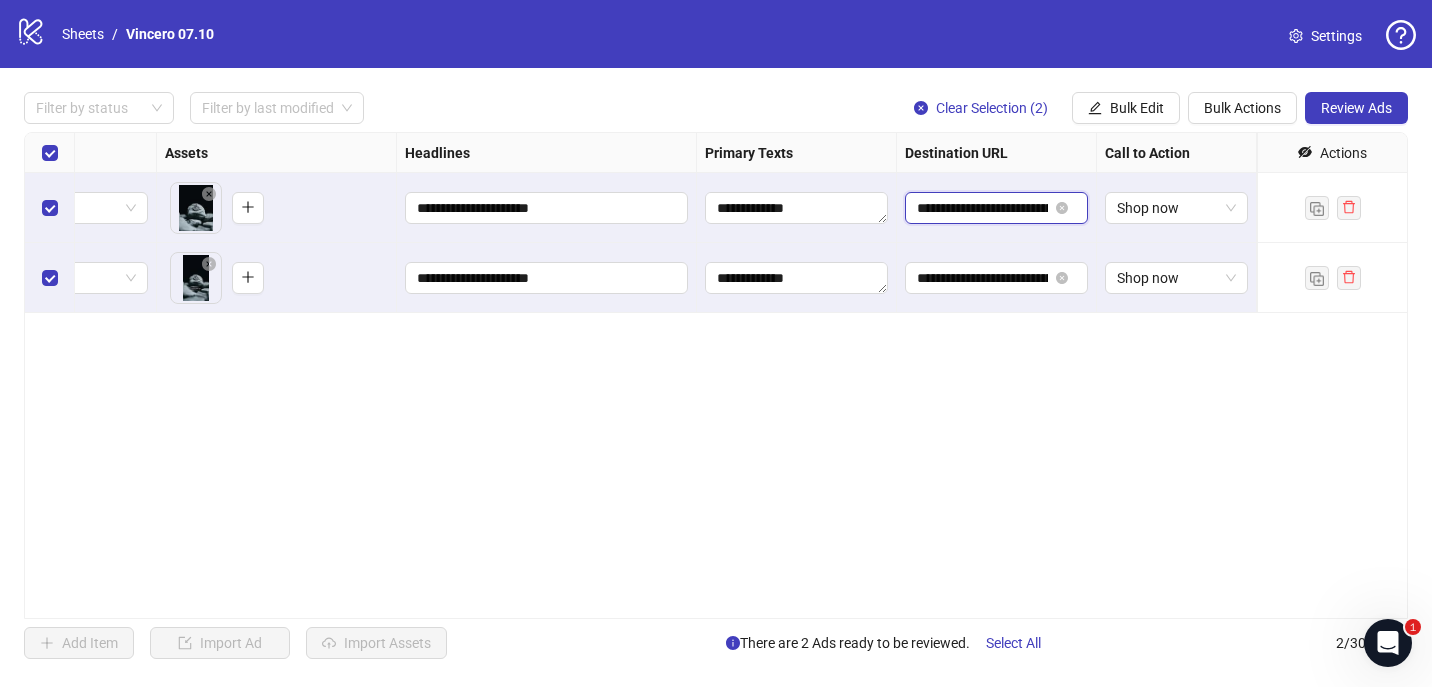 scroll, scrollTop: 0, scrollLeft: 525, axis: horizontal 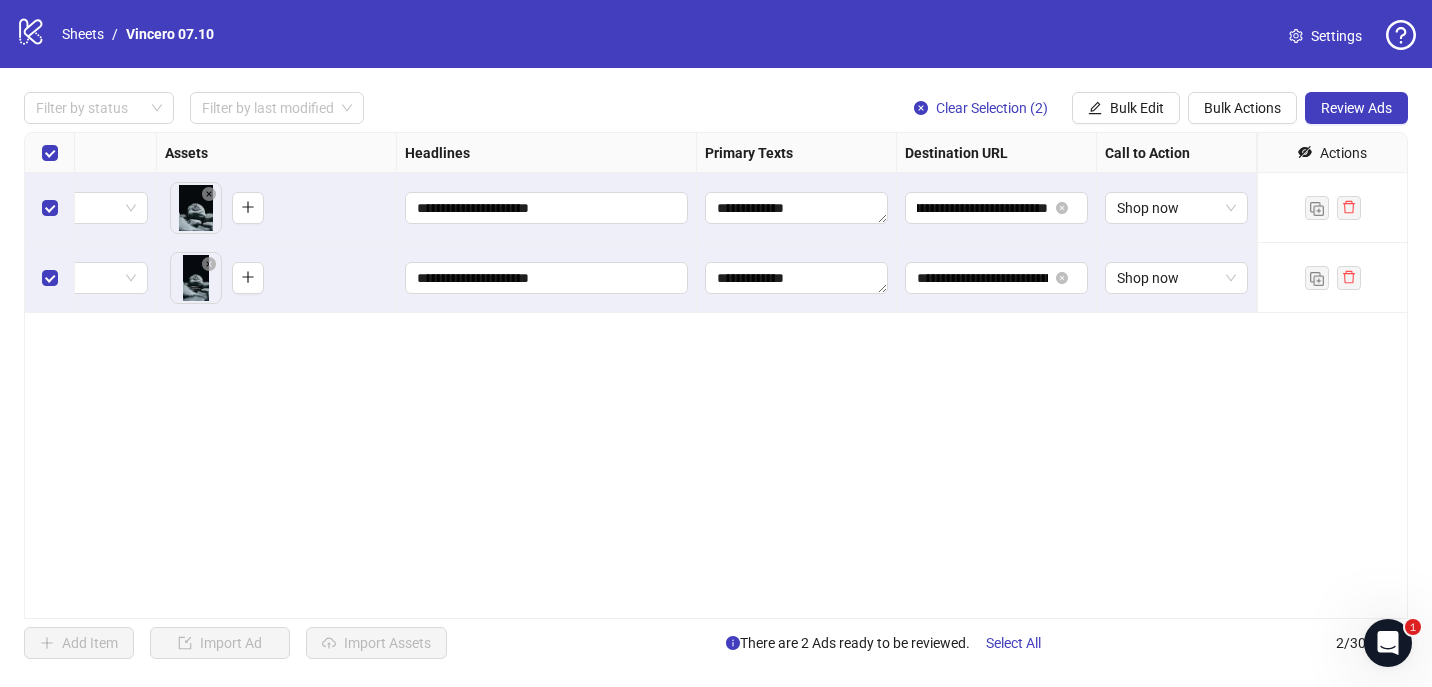 click on "**********" at bounding box center (716, 375) 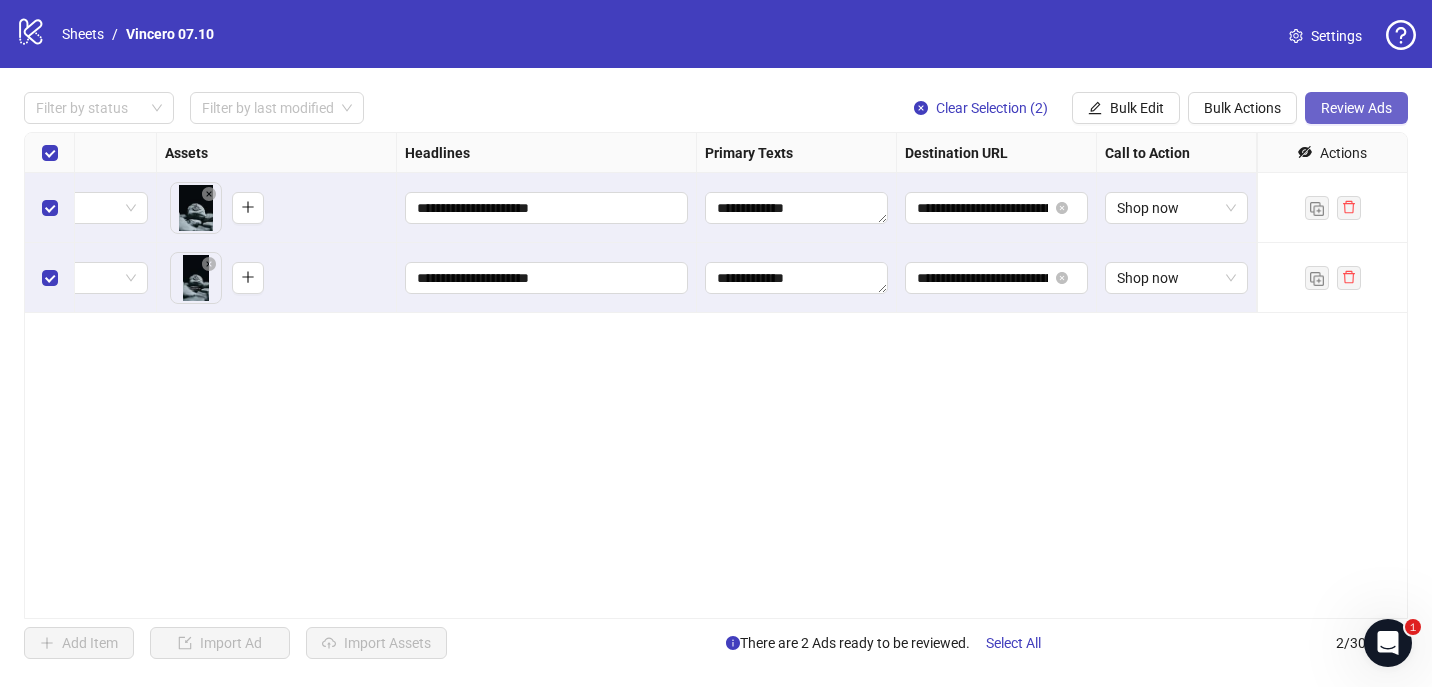 click on "Review Ads" at bounding box center (1356, 108) 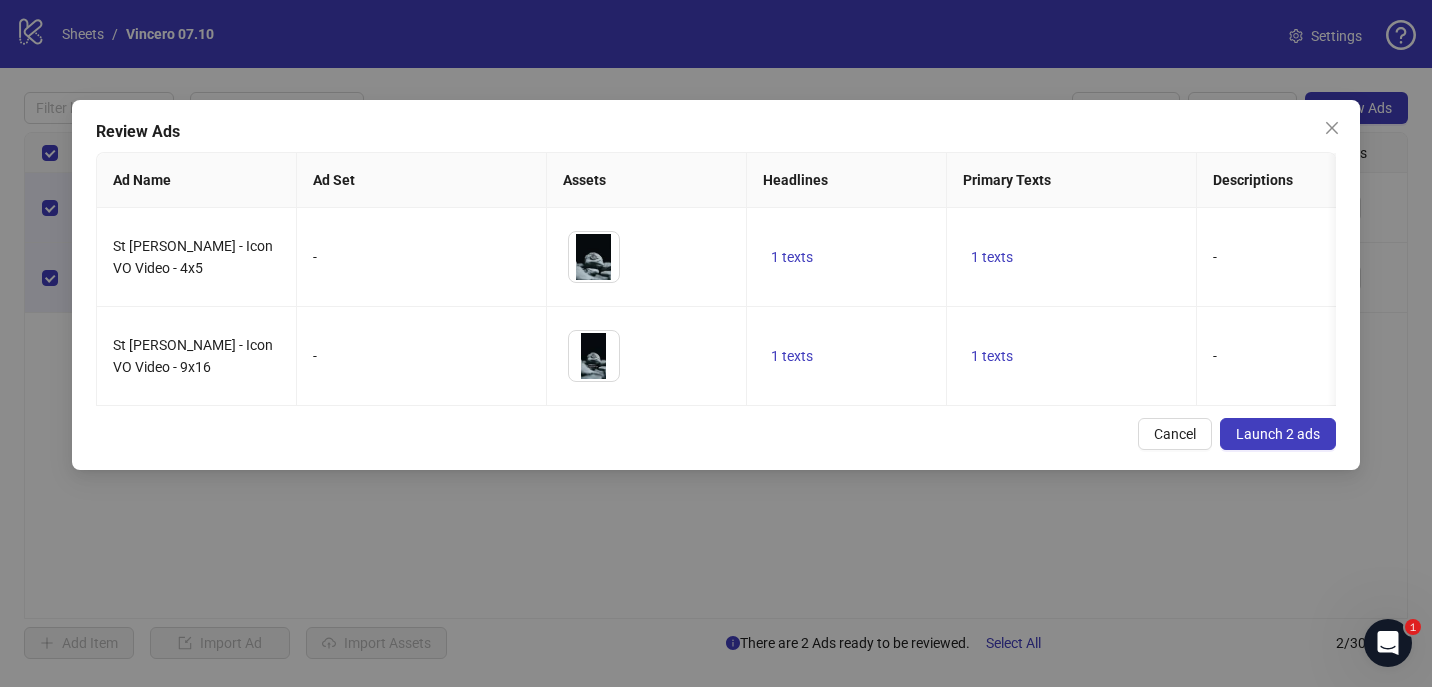 click on "Launch 2 ads" at bounding box center [1278, 434] 